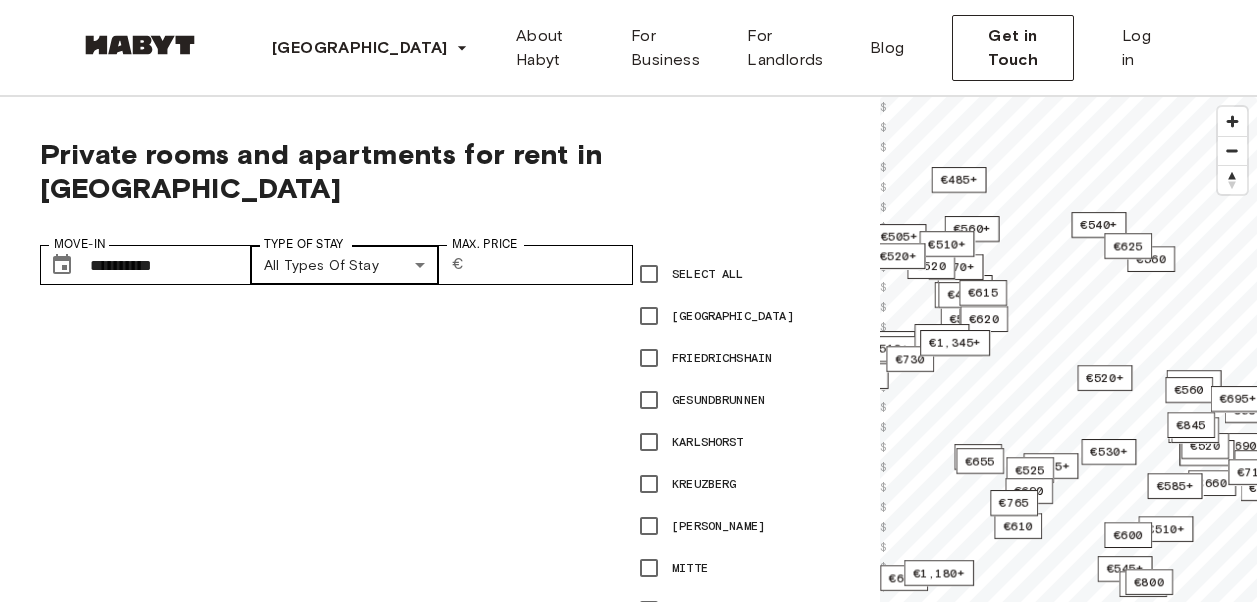 scroll, scrollTop: 0, scrollLeft: 0, axis: both 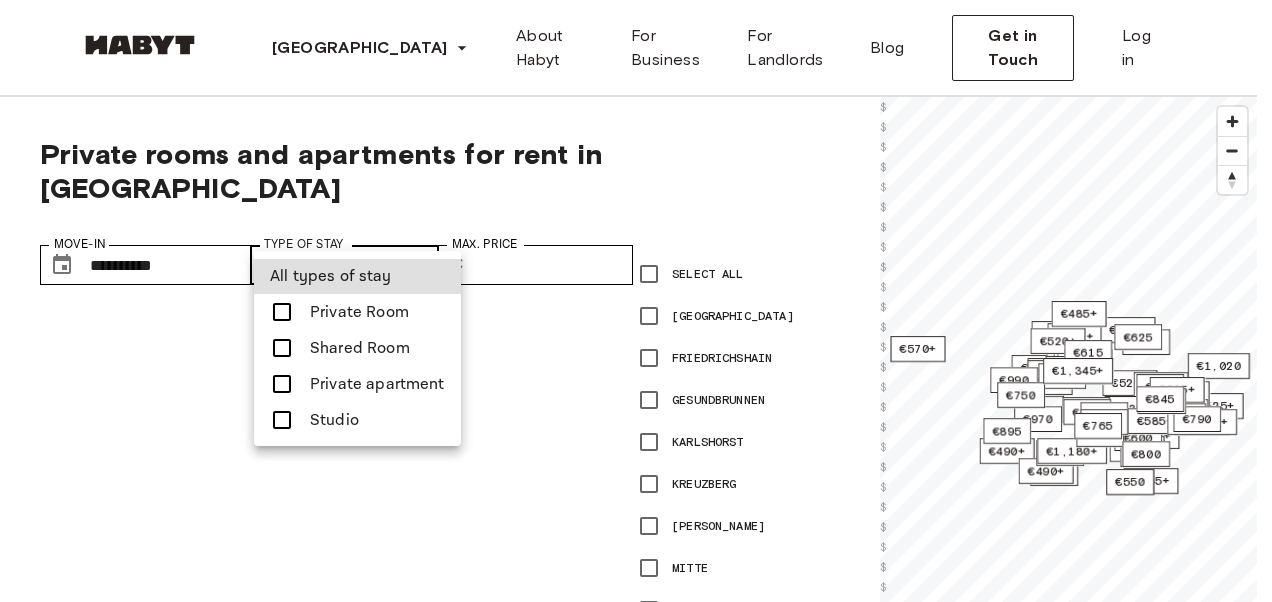 click on "**********" at bounding box center (636, 2904) 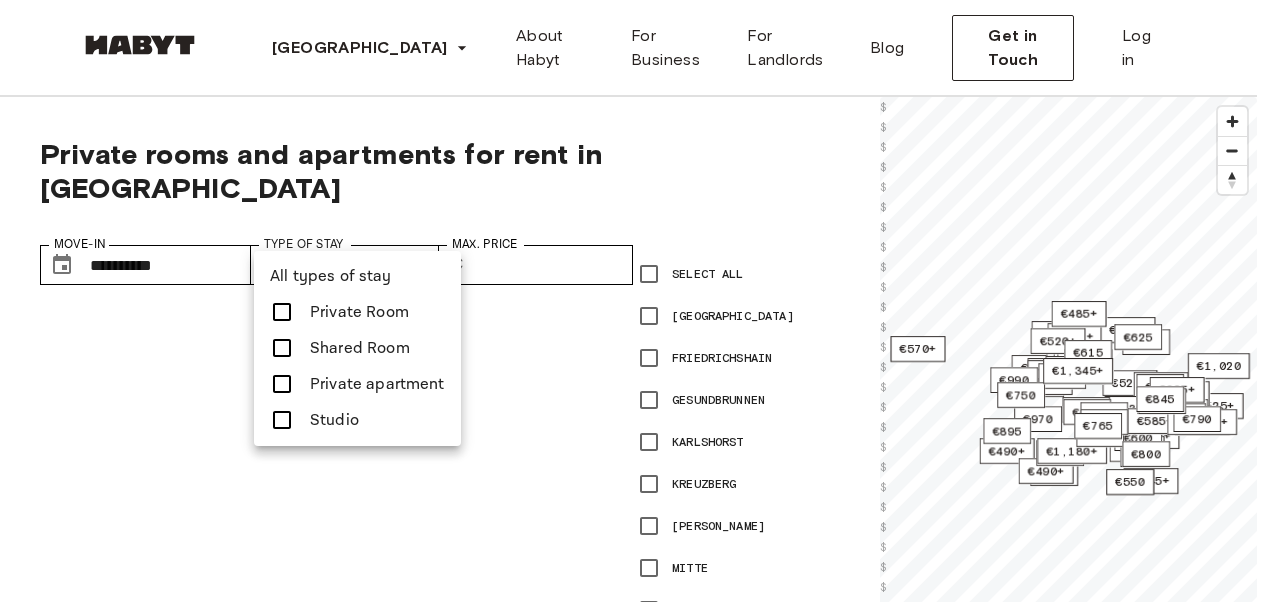 click at bounding box center (636, 301) 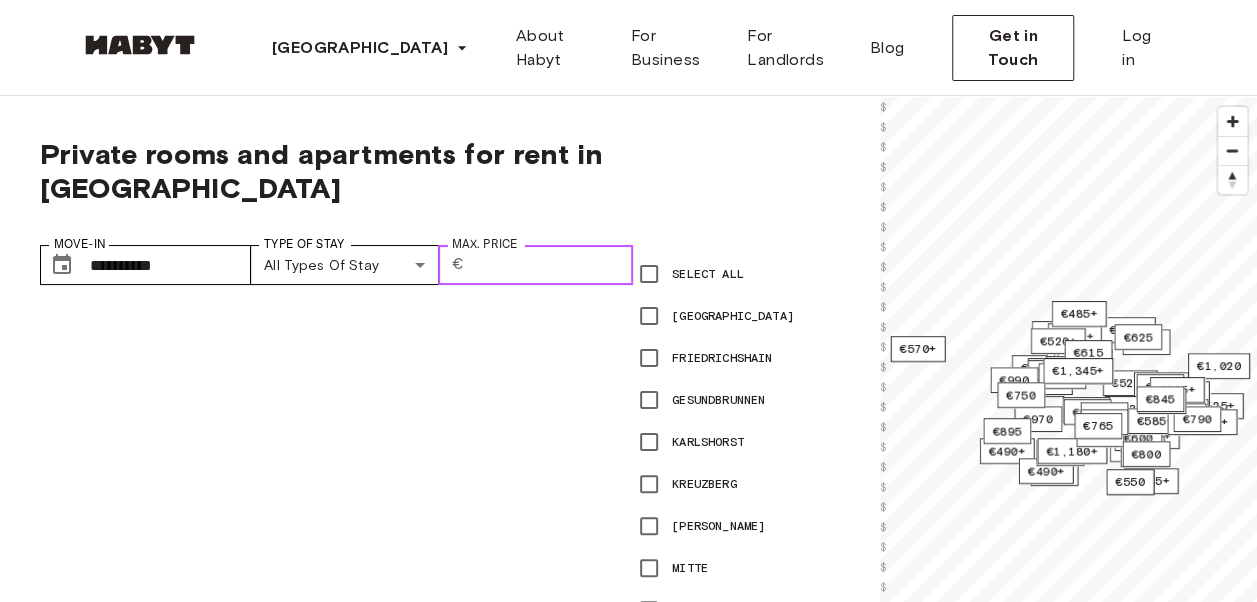 click on "Max. price" at bounding box center [552, 265] 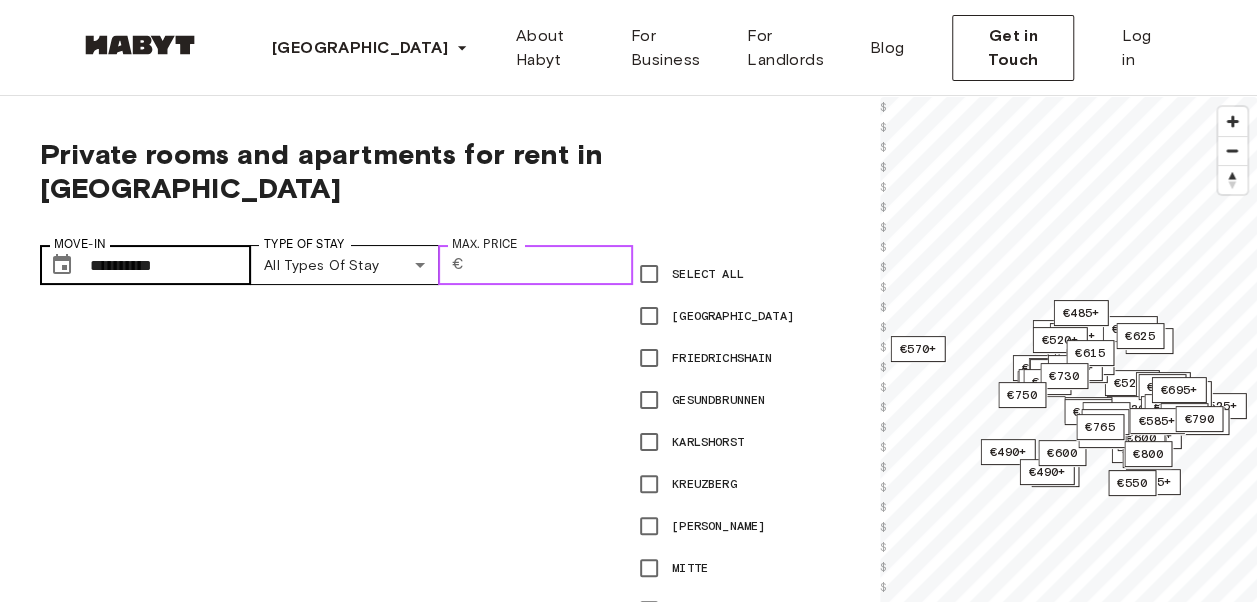 type on "***" 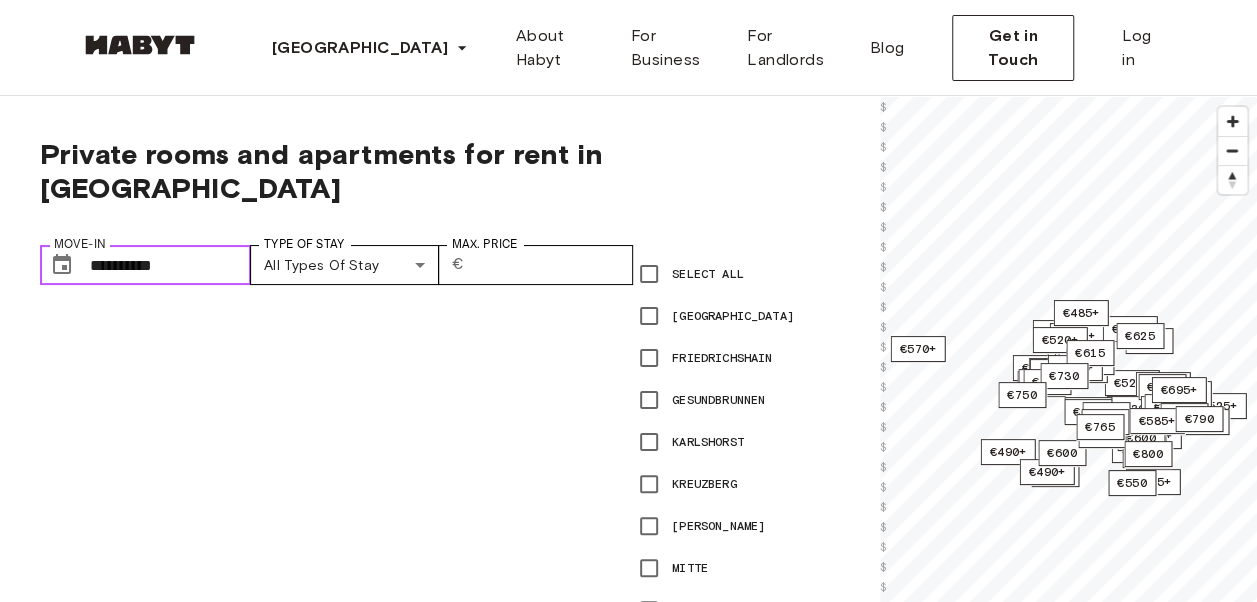 click on "**********" at bounding box center (170, 265) 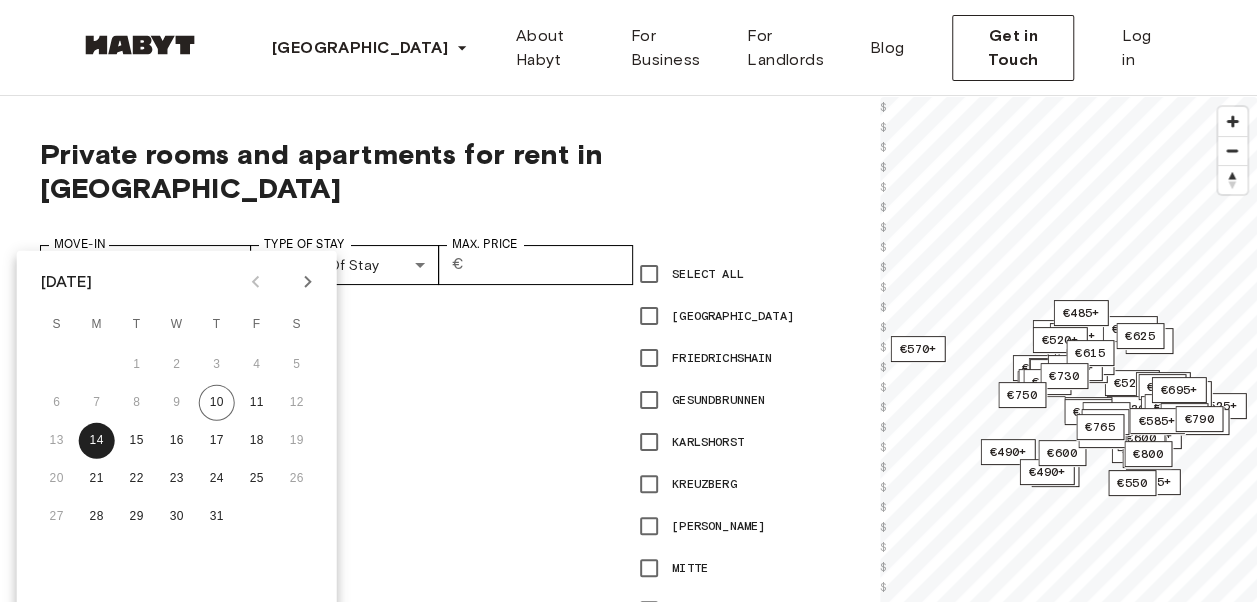 click 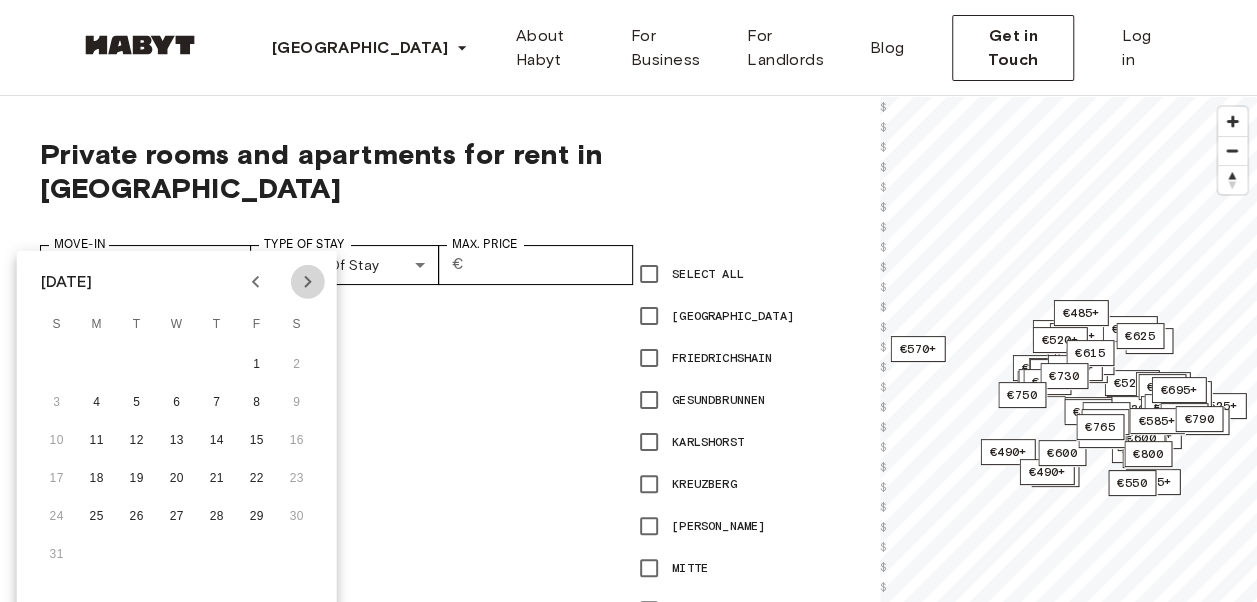 click 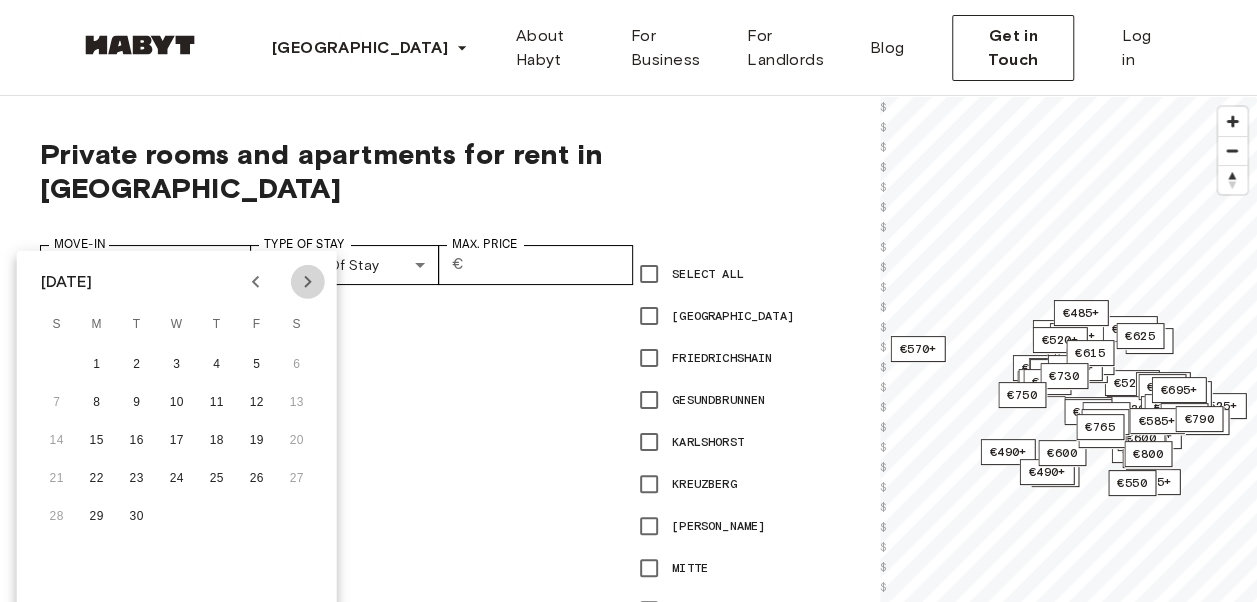 click 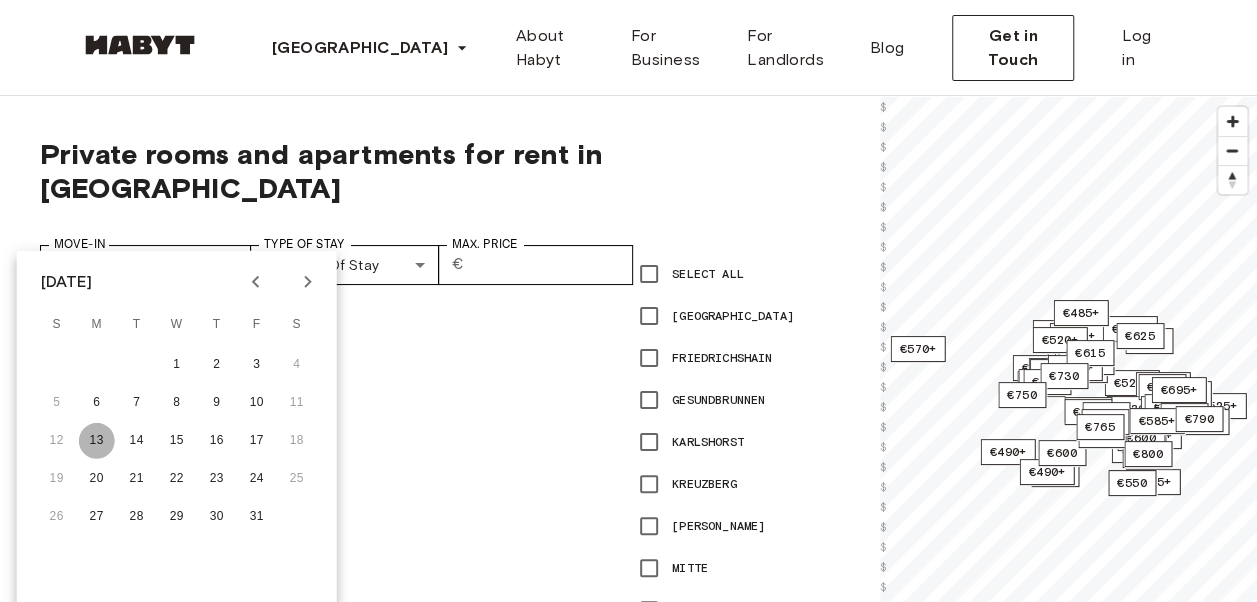 click on "13" at bounding box center [97, 441] 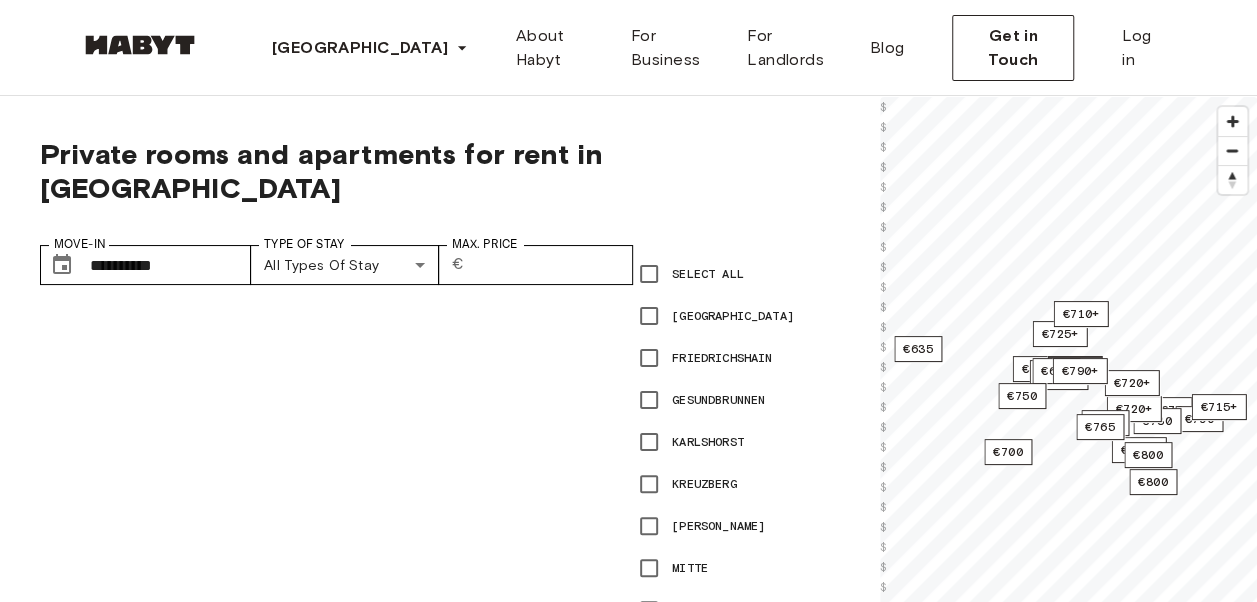 type on "**********" 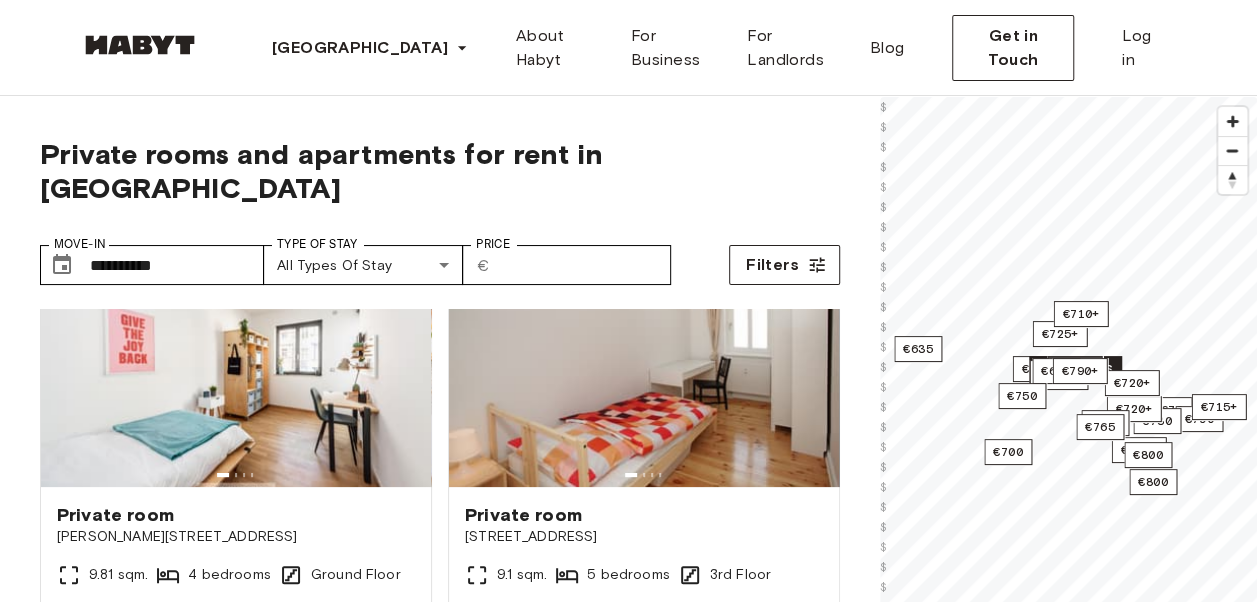 scroll, scrollTop: 1334, scrollLeft: 0, axis: vertical 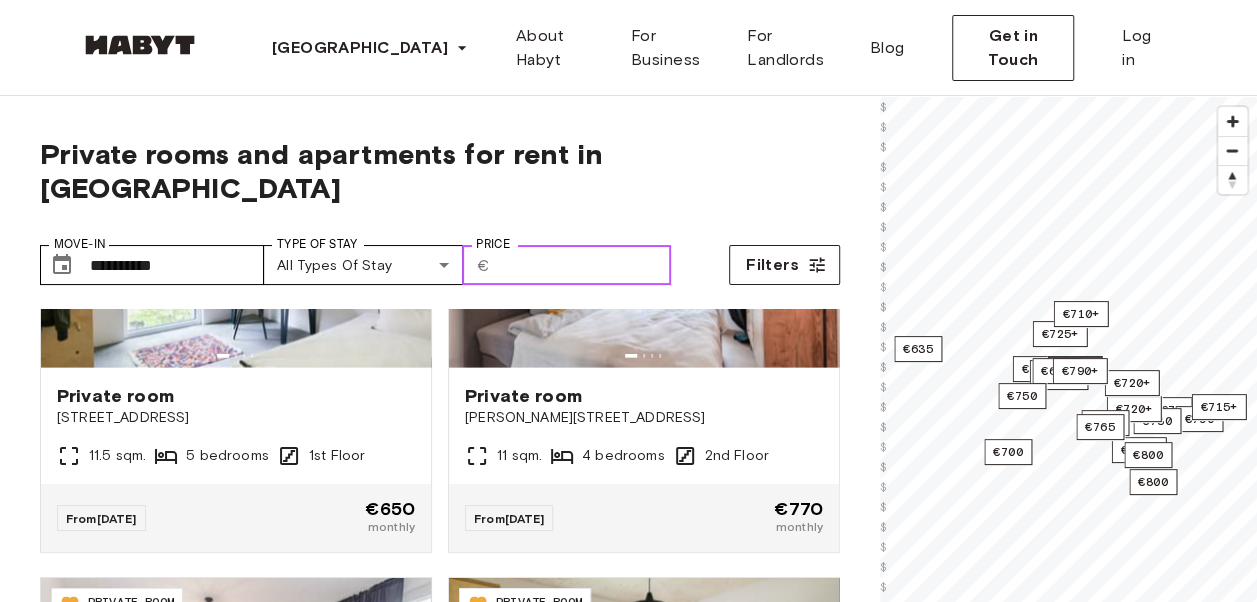 click on "***" at bounding box center (584, 265) 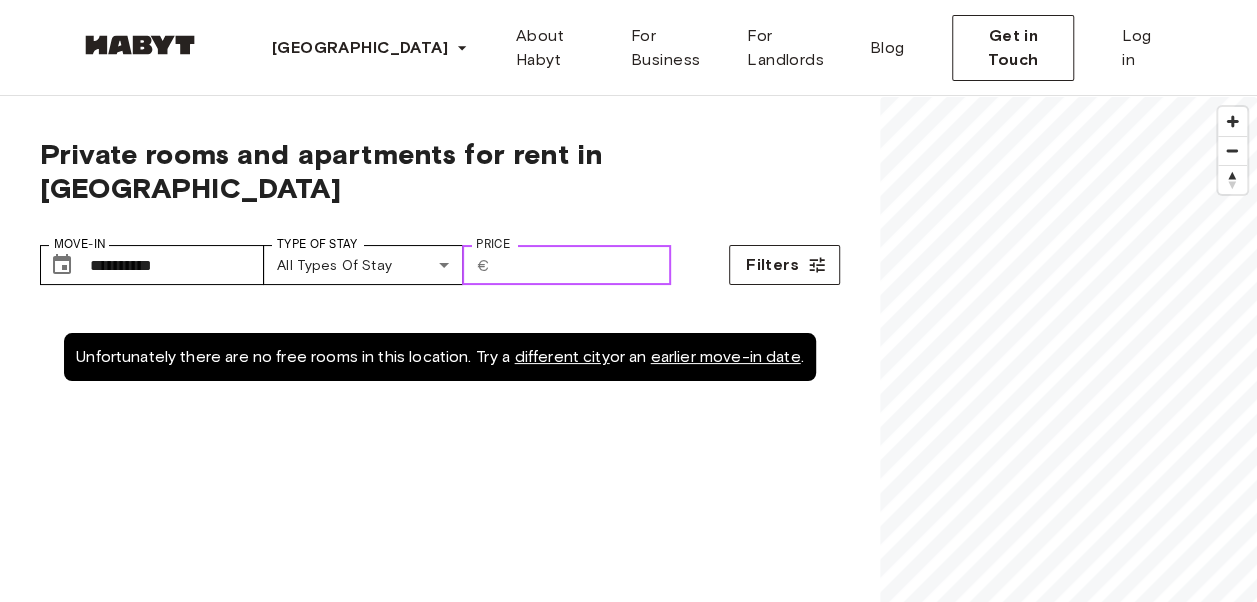 scroll, scrollTop: 0, scrollLeft: 0, axis: both 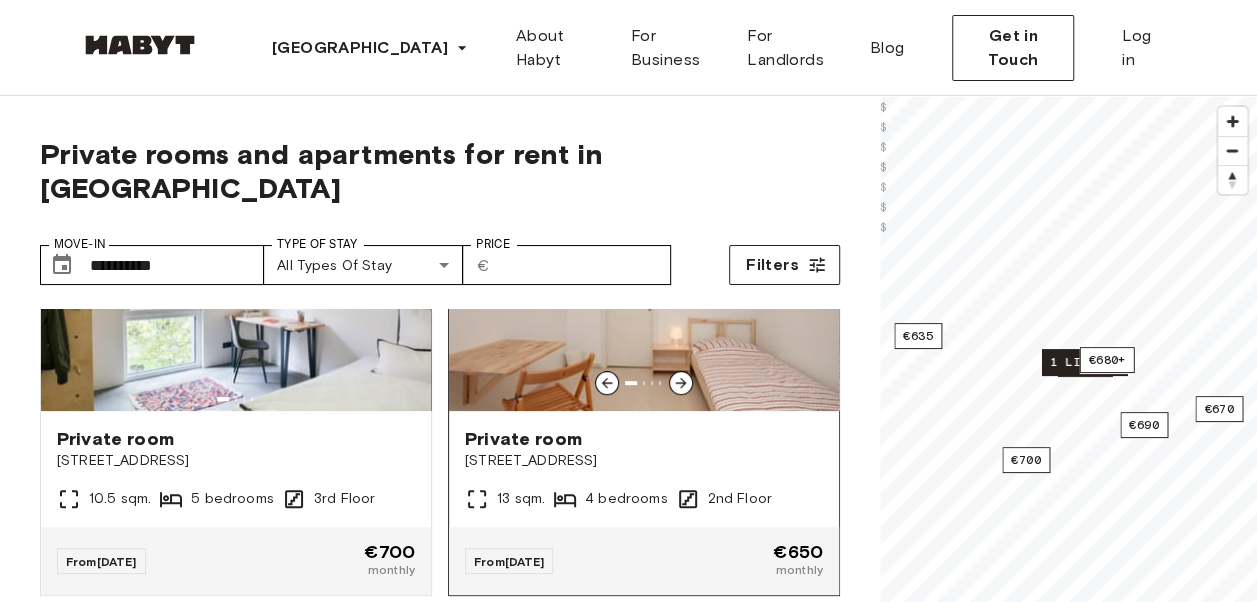 click 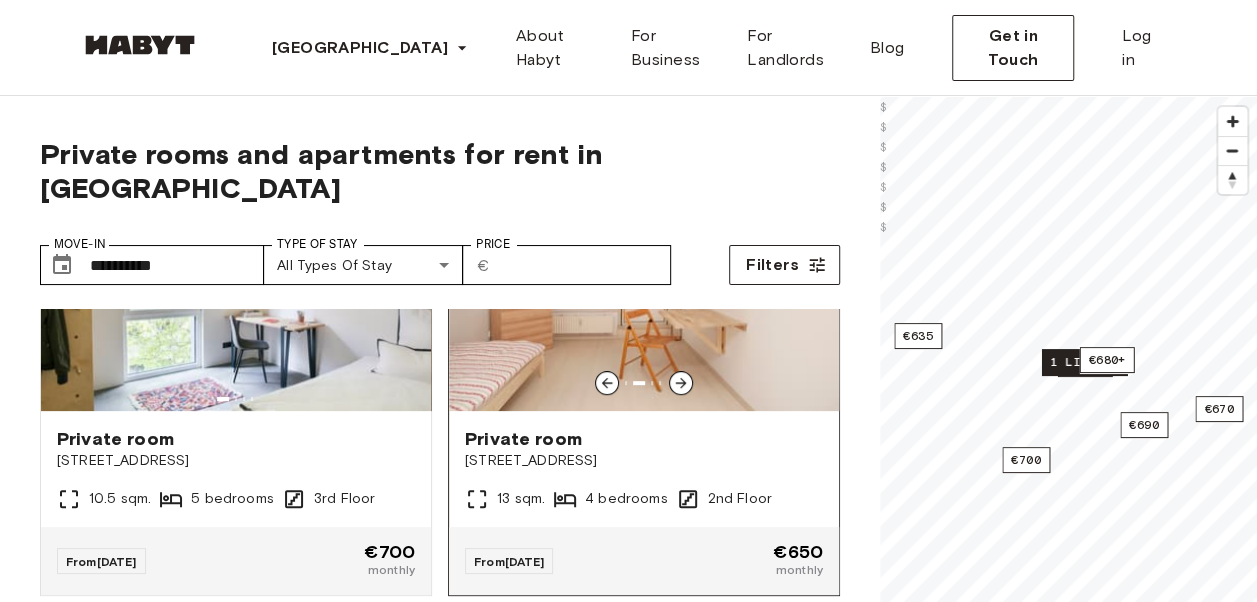 click 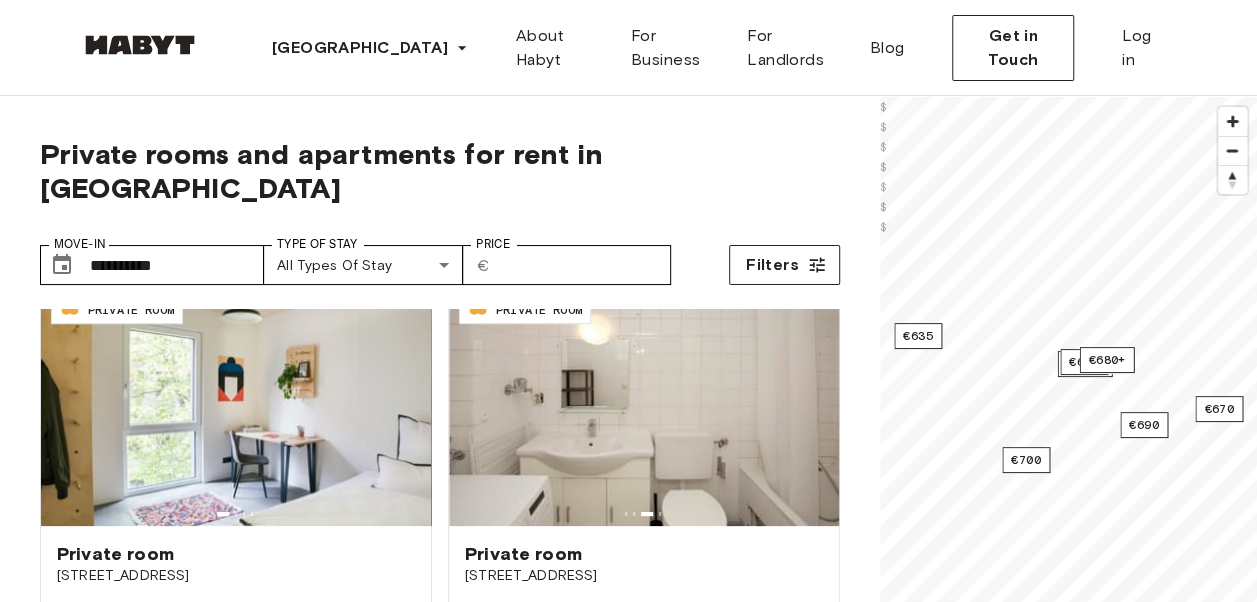 scroll, scrollTop: 469, scrollLeft: 0, axis: vertical 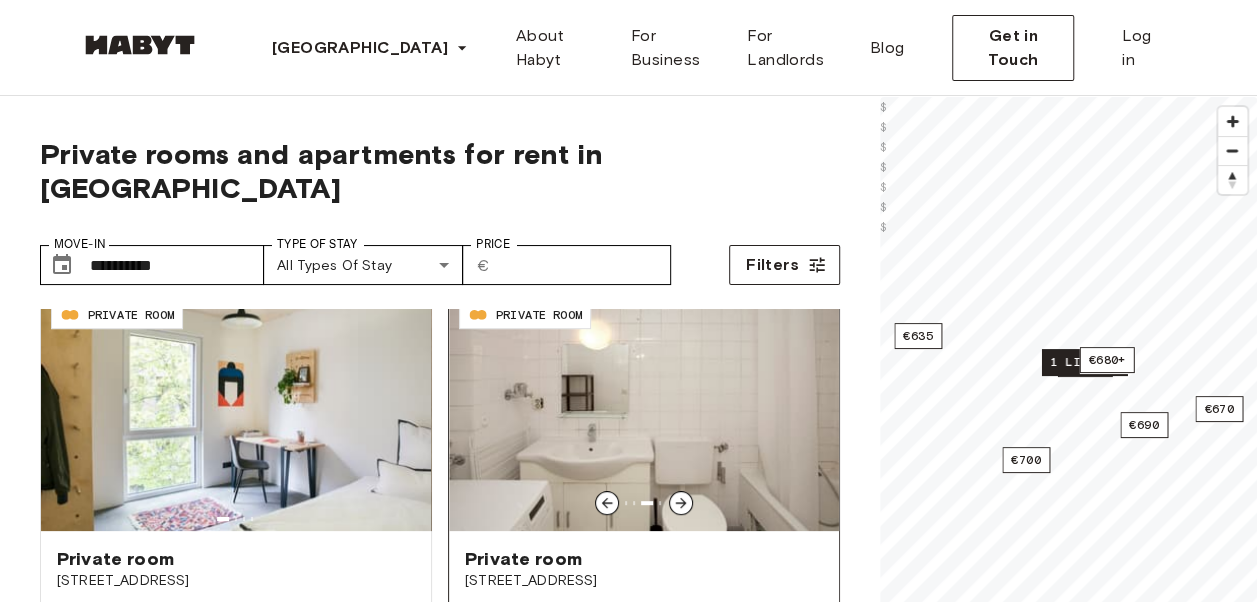 click 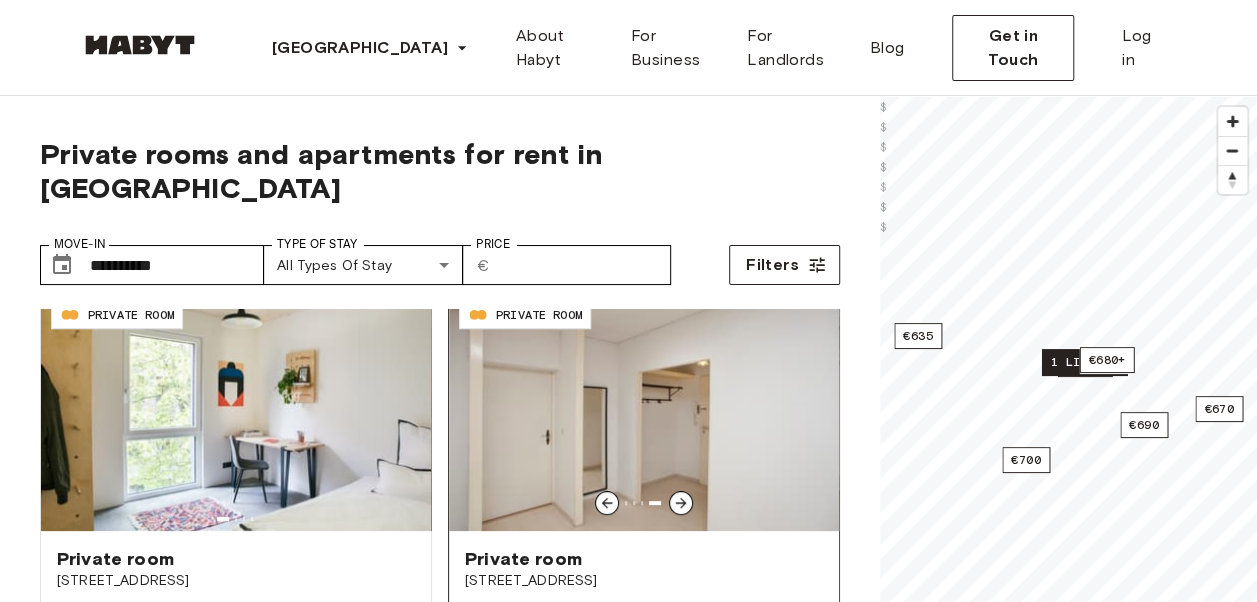 click 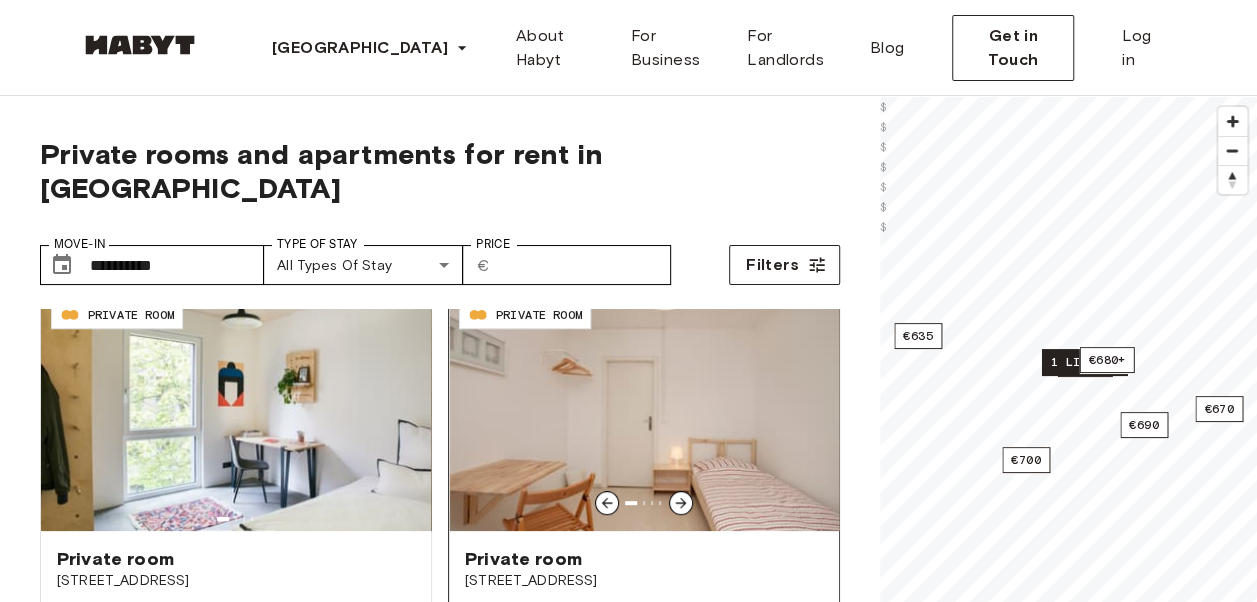 click 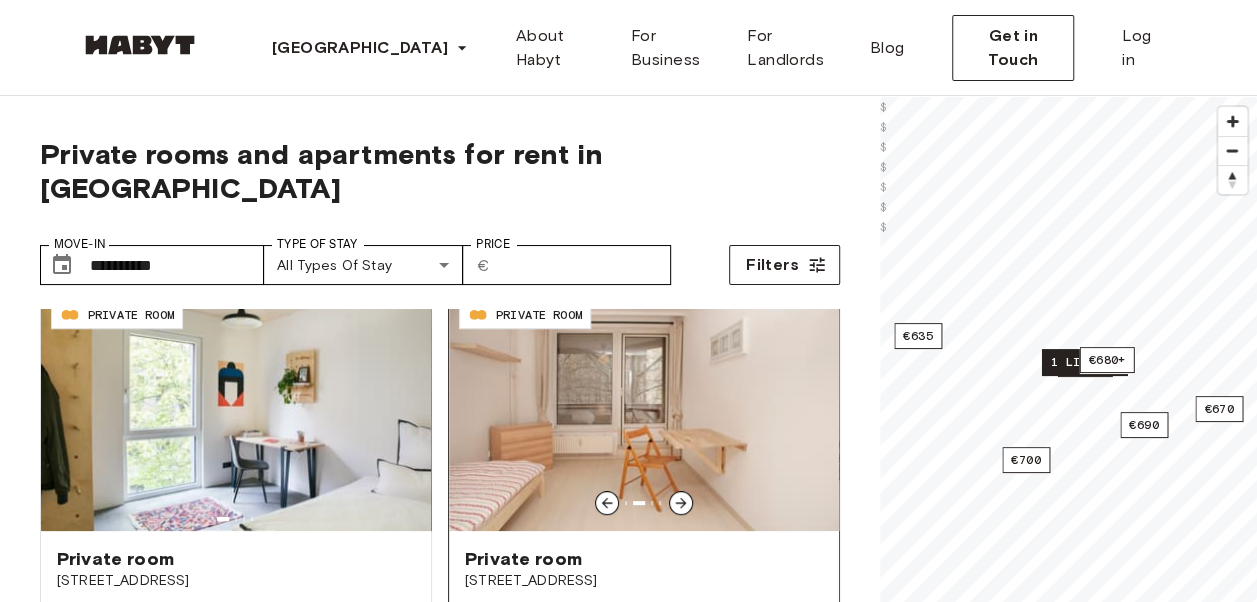 click 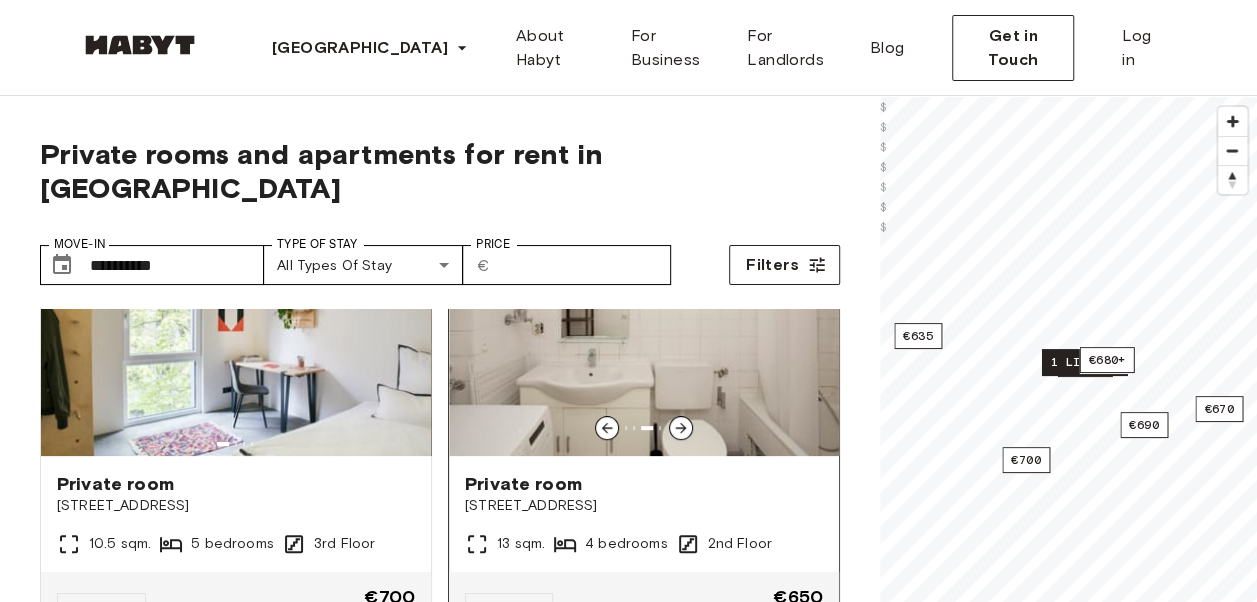 scroll, scrollTop: 560, scrollLeft: 0, axis: vertical 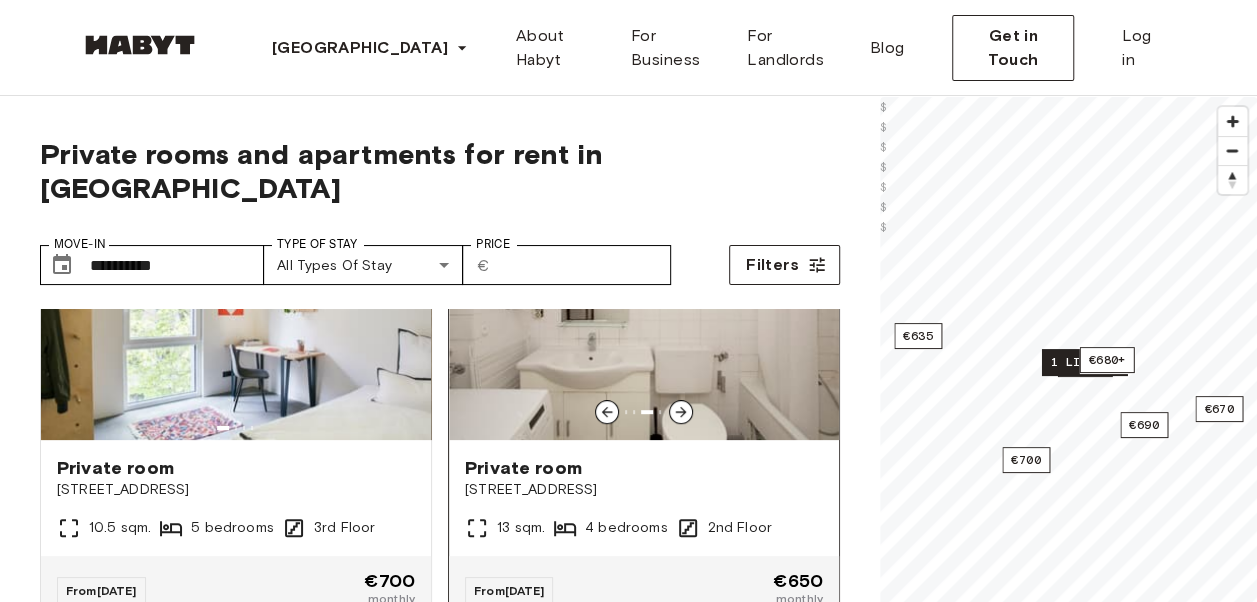 click on "Private room" at bounding box center (644, 468) 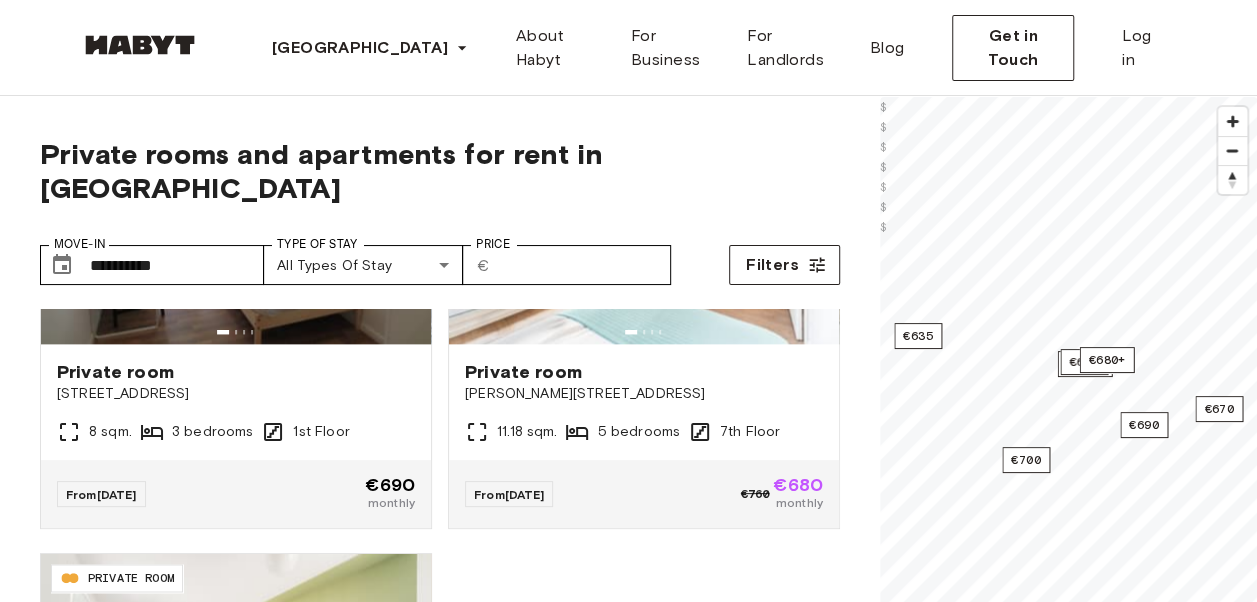 scroll, scrollTop: 1676, scrollLeft: 0, axis: vertical 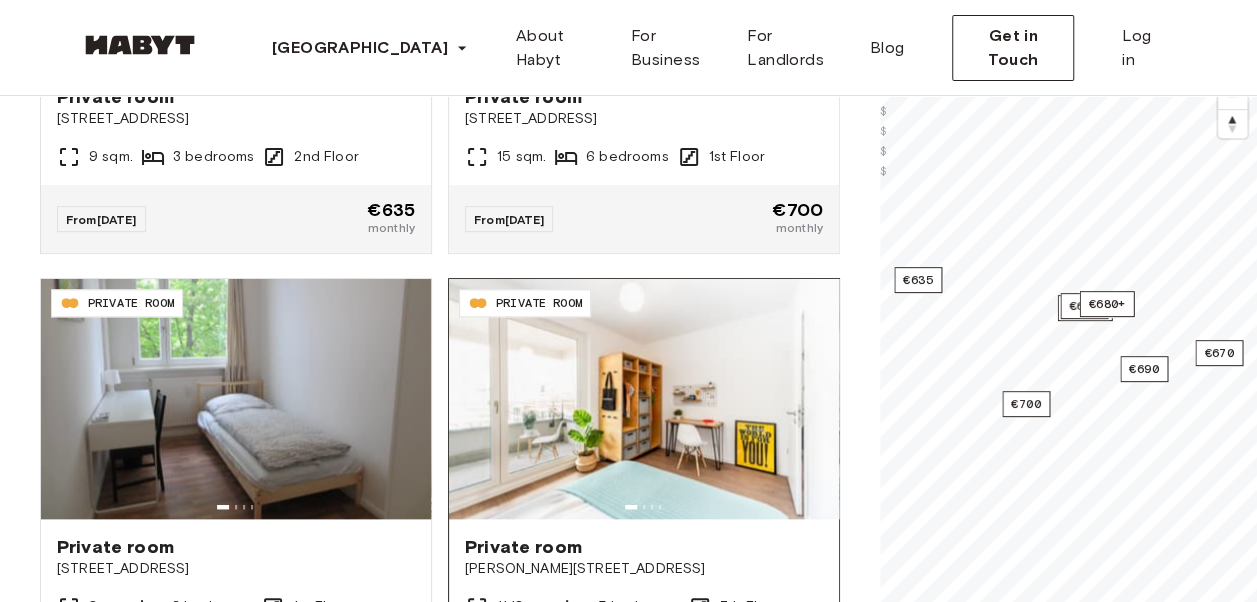 click at bounding box center (644, 399) 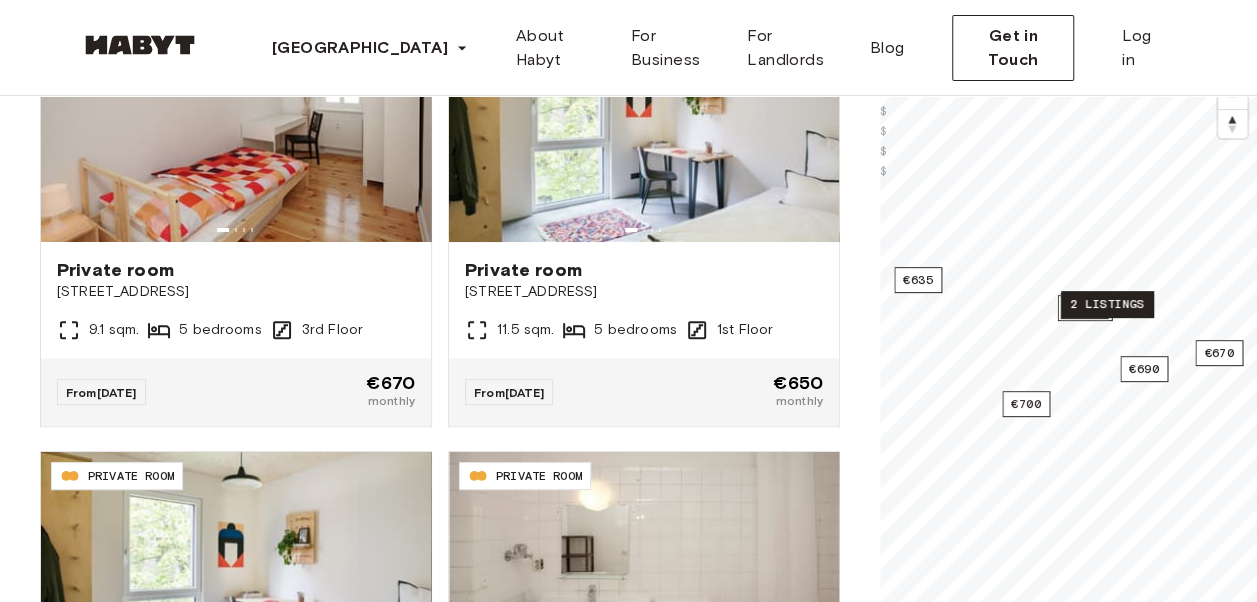 scroll, scrollTop: 0, scrollLeft: 0, axis: both 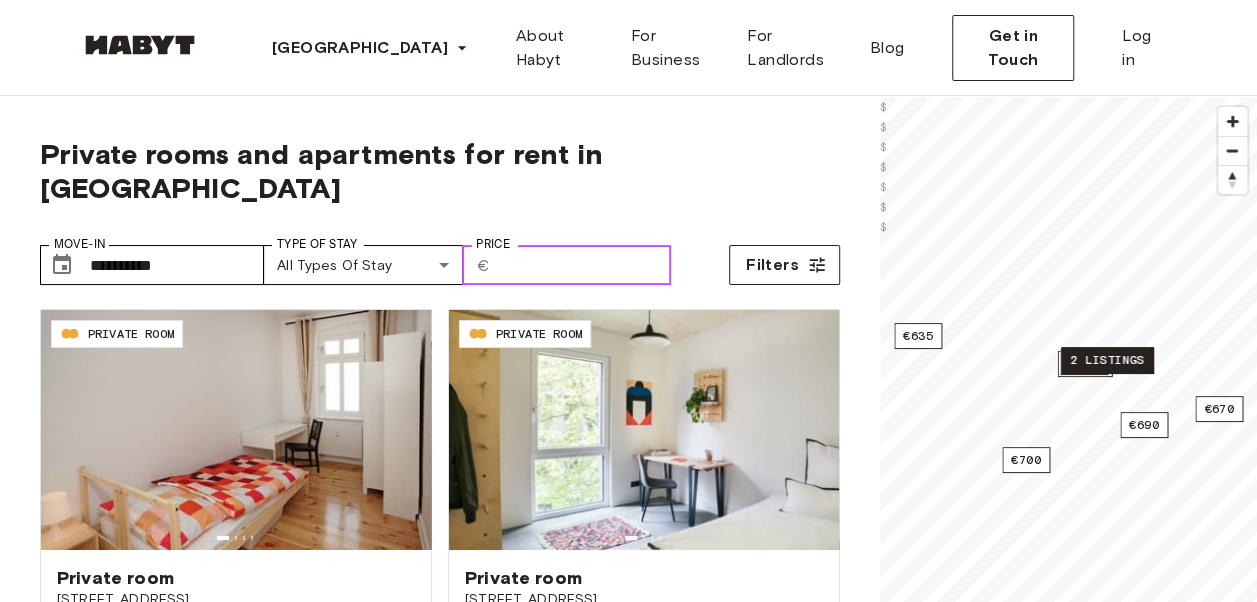 click on "***" at bounding box center [584, 265] 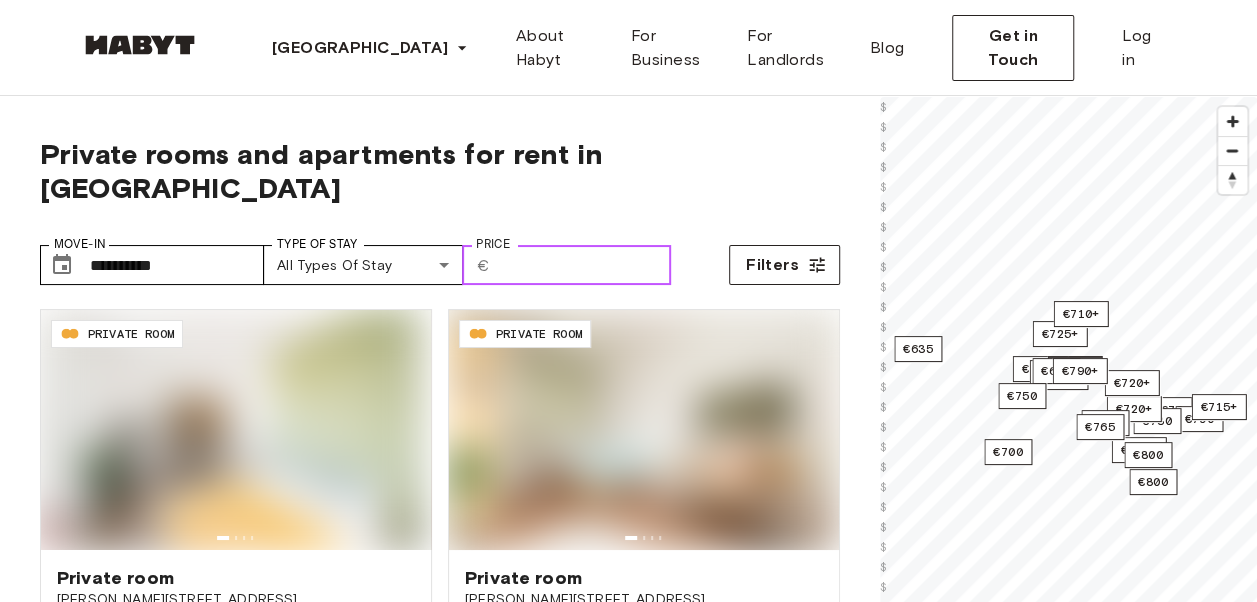 type on "***" 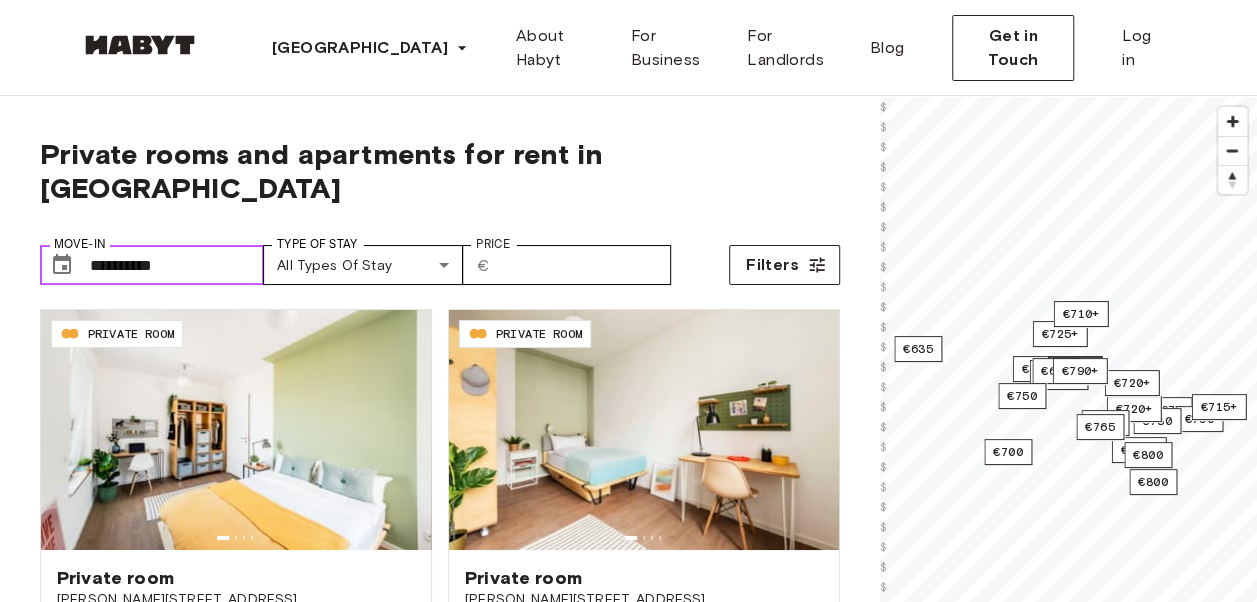 click on "**********" at bounding box center (177, 265) 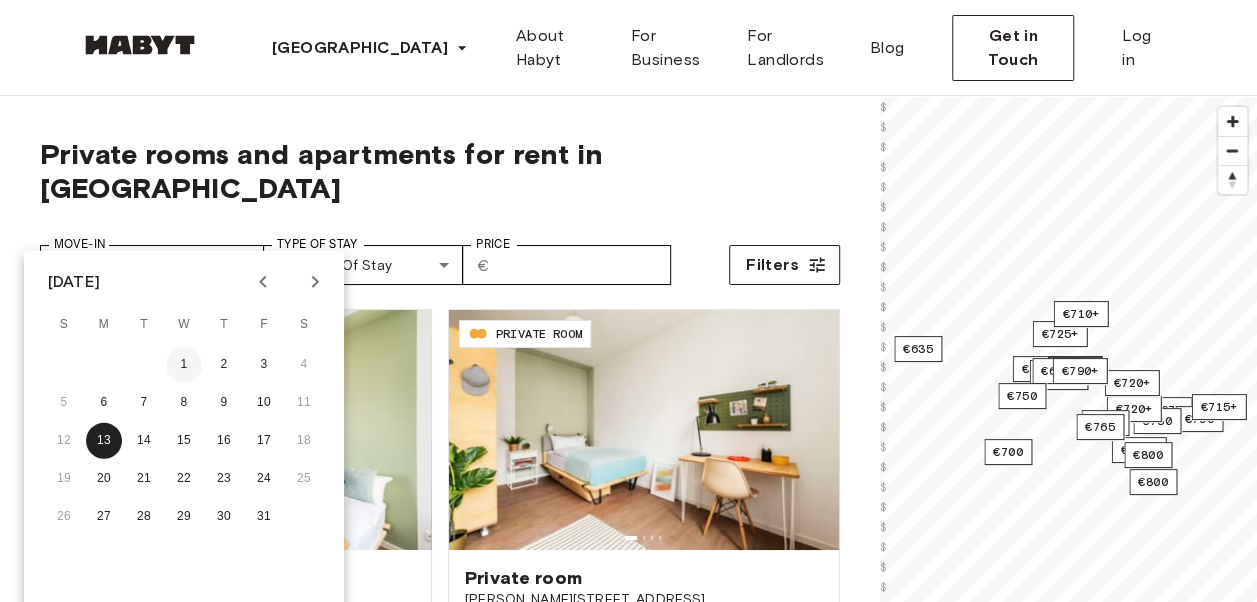click on "1" at bounding box center [184, 365] 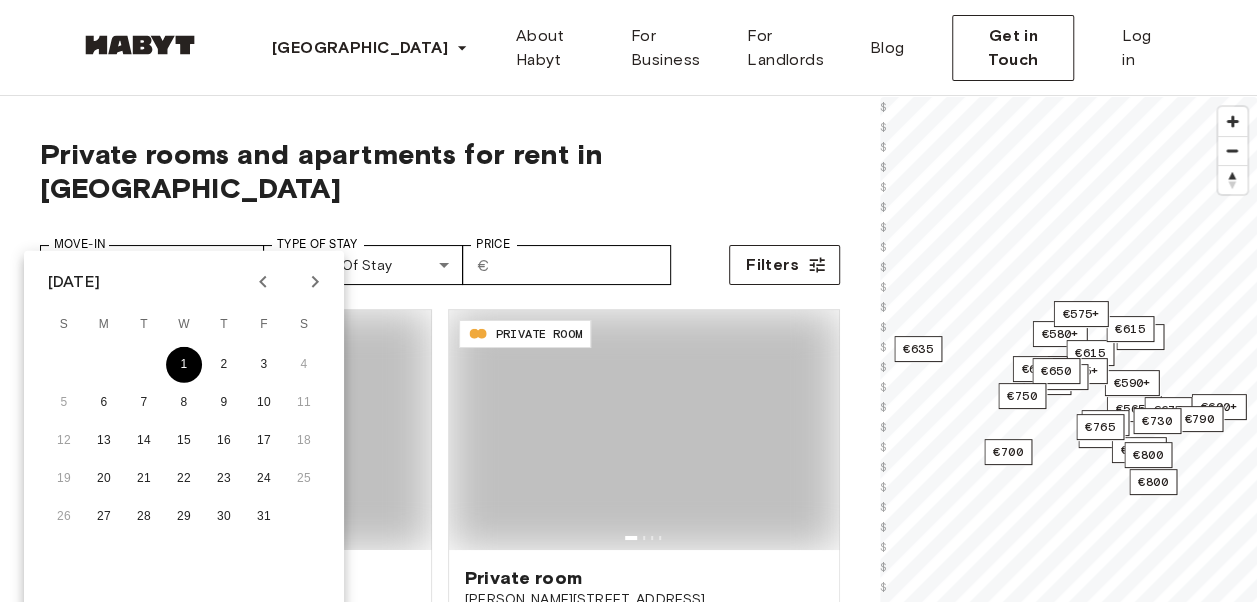 type on "**********" 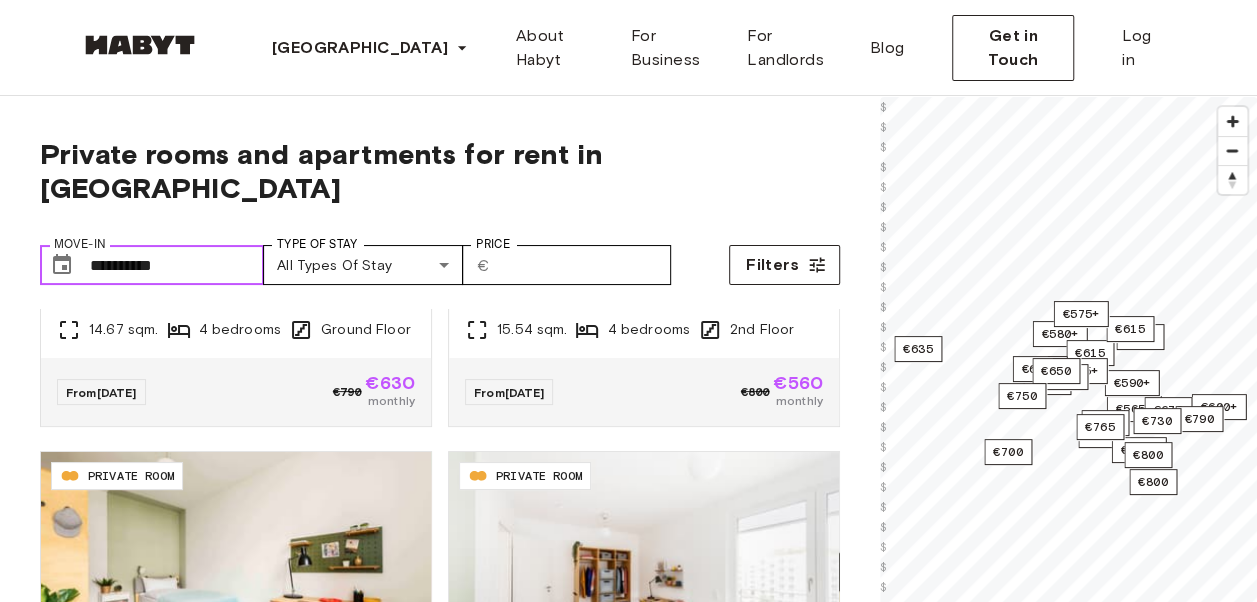 scroll, scrollTop: 3996, scrollLeft: 0, axis: vertical 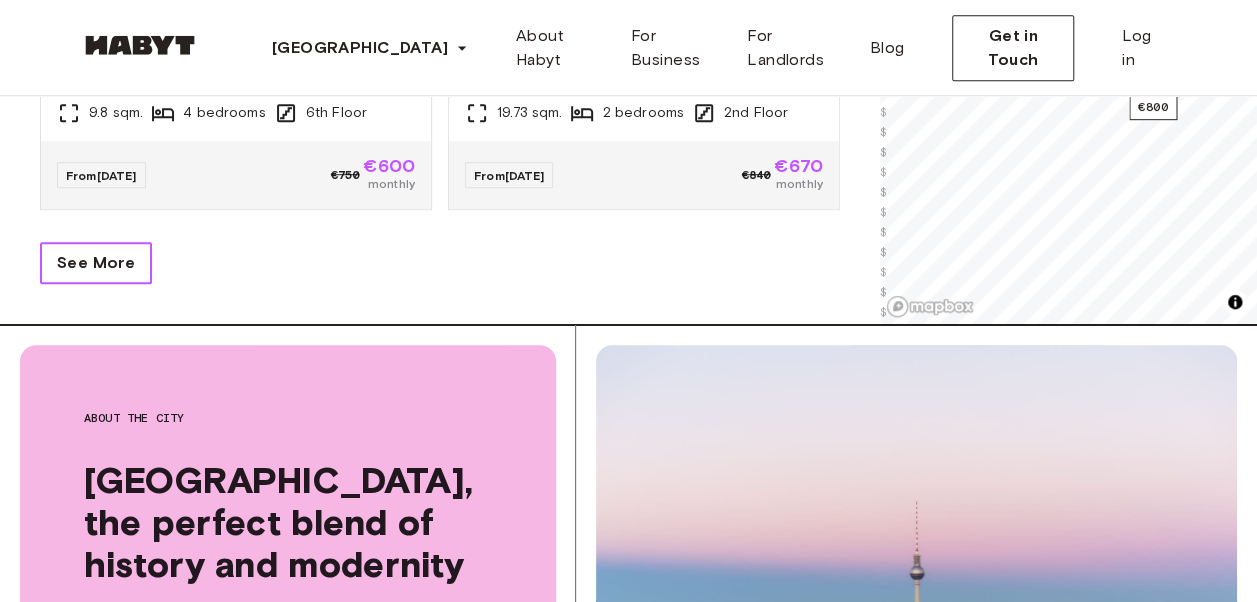 click on "See More" at bounding box center [96, 263] 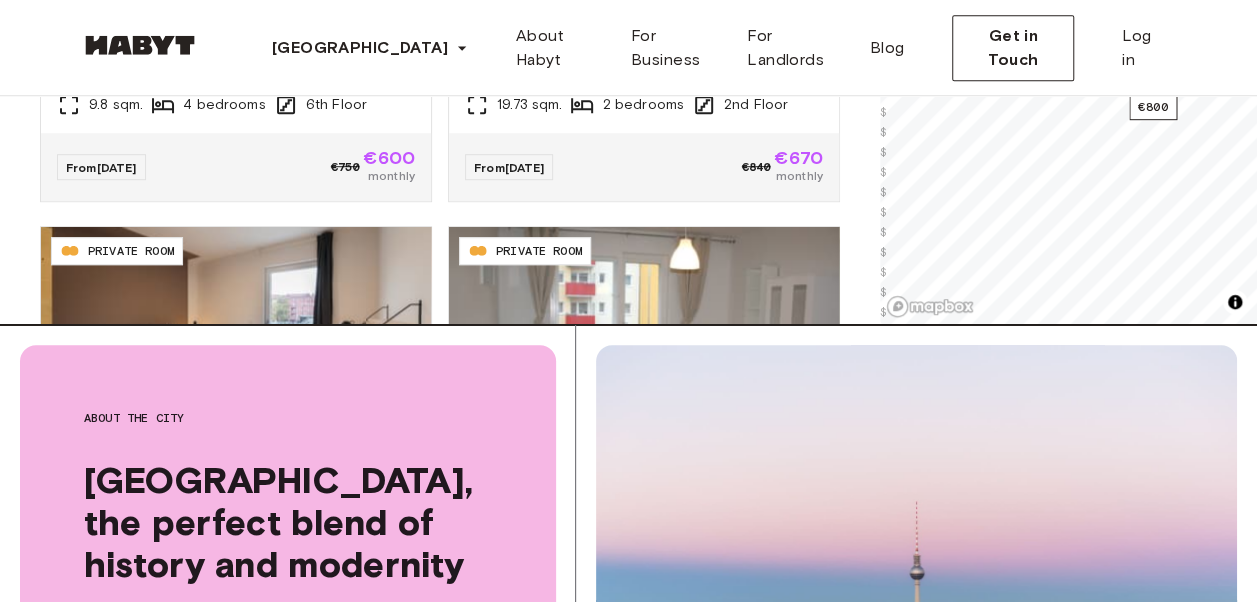 click at bounding box center [916, 613] 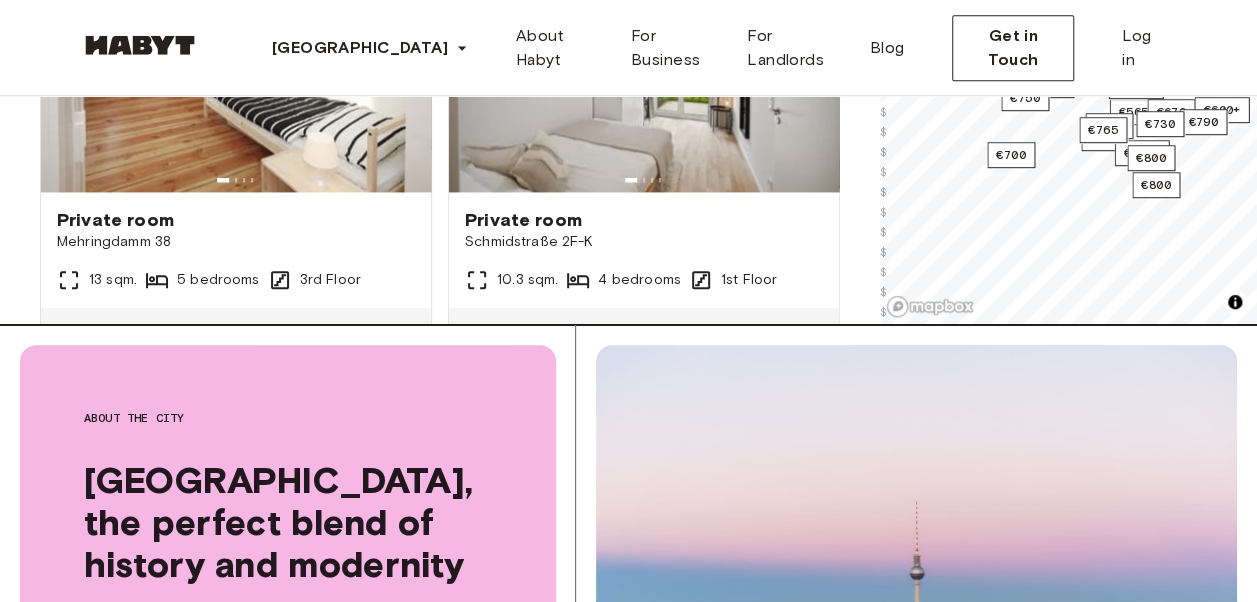 scroll, scrollTop: 5170, scrollLeft: 0, axis: vertical 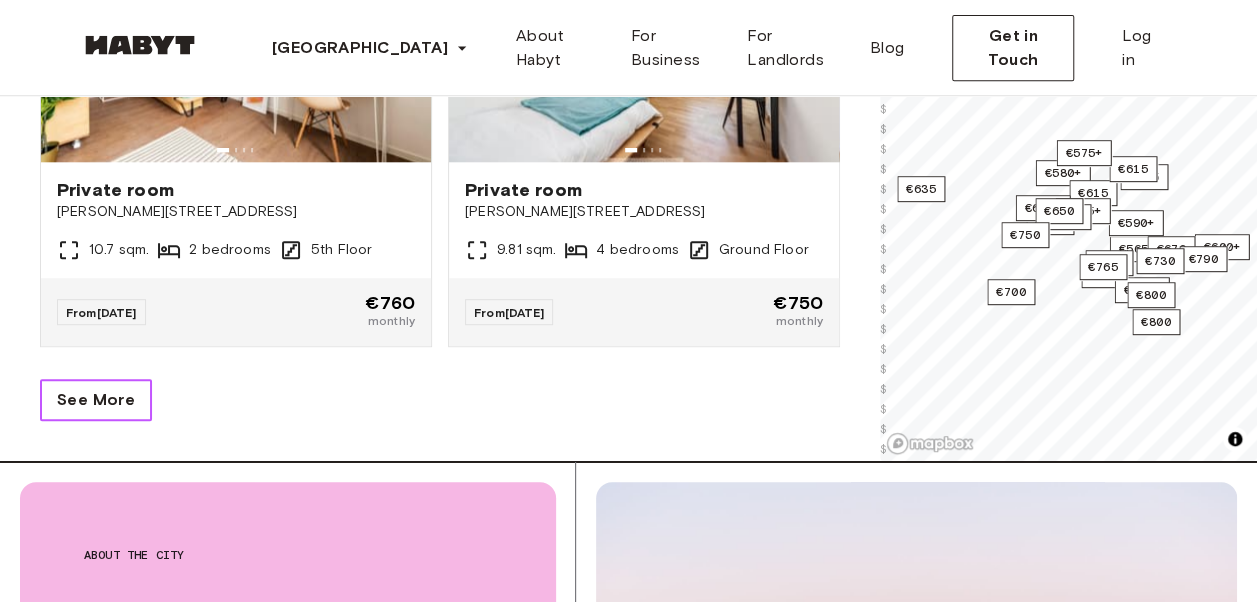 click on "See More" at bounding box center [96, 400] 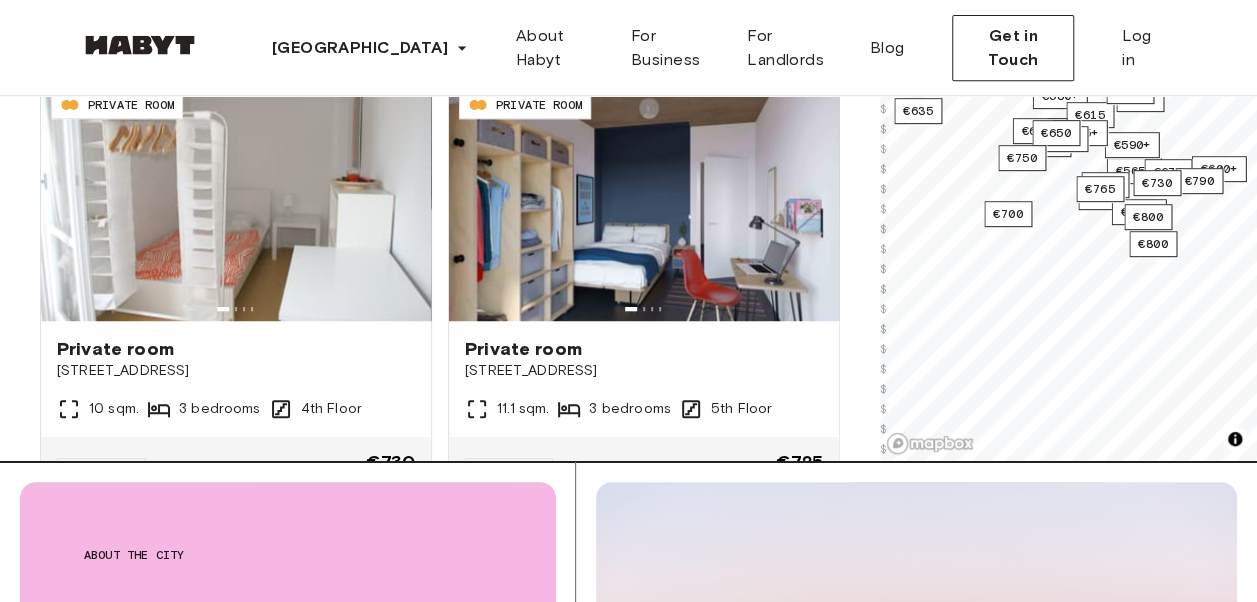 scroll, scrollTop: 11937, scrollLeft: 0, axis: vertical 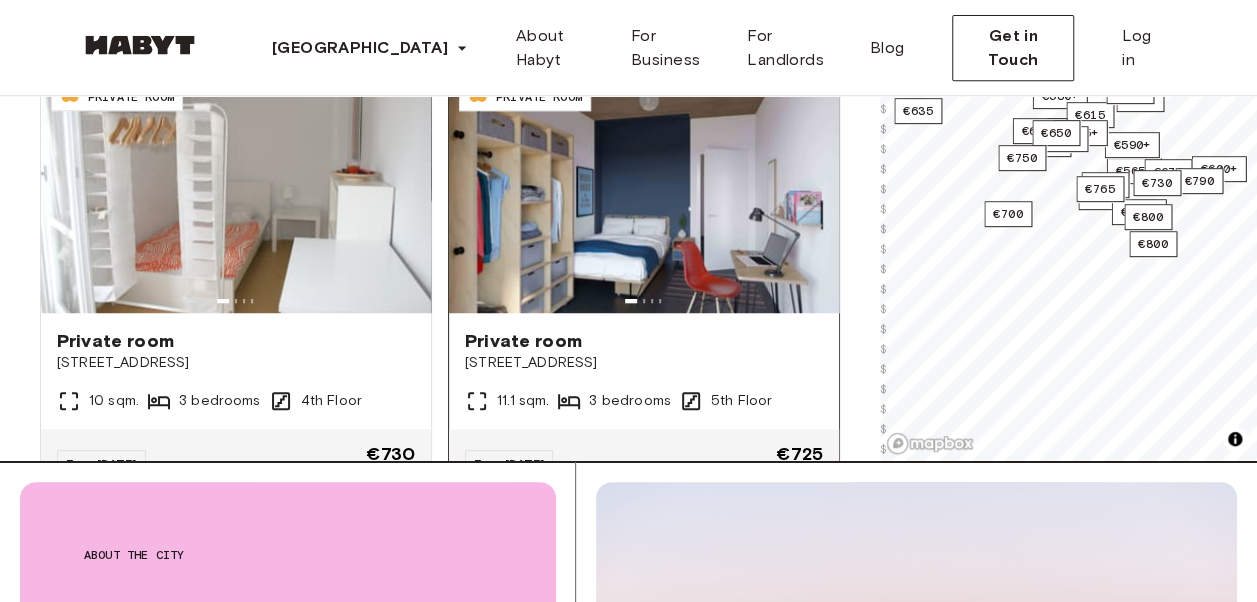 click at bounding box center (644, 193) 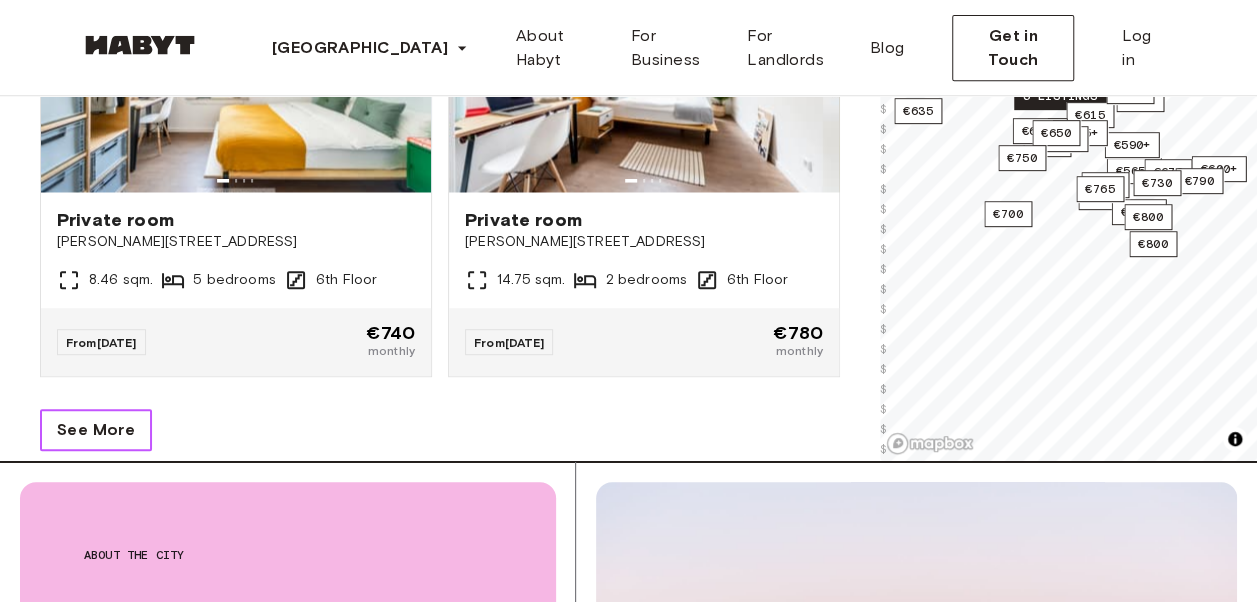 scroll, scrollTop: 12964, scrollLeft: 0, axis: vertical 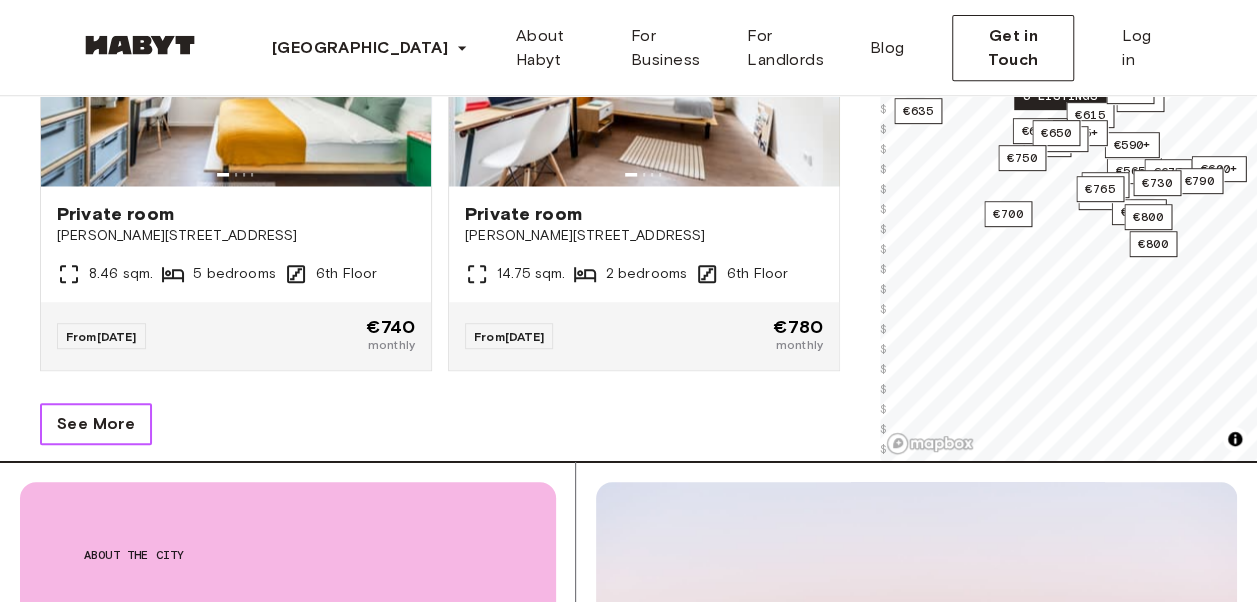 click on "See More" at bounding box center (96, 424) 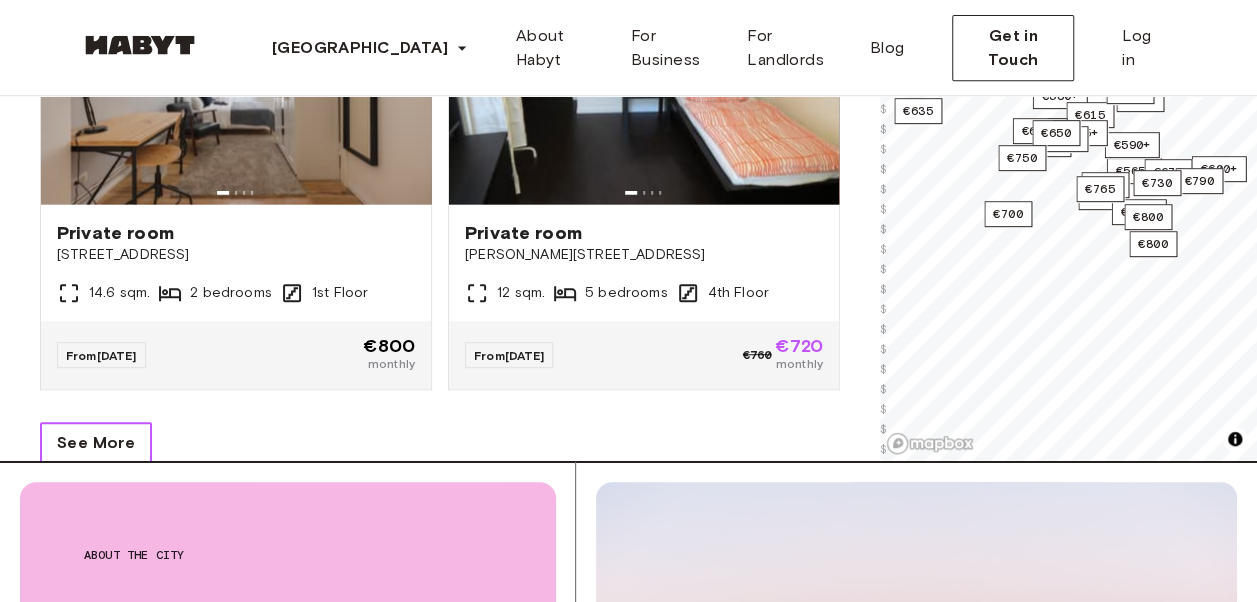 scroll, scrollTop: 17476, scrollLeft: 0, axis: vertical 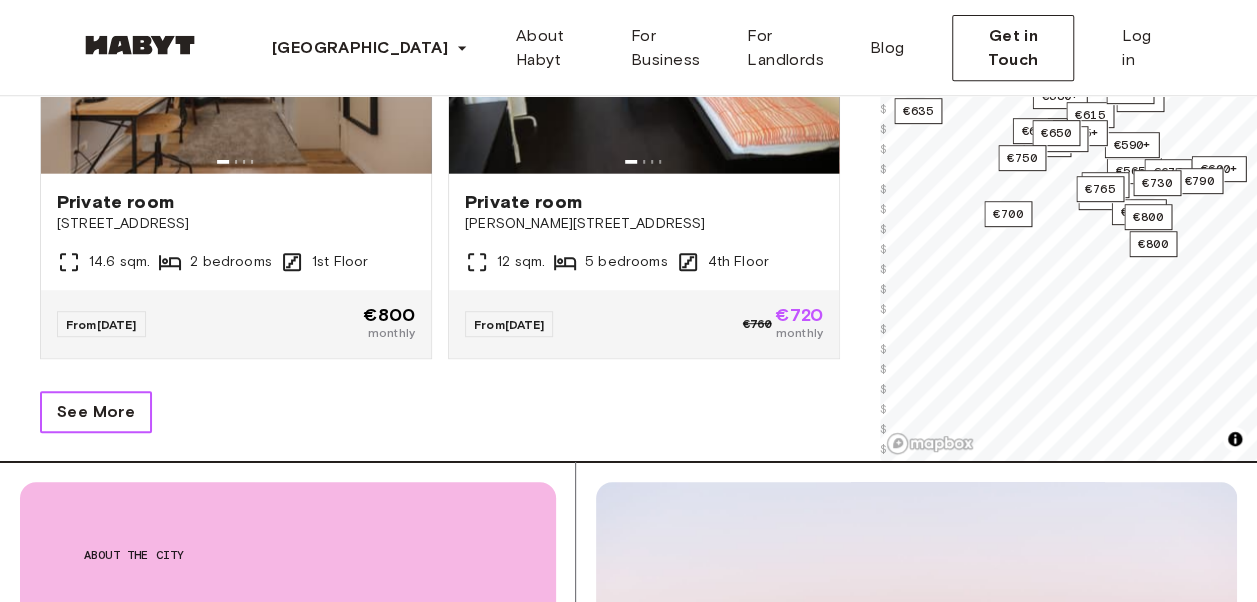 click on "See More" at bounding box center (96, 412) 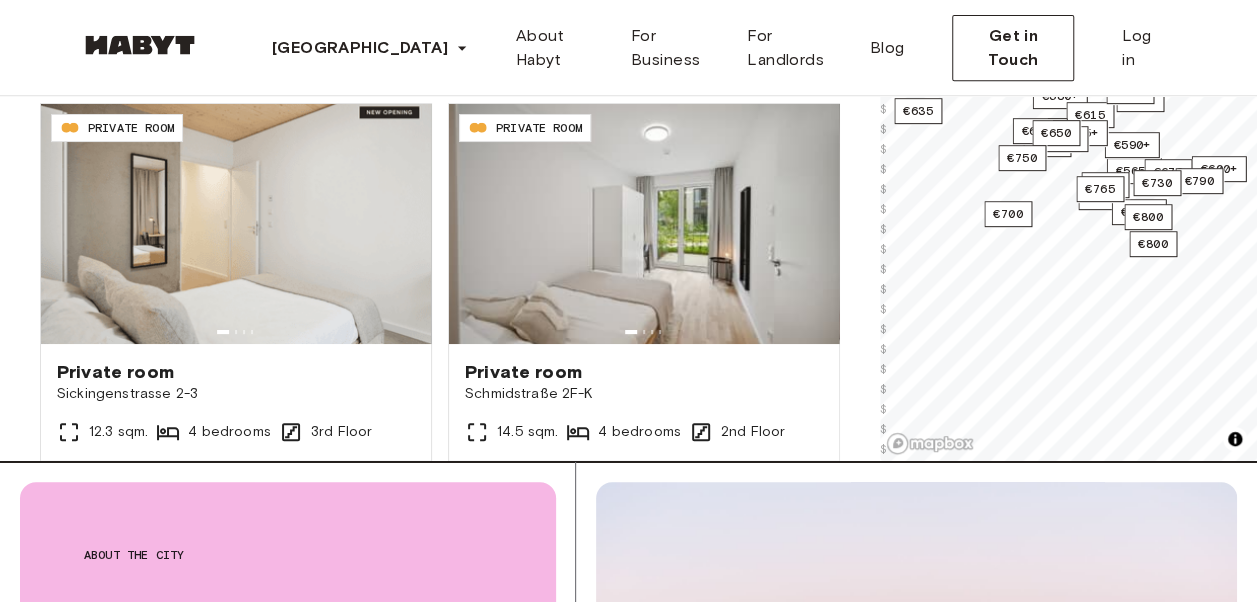 scroll, scrollTop: 18656, scrollLeft: 0, axis: vertical 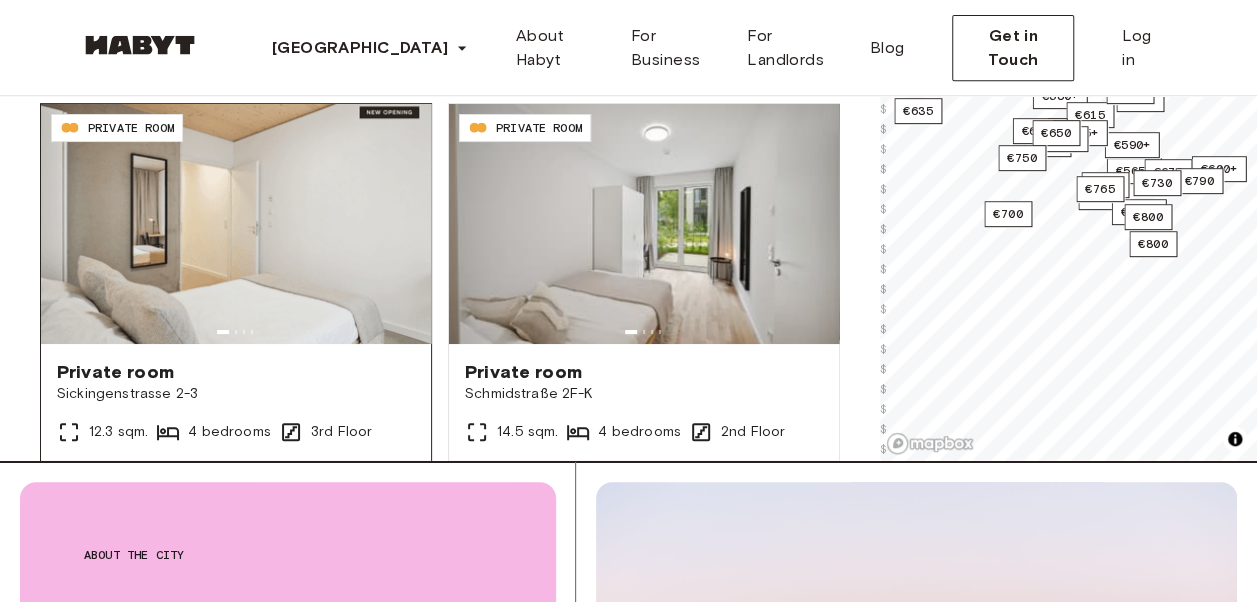 click at bounding box center [236, 224] 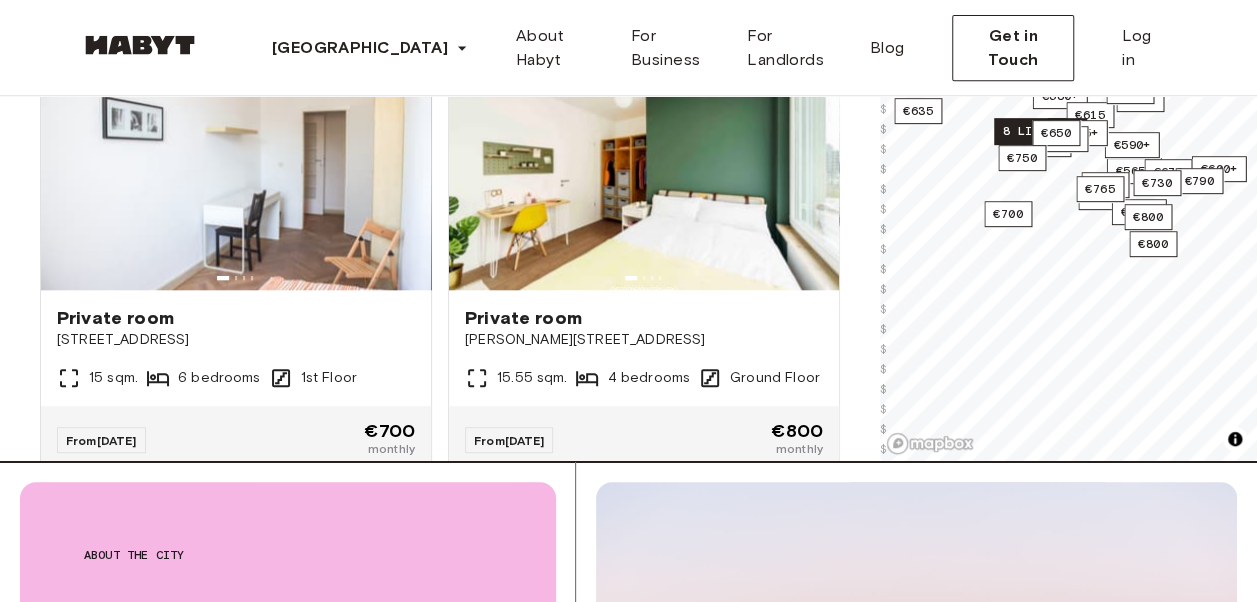 scroll, scrollTop: 19612, scrollLeft: 0, axis: vertical 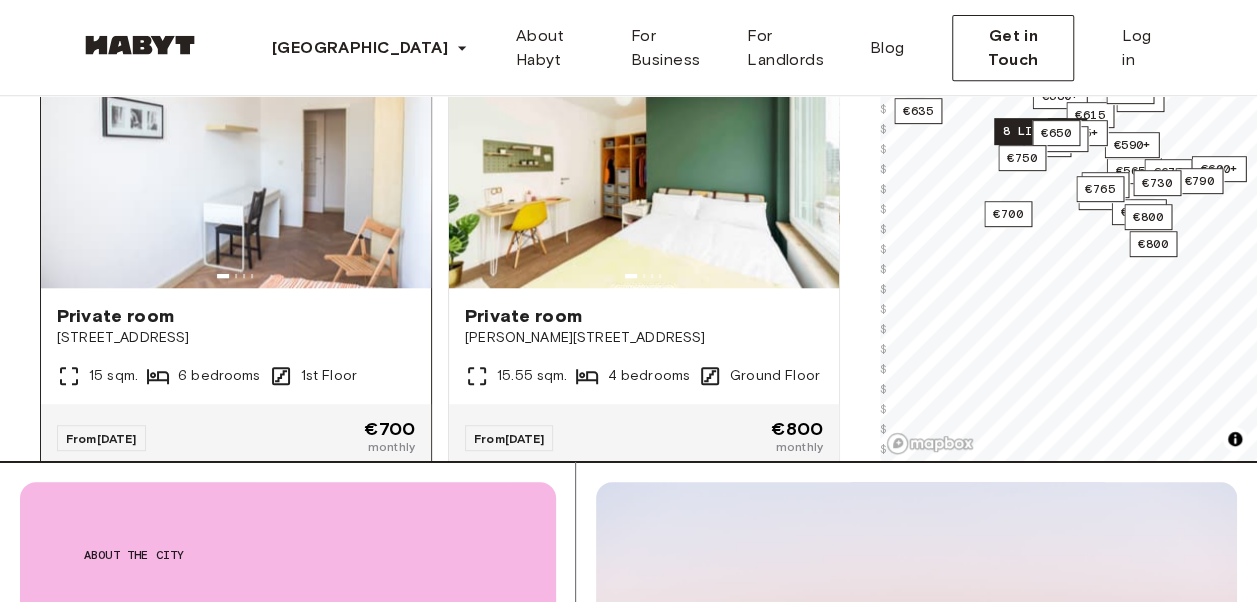 click at bounding box center (236, 168) 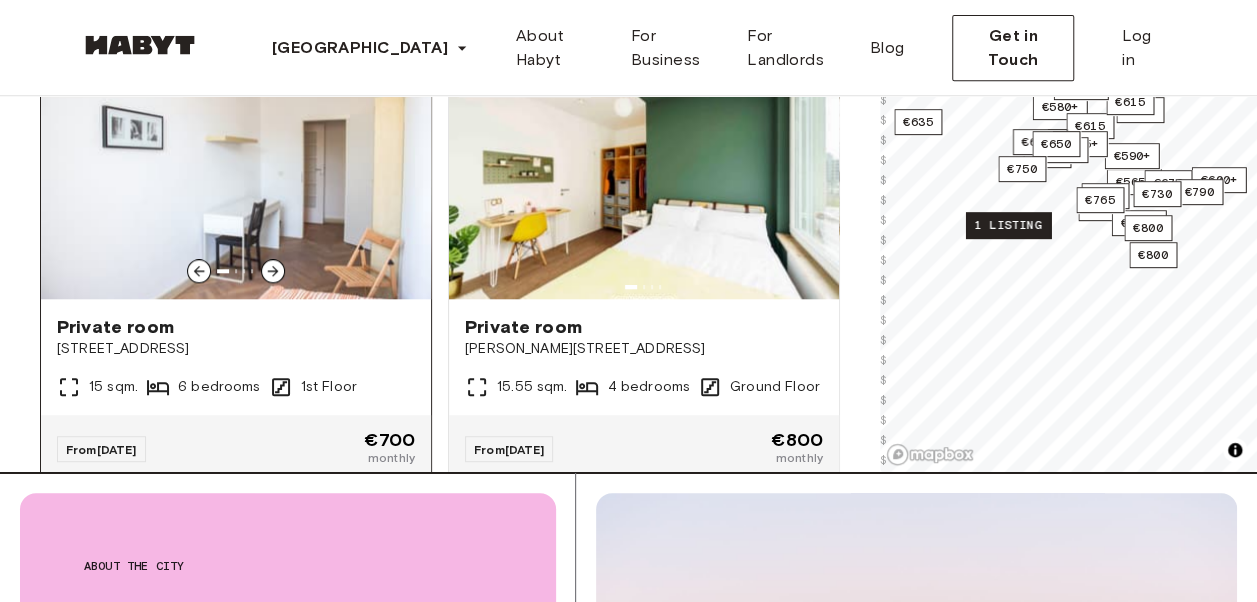 scroll, scrollTop: 430, scrollLeft: 0, axis: vertical 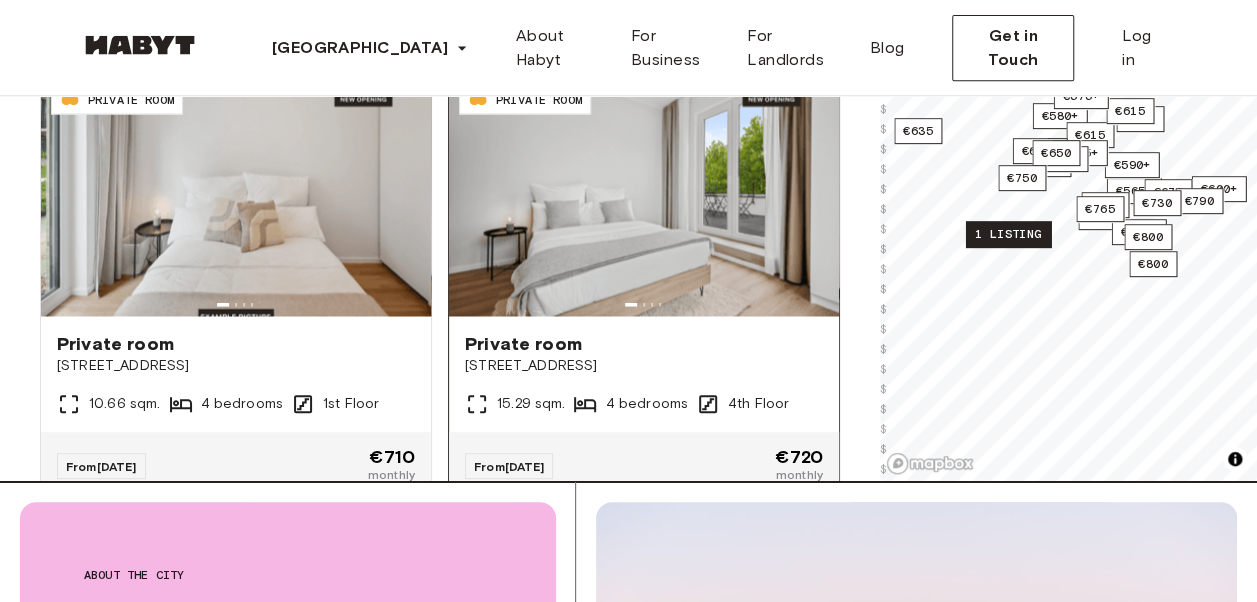 click at bounding box center (644, 196) 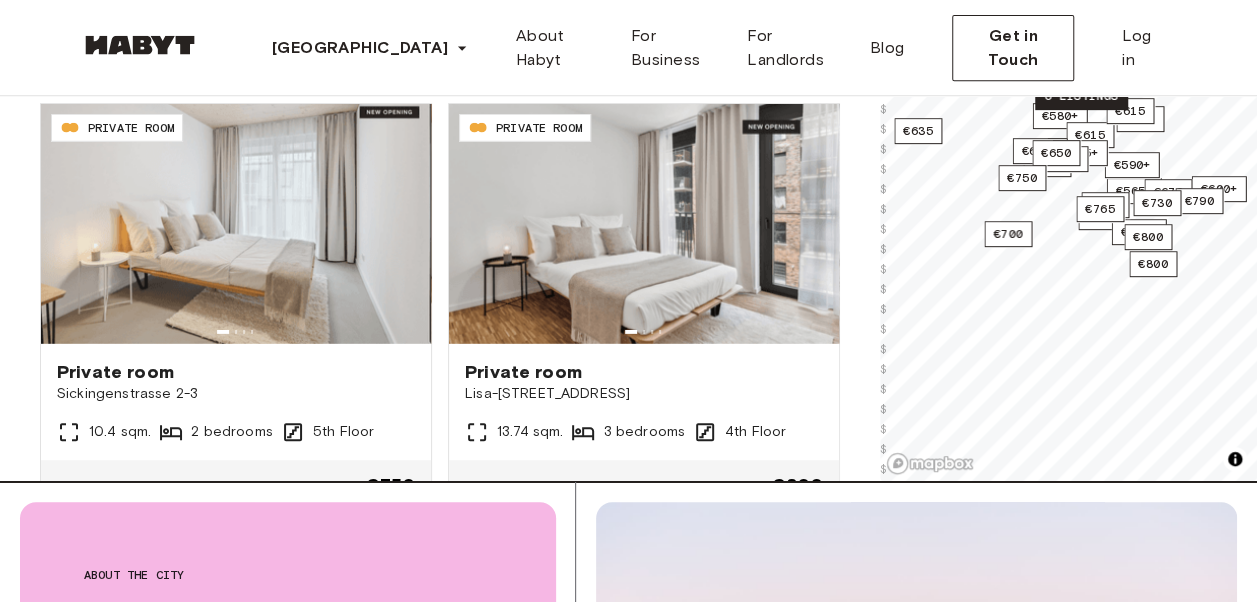 scroll, scrollTop: 17752, scrollLeft: 0, axis: vertical 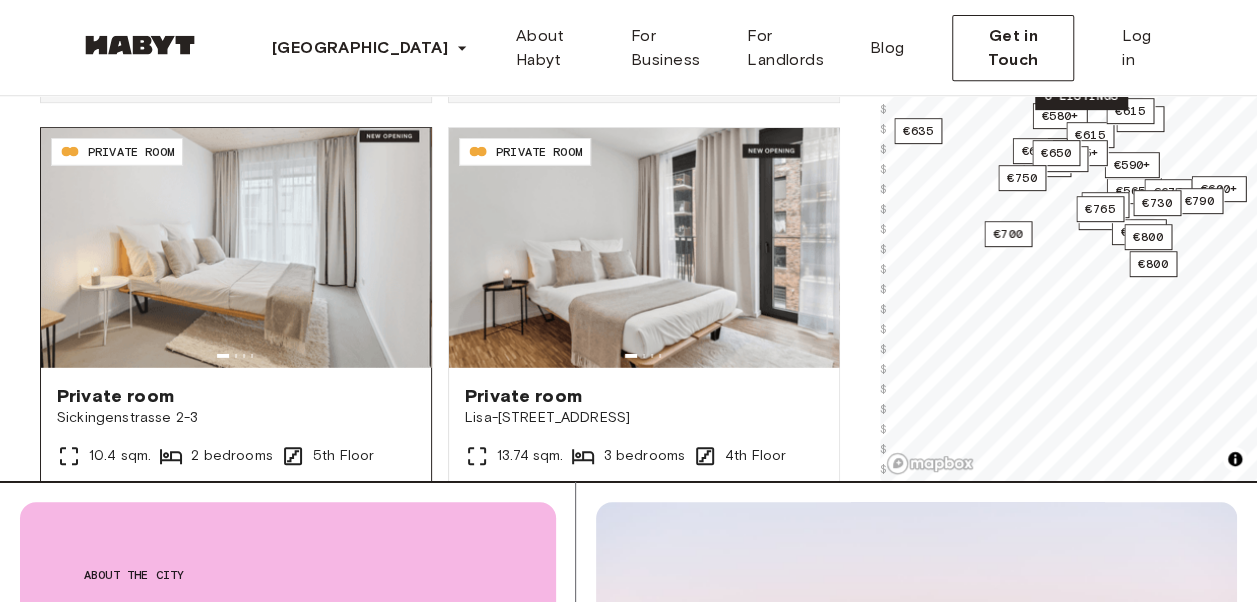click at bounding box center (236, 356) 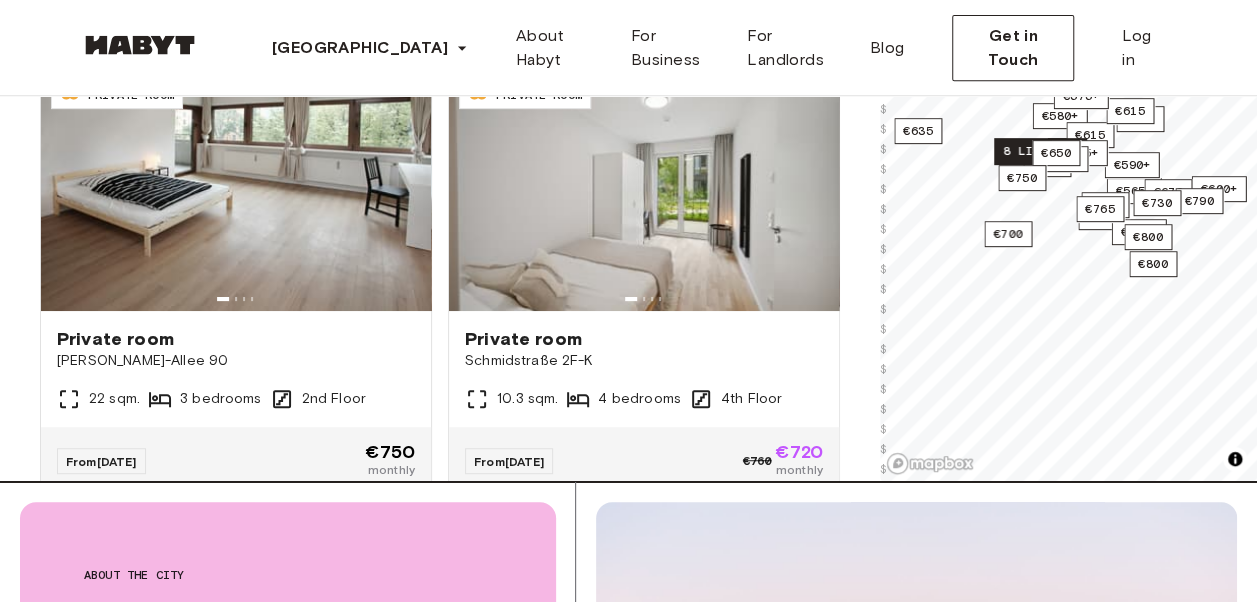 scroll, scrollTop: 15138, scrollLeft: 0, axis: vertical 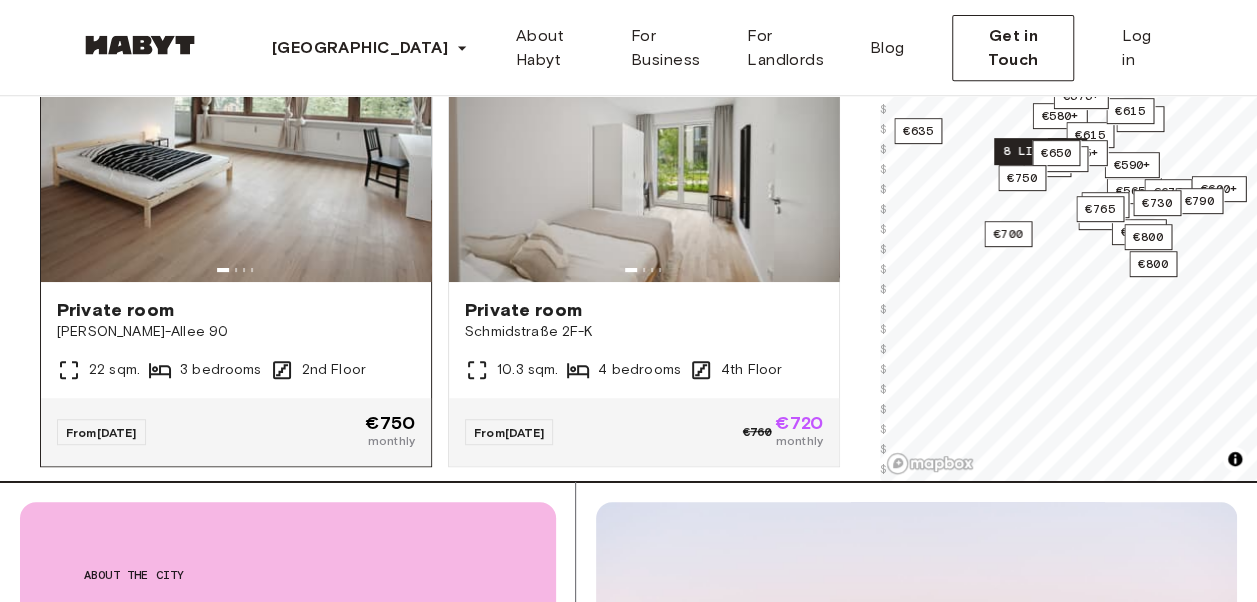 click at bounding box center (236, 162) 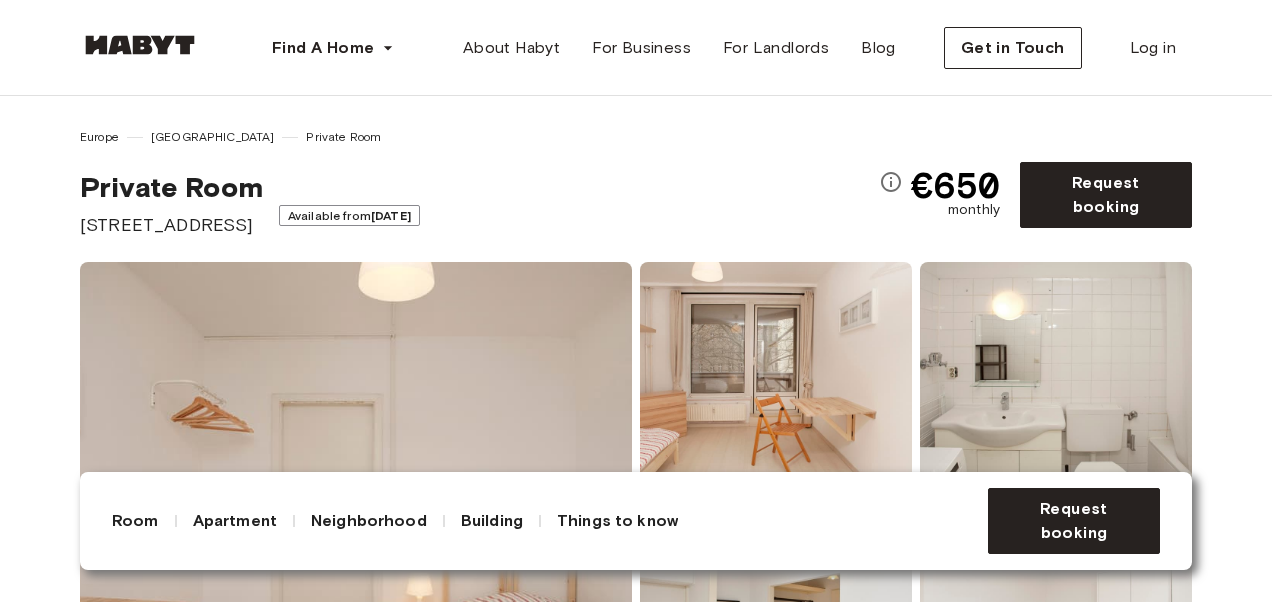 scroll, scrollTop: 0, scrollLeft: 0, axis: both 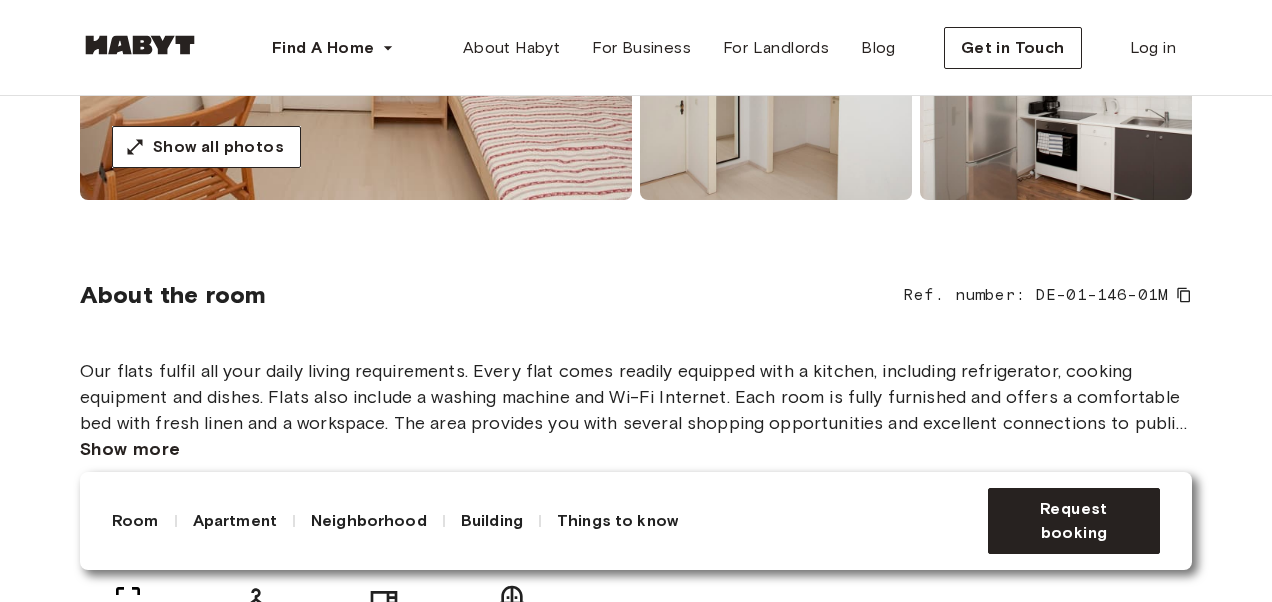 click on "Show more" at bounding box center (130, 449) 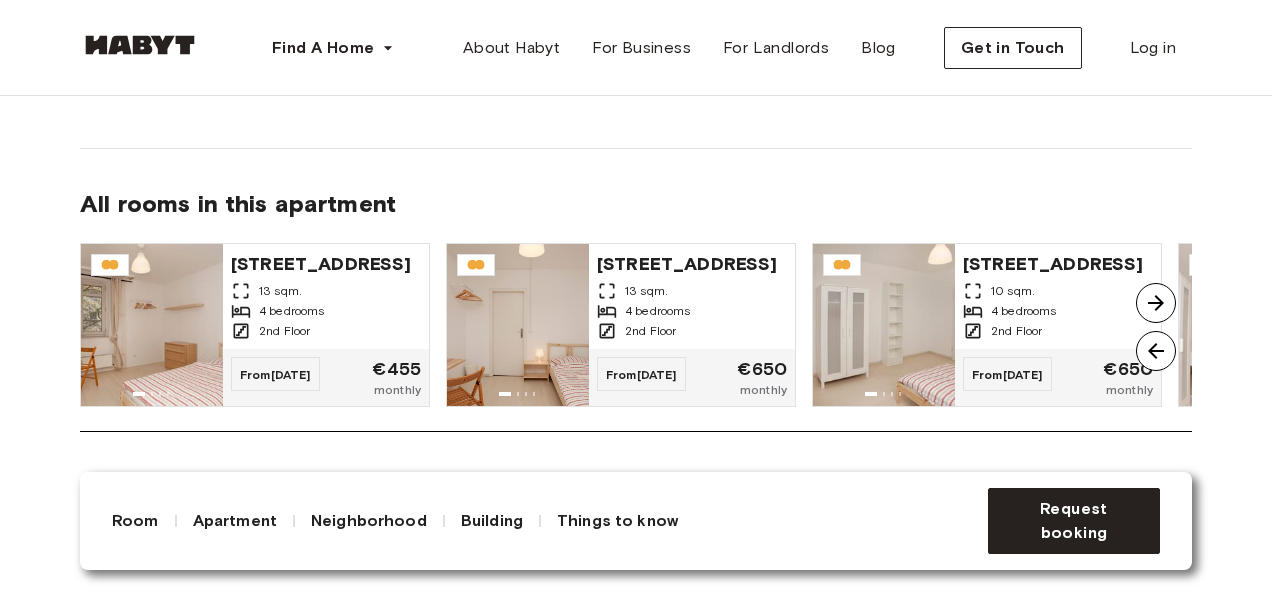 scroll, scrollTop: 1510, scrollLeft: 0, axis: vertical 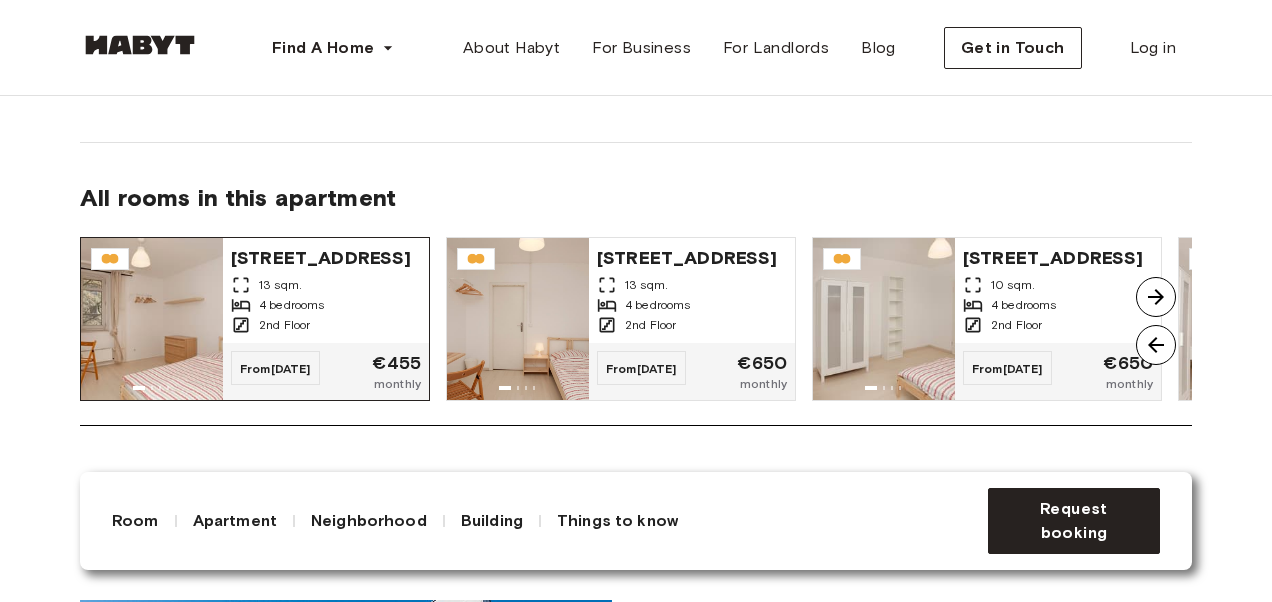 click at bounding box center (152, 319) 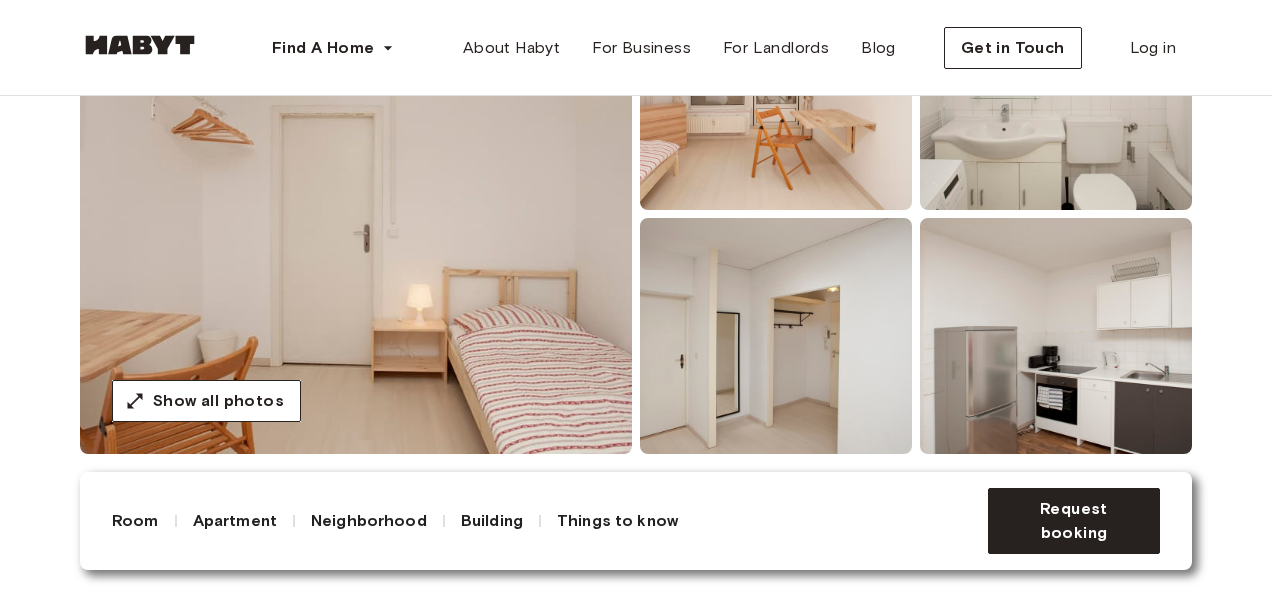 scroll, scrollTop: 0, scrollLeft: 0, axis: both 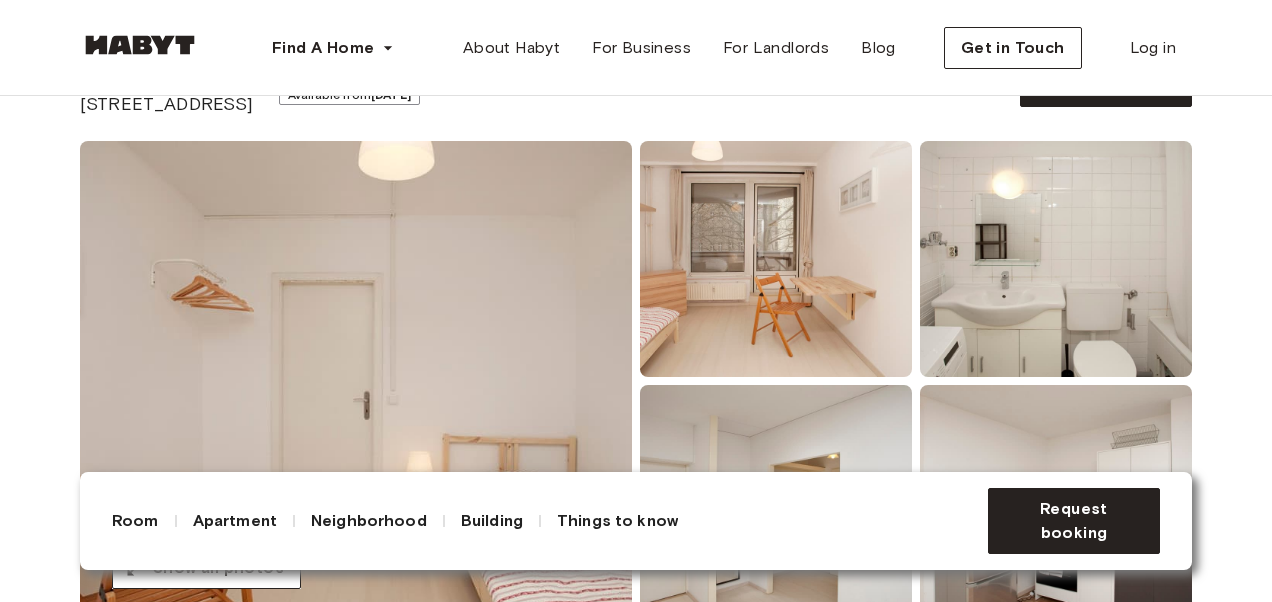 click at bounding box center (776, 259) 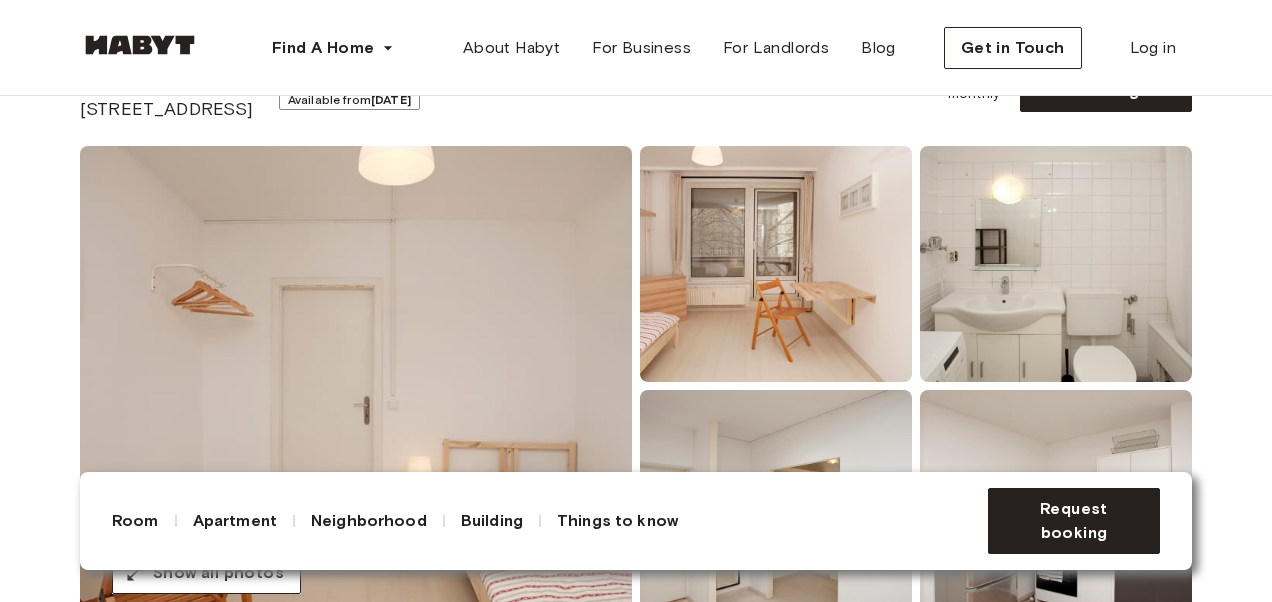 scroll, scrollTop: 0, scrollLeft: 0, axis: both 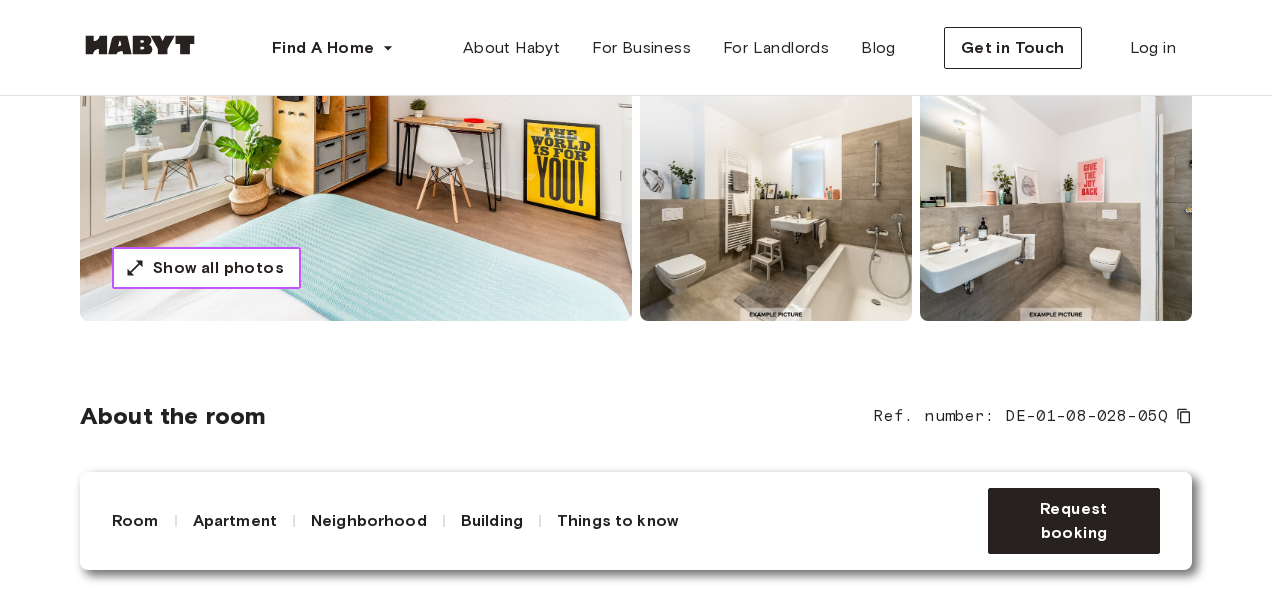 click on "Show all photos" at bounding box center (218, 268) 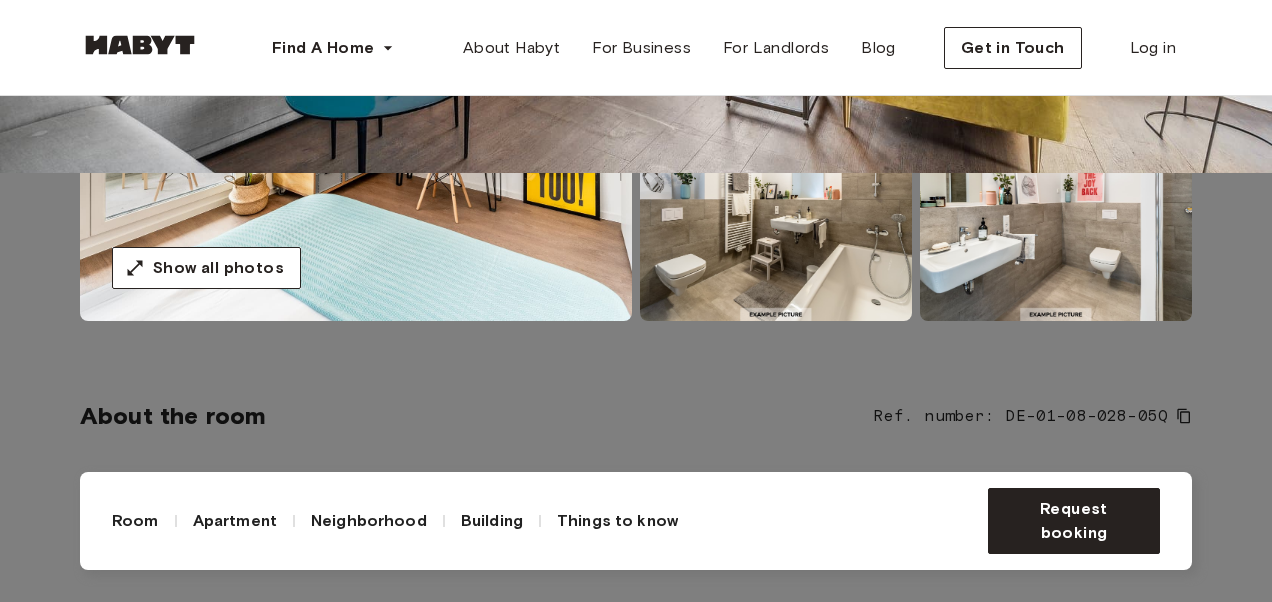 click at bounding box center [636, -128] 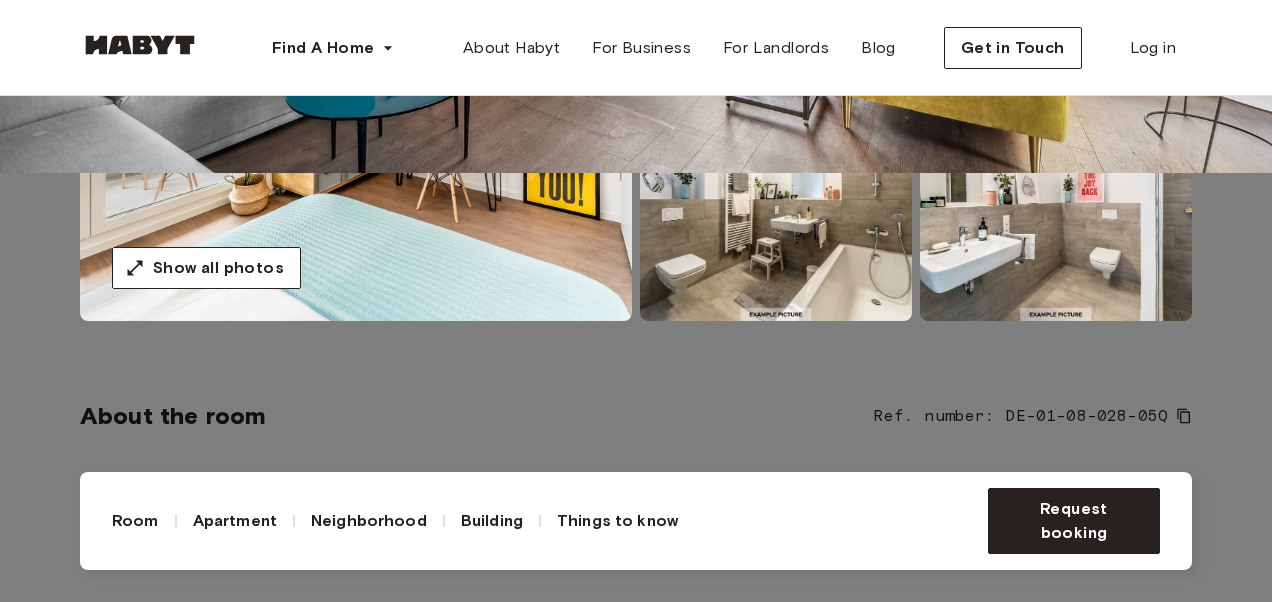 click at bounding box center [636, -128] 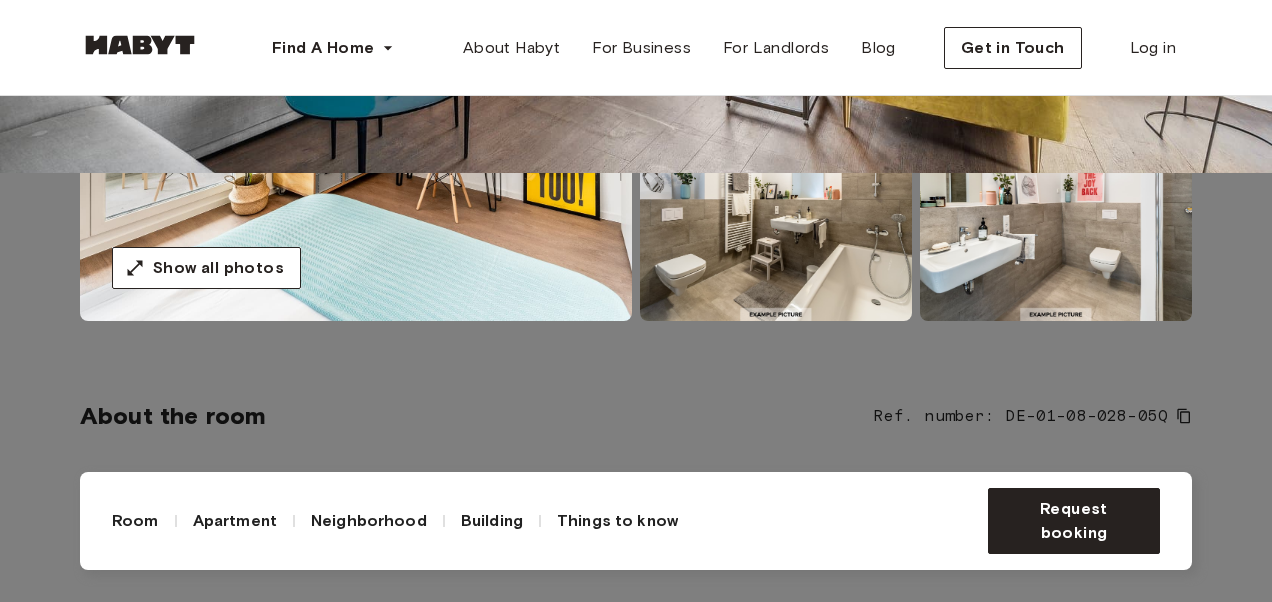 click at bounding box center [636, -128] 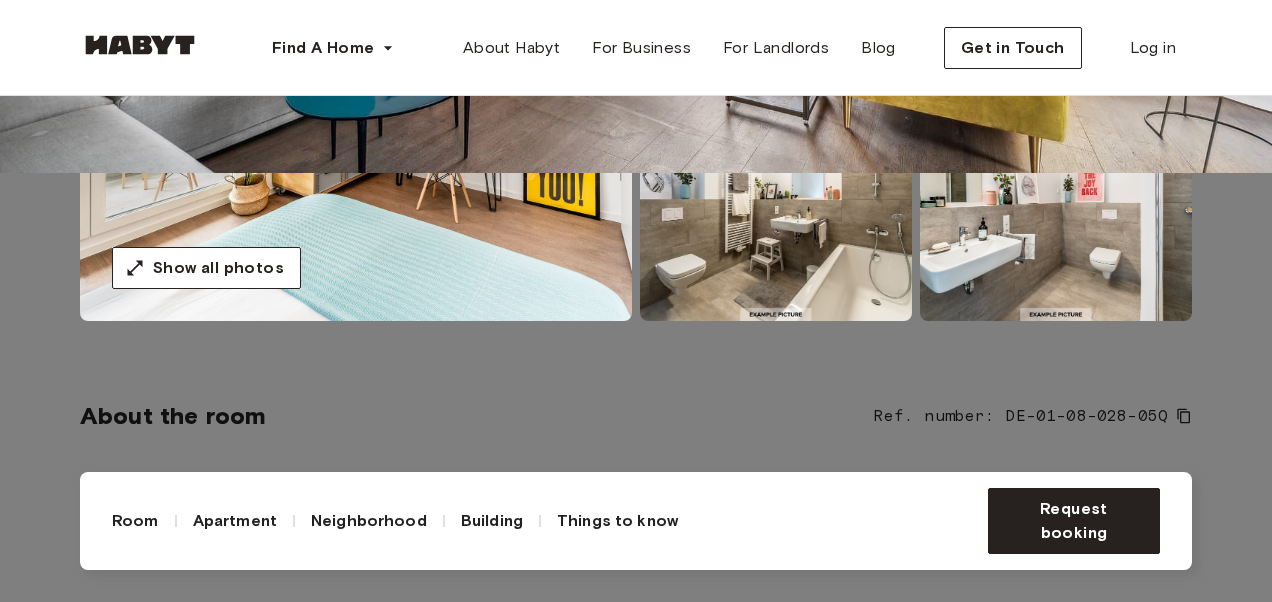 click at bounding box center (636, -128) 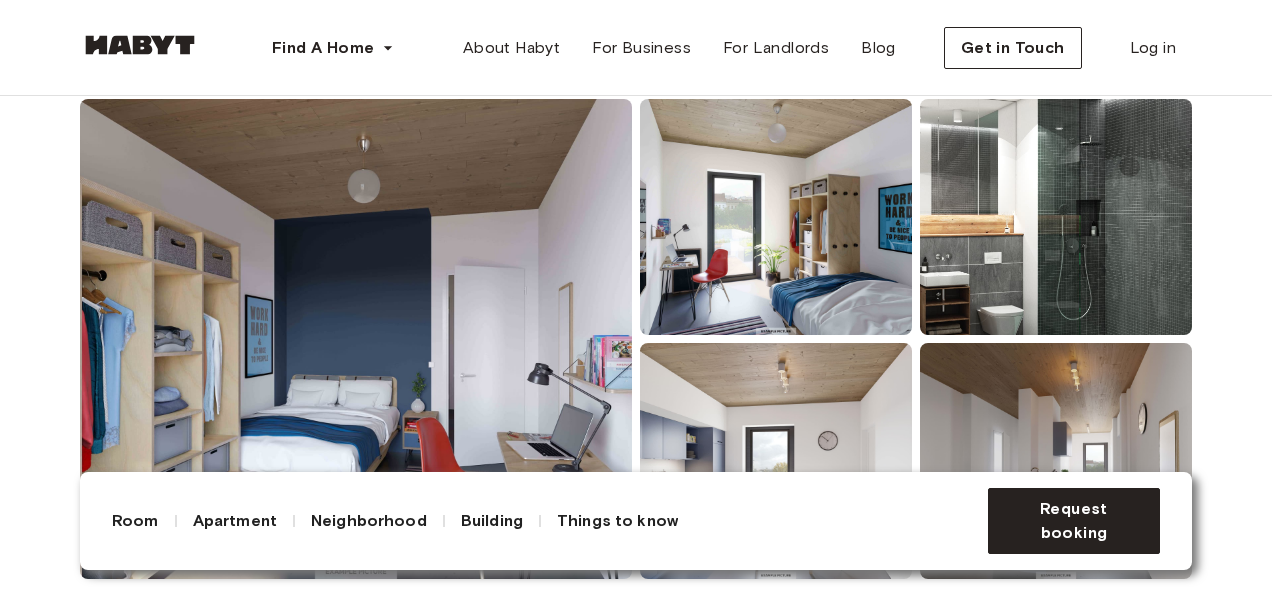 scroll, scrollTop: 163, scrollLeft: 0, axis: vertical 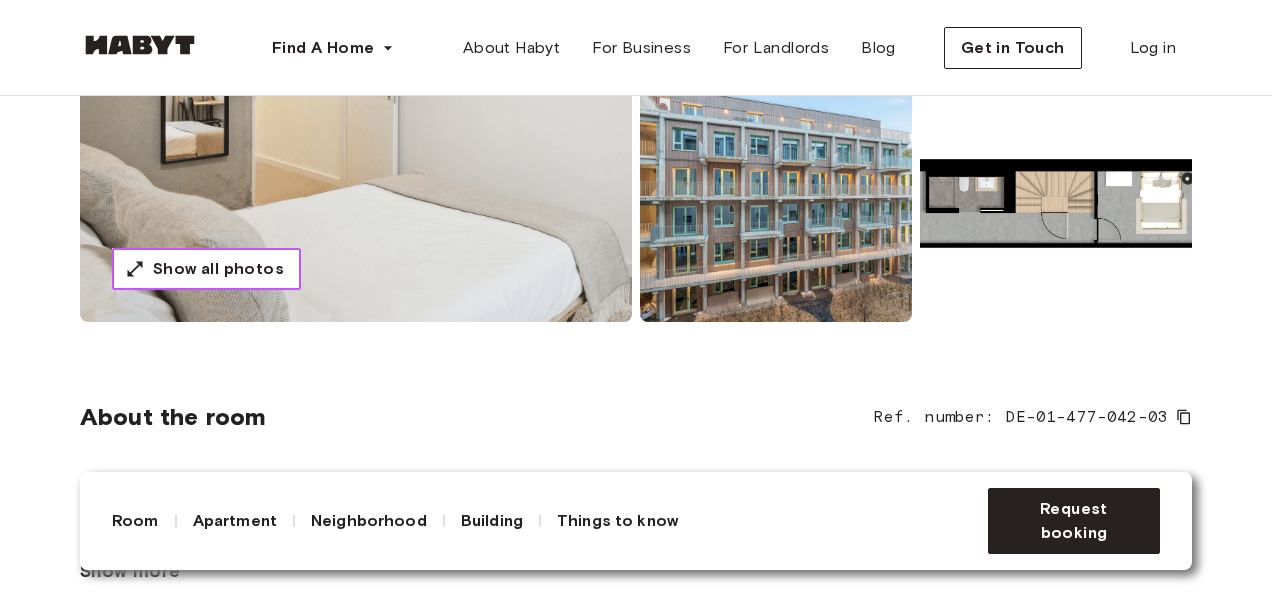 click on "Show all photos" at bounding box center (218, 269) 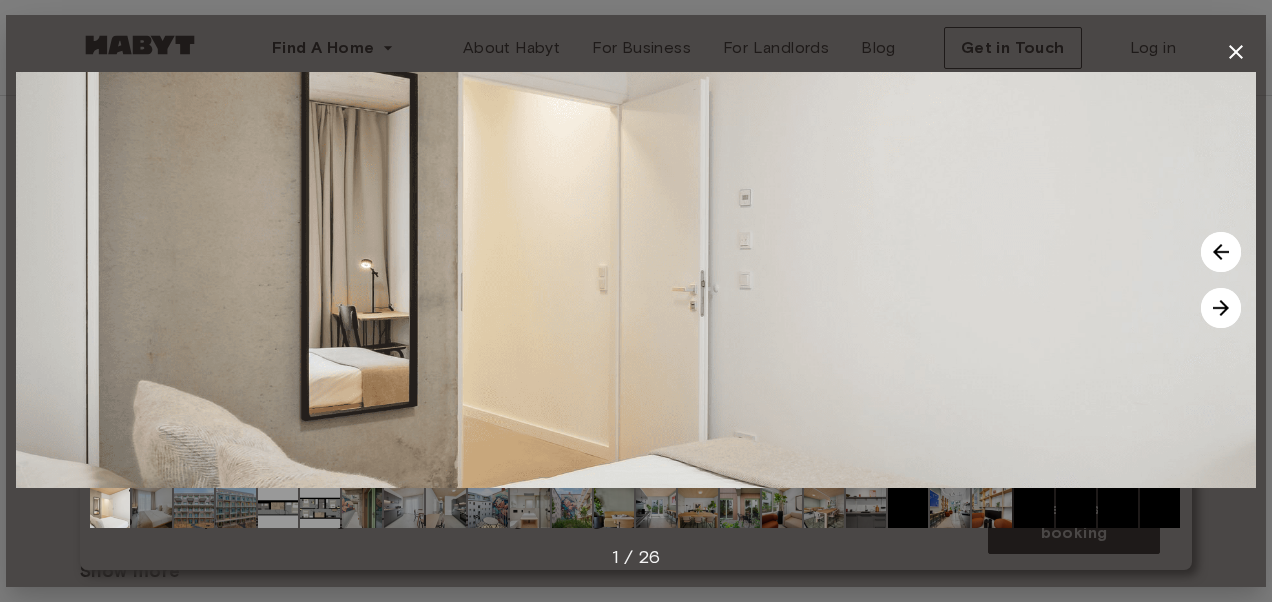 click at bounding box center (1221, 308) 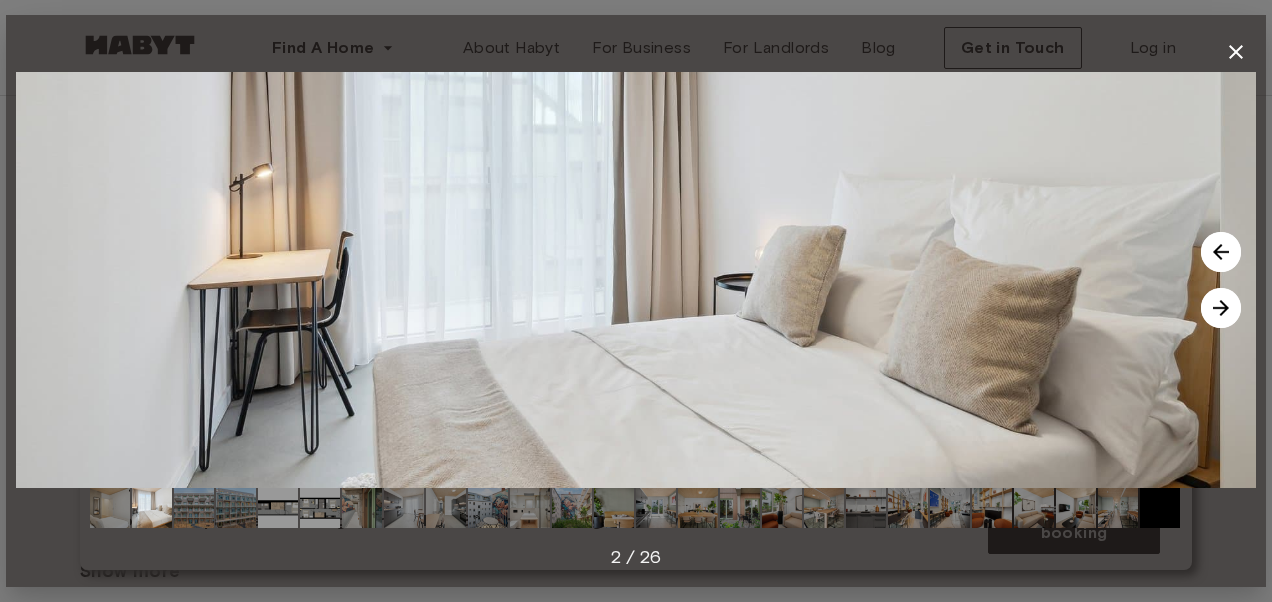 click at bounding box center [1221, 308] 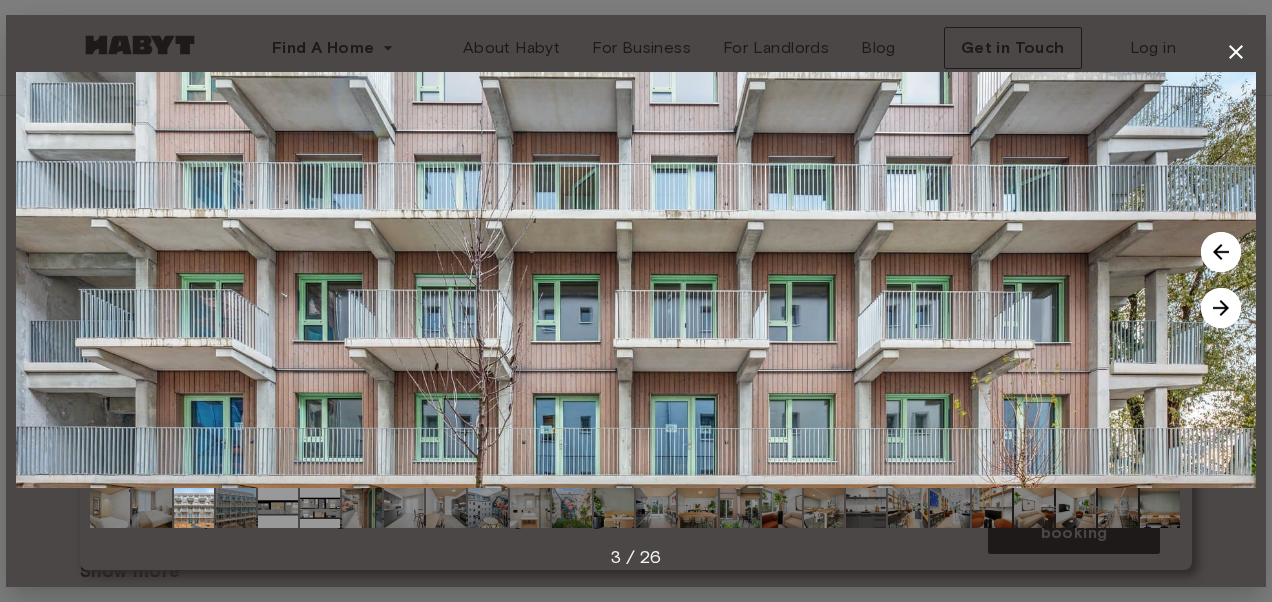 click at bounding box center [1221, 308] 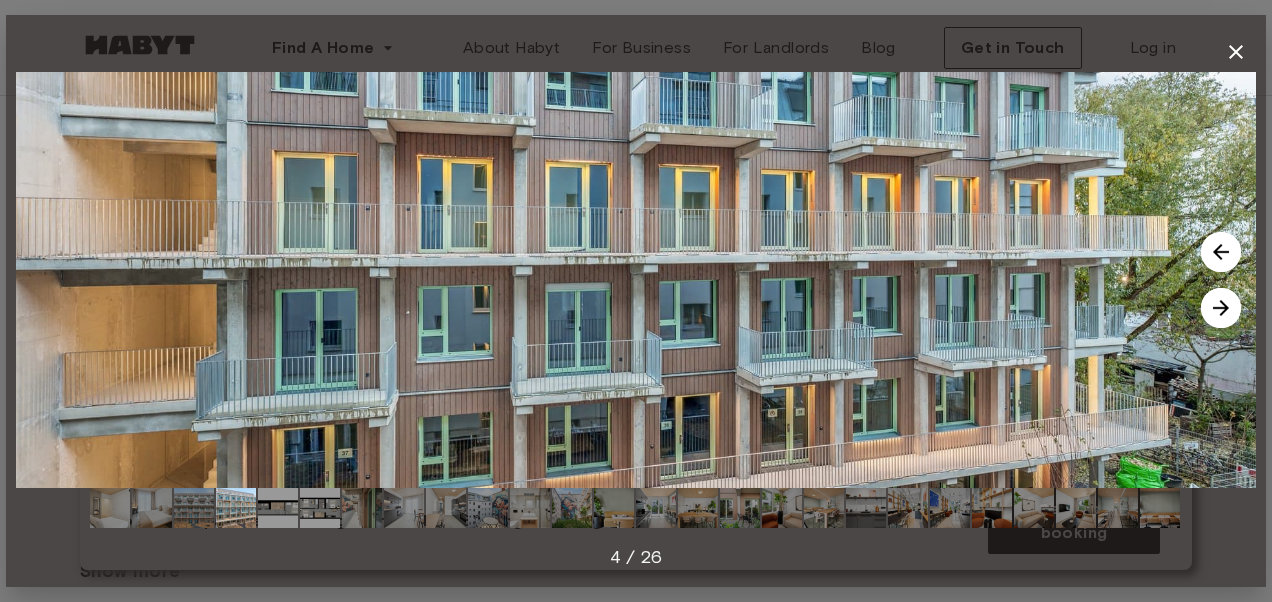 click at bounding box center (1221, 308) 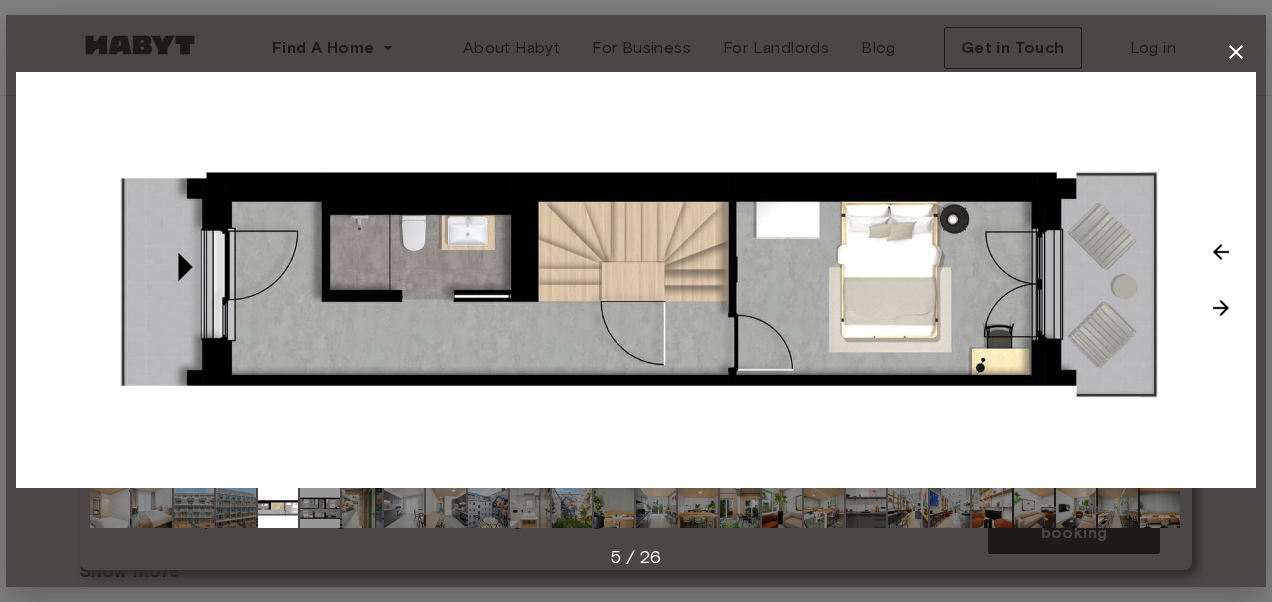 click at bounding box center [1221, 308] 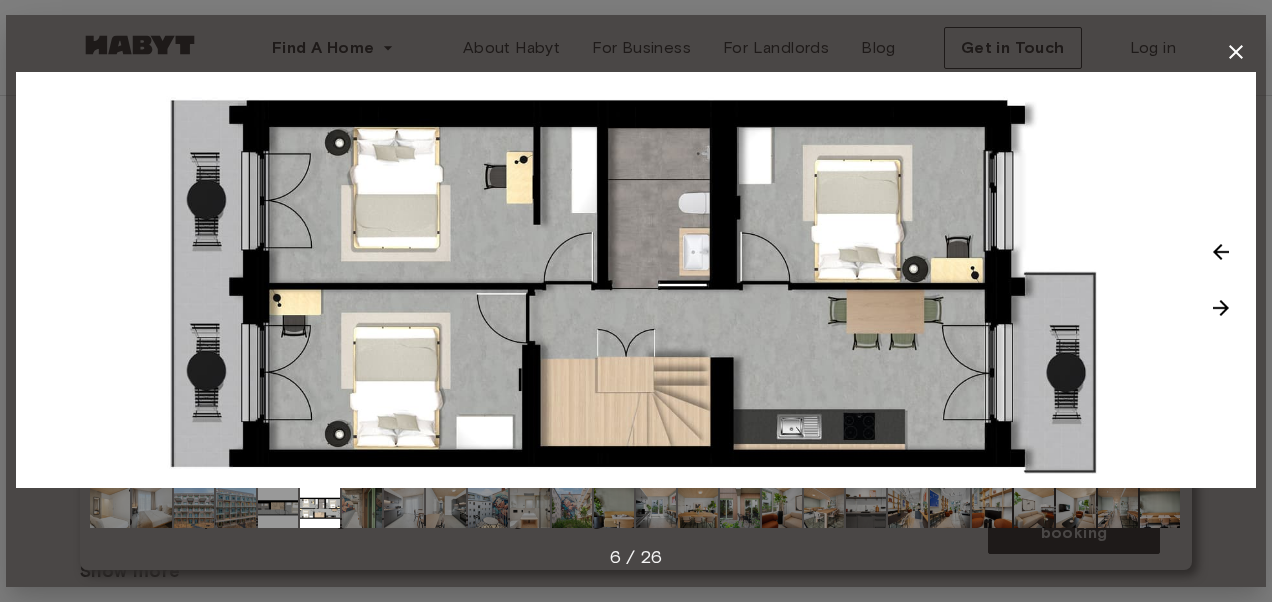 click at bounding box center [1221, 308] 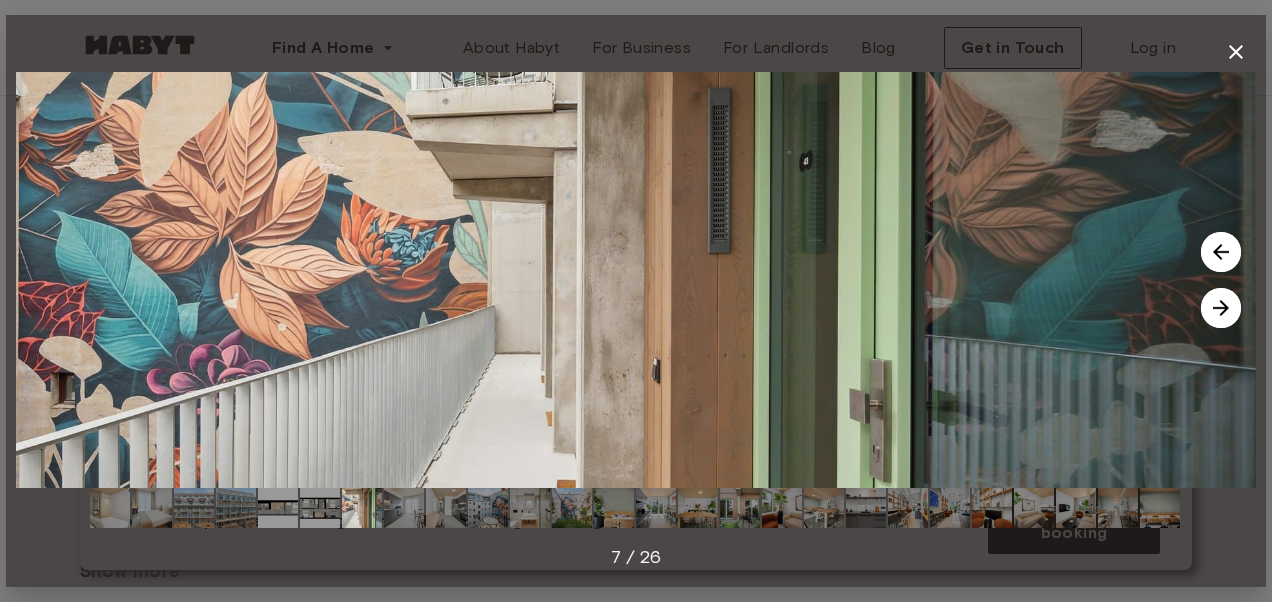 click at bounding box center [1221, 308] 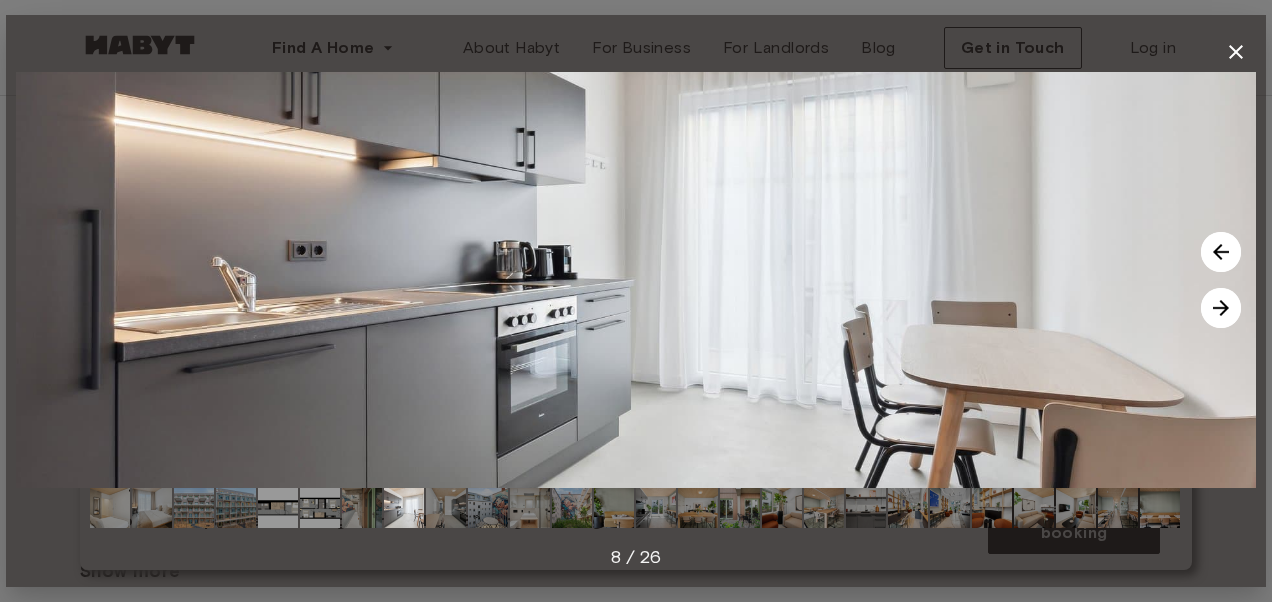 click at bounding box center [1221, 308] 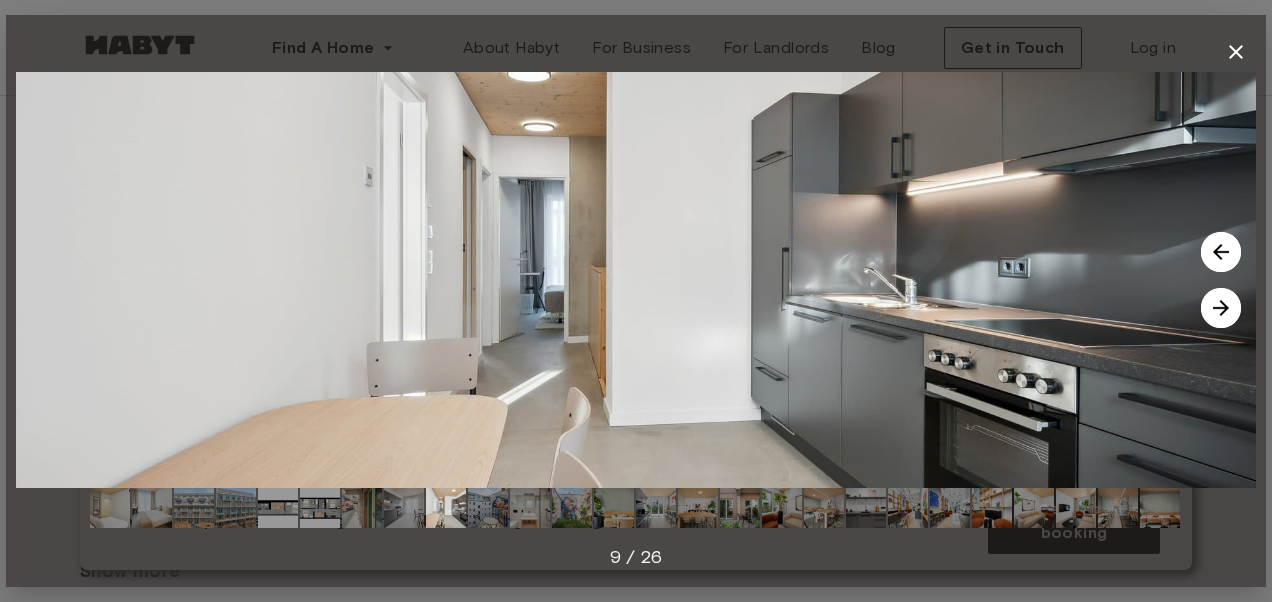 click at bounding box center [1221, 308] 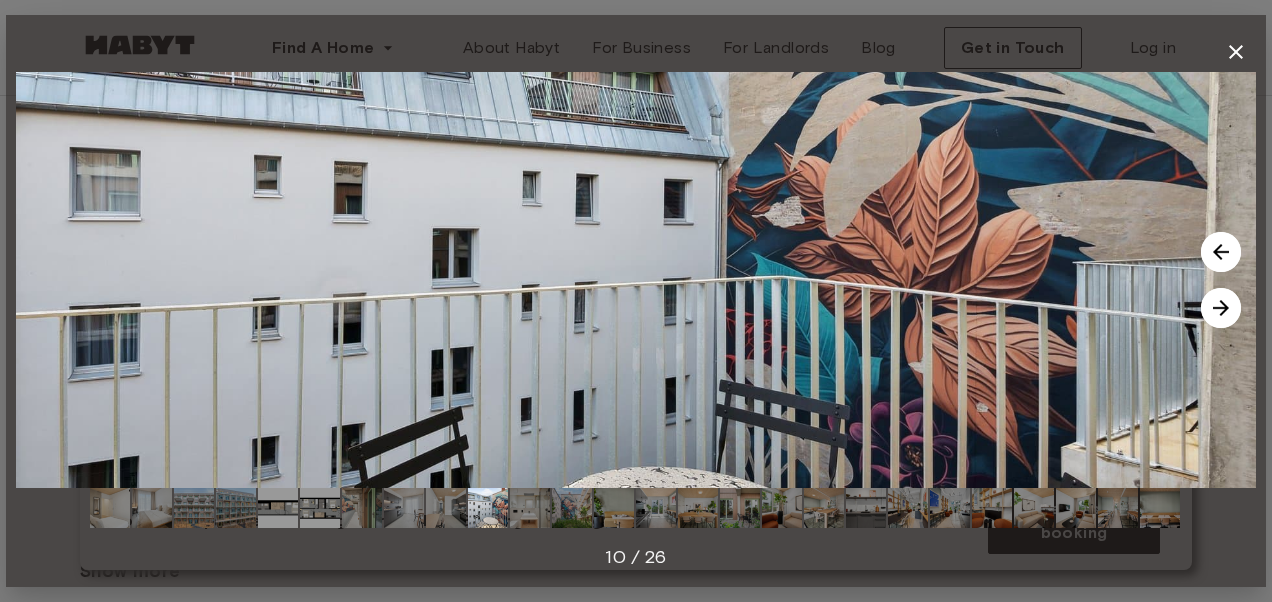 click at bounding box center [1221, 308] 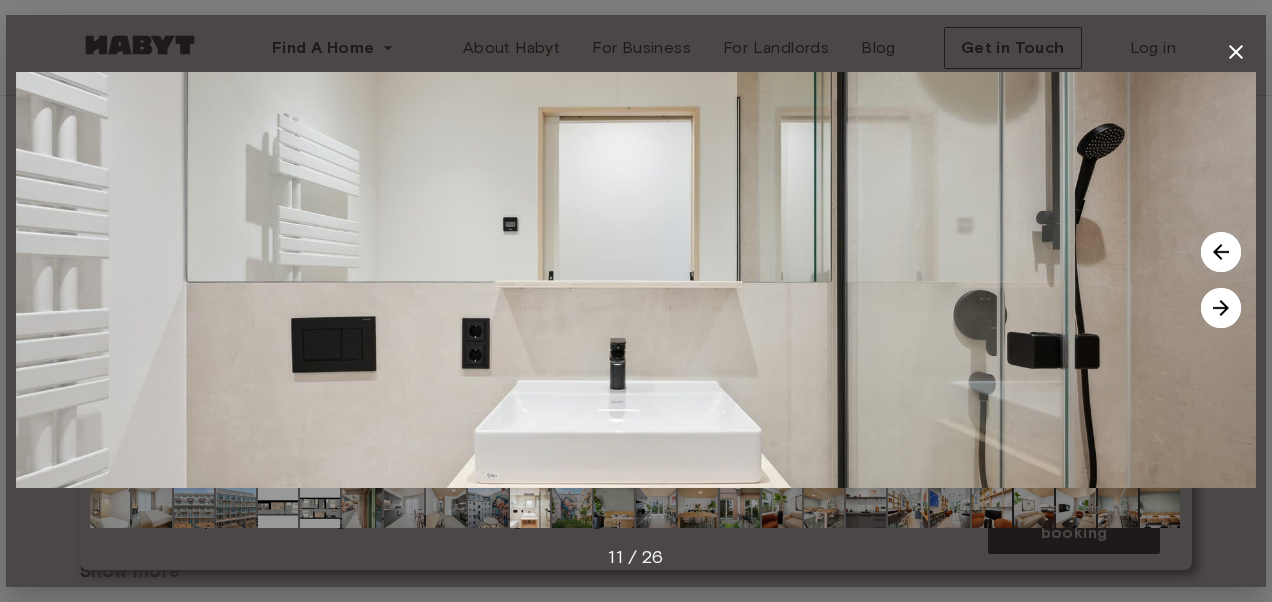 click at bounding box center [1221, 308] 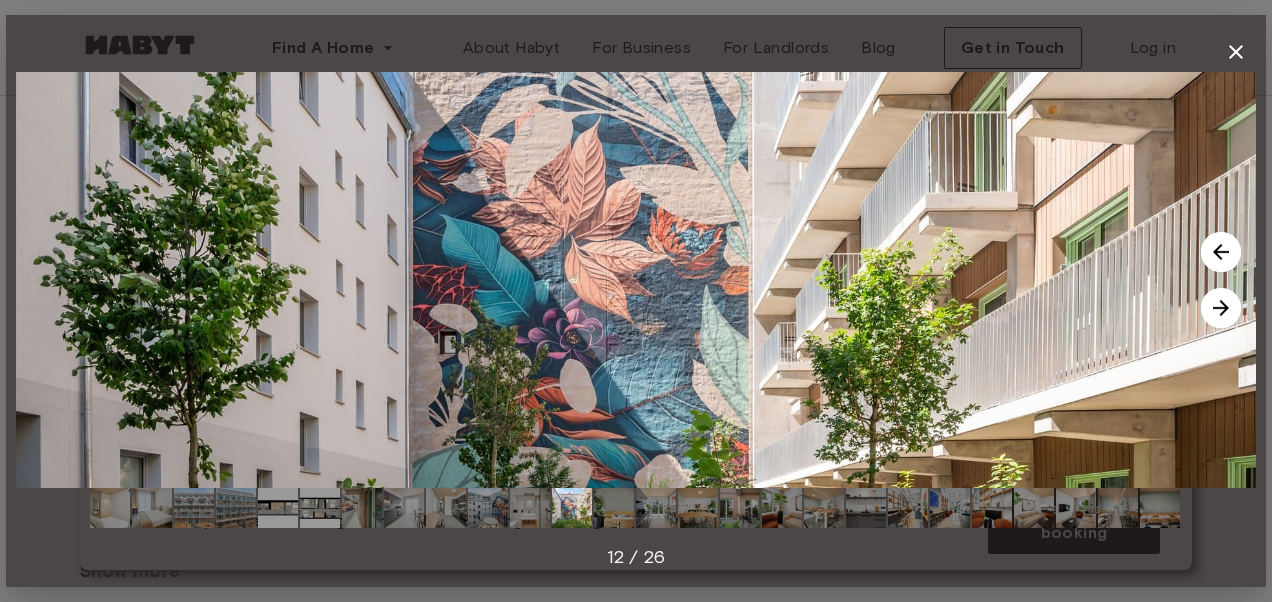 click at bounding box center [1221, 308] 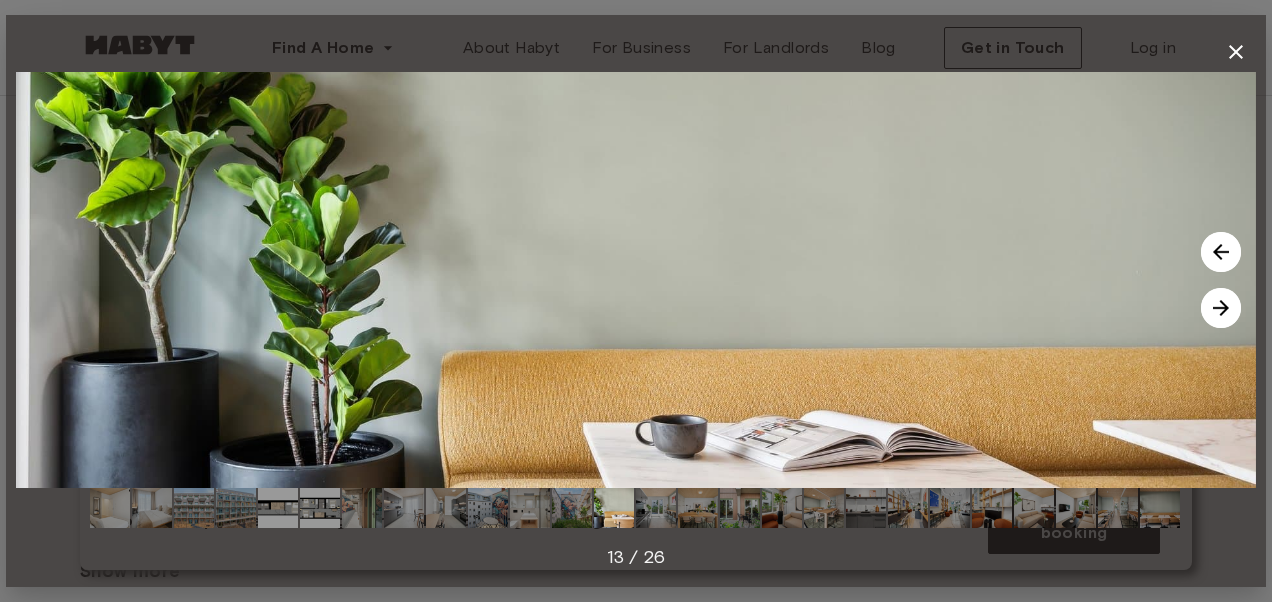 click at bounding box center (1221, 308) 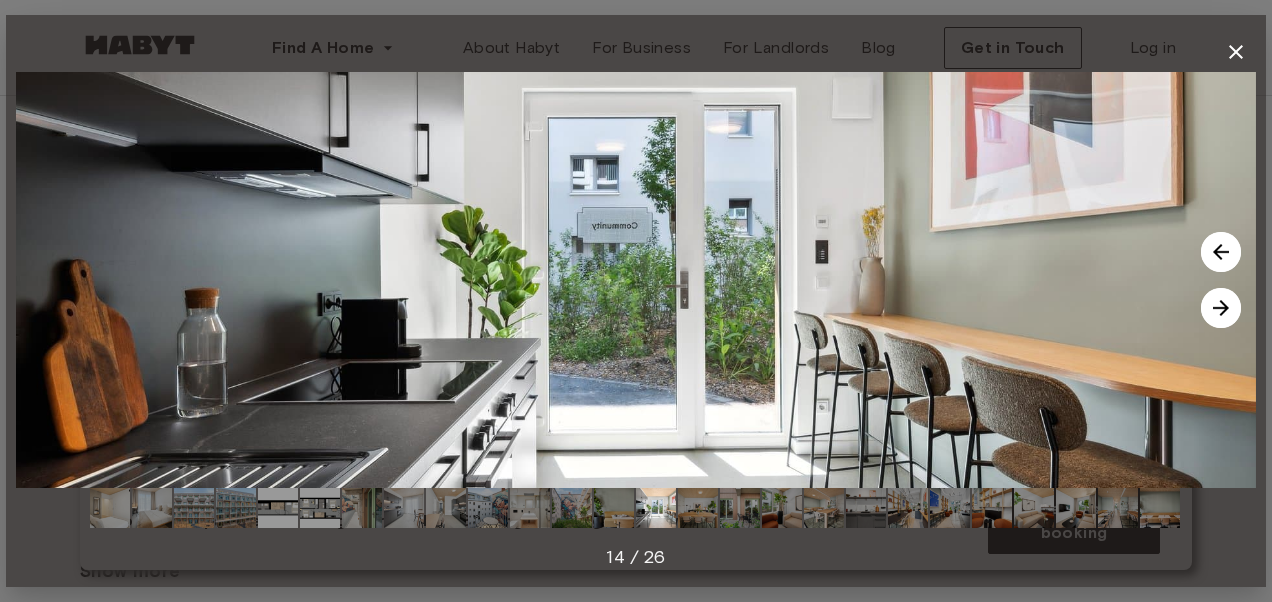 click at bounding box center (1221, 308) 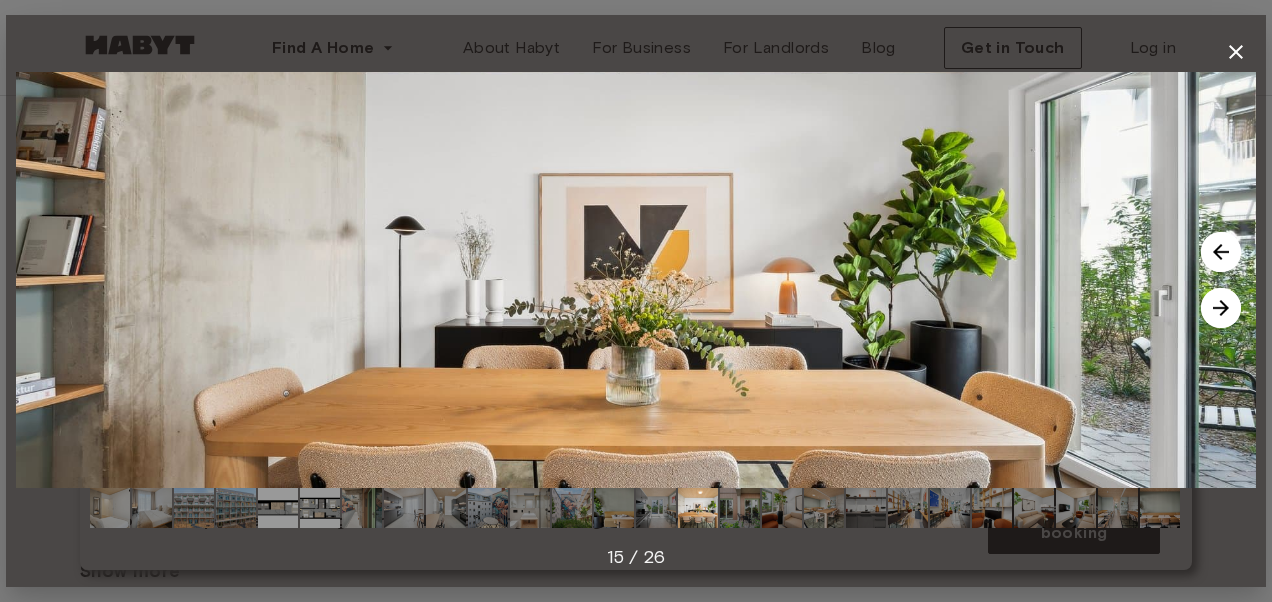click at bounding box center [320, 508] 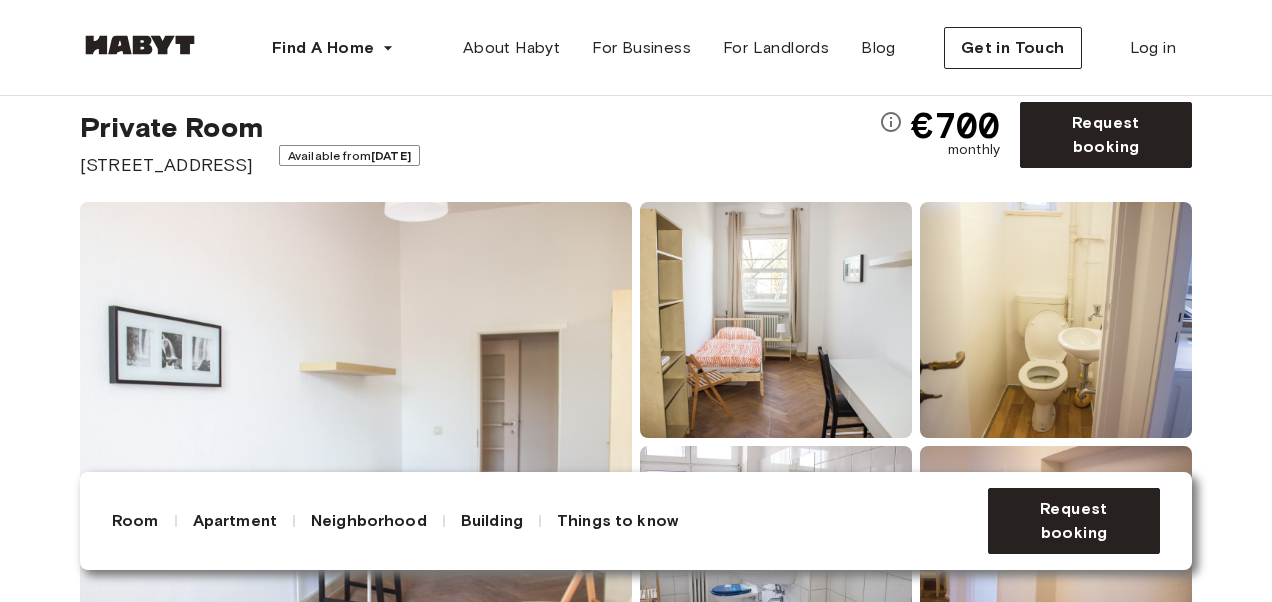 scroll, scrollTop: 552, scrollLeft: 0, axis: vertical 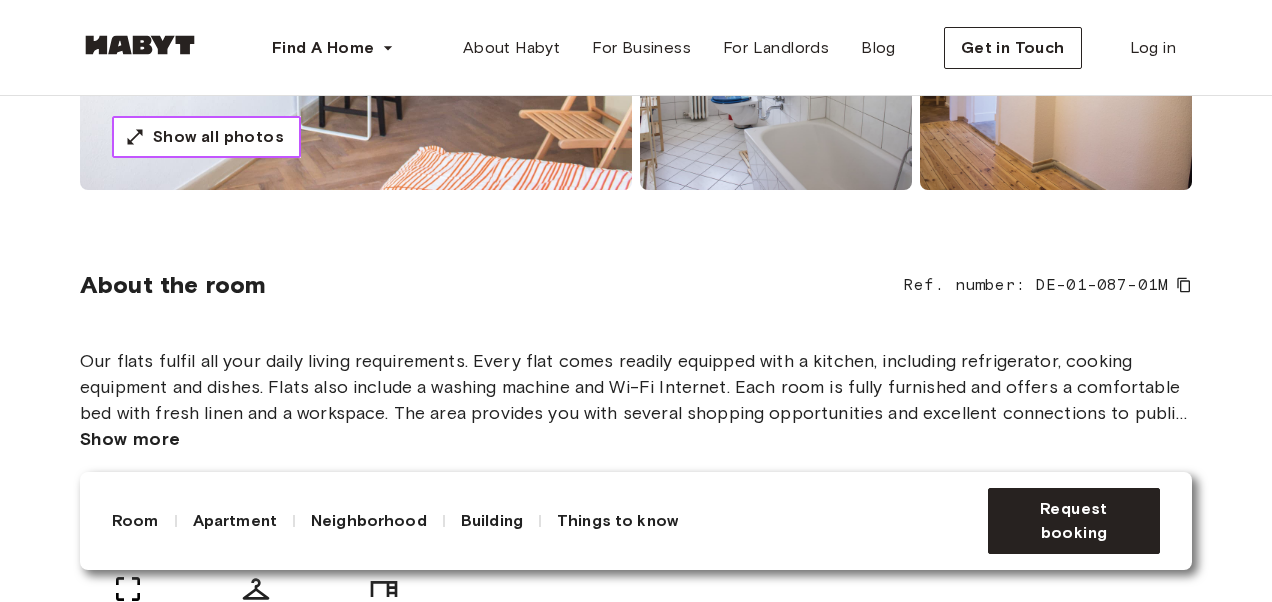 click on "Show all photos" at bounding box center [206, 137] 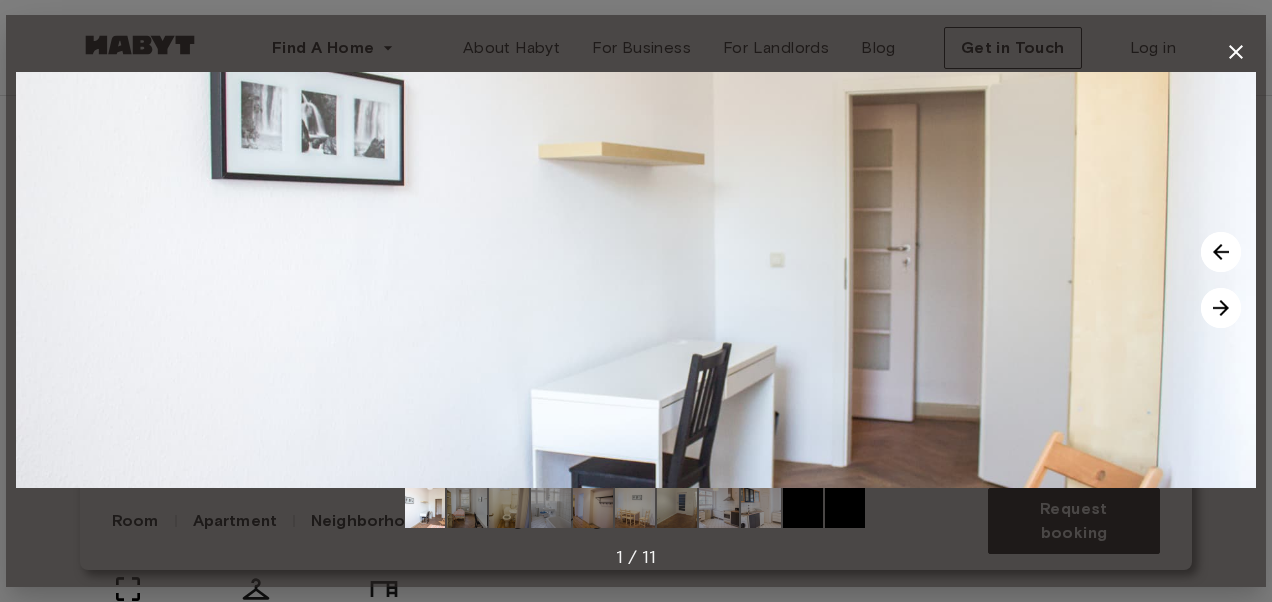 click at bounding box center (1221, 308) 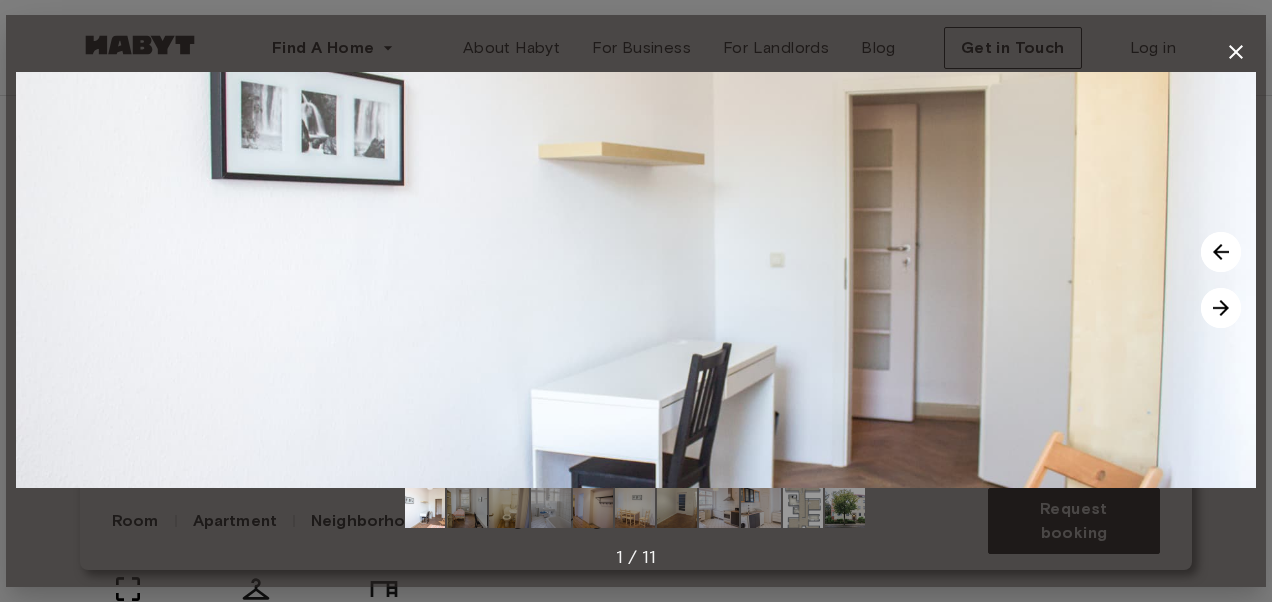 click at bounding box center (1221, 308) 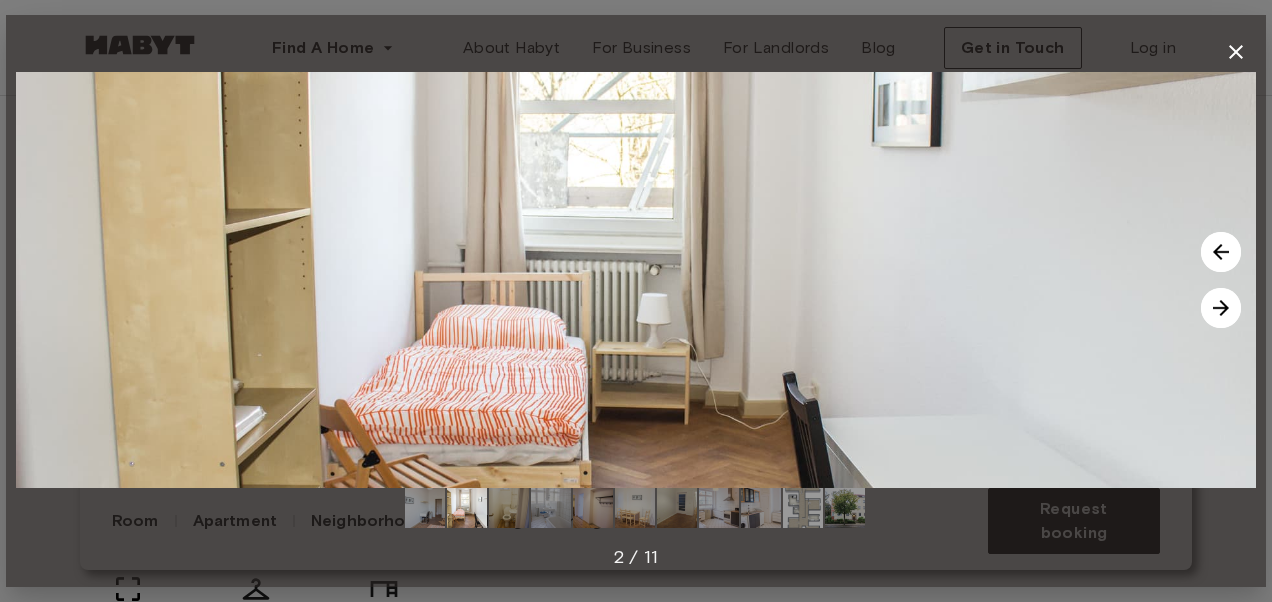 click at bounding box center [1221, 308] 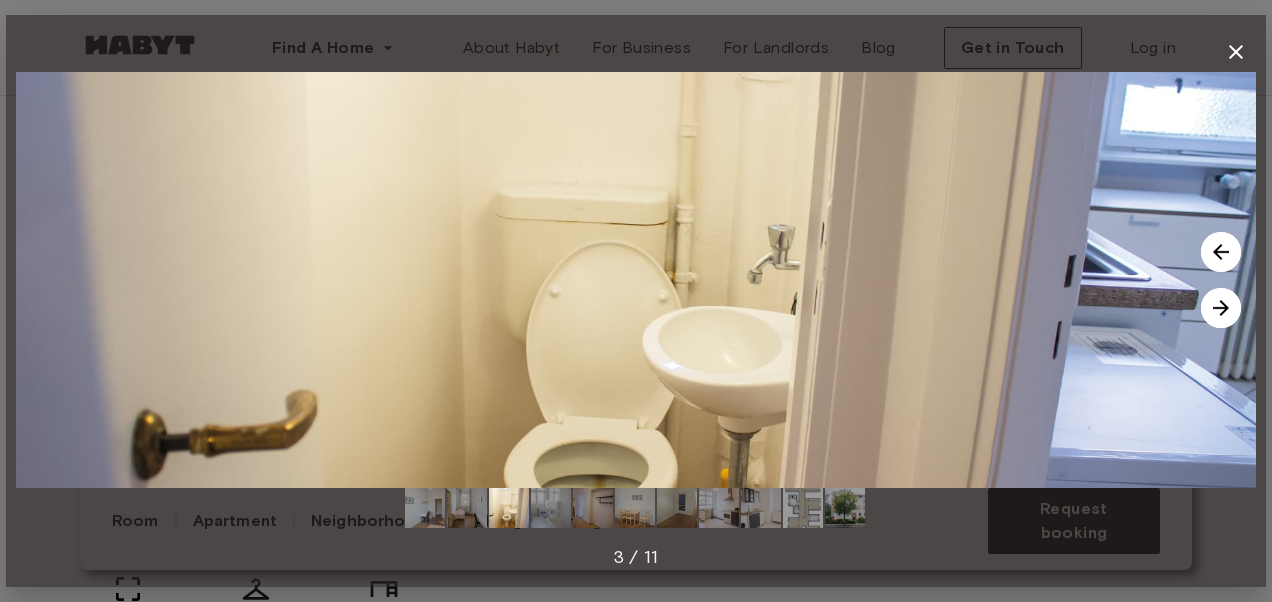 click at bounding box center [636, 280] 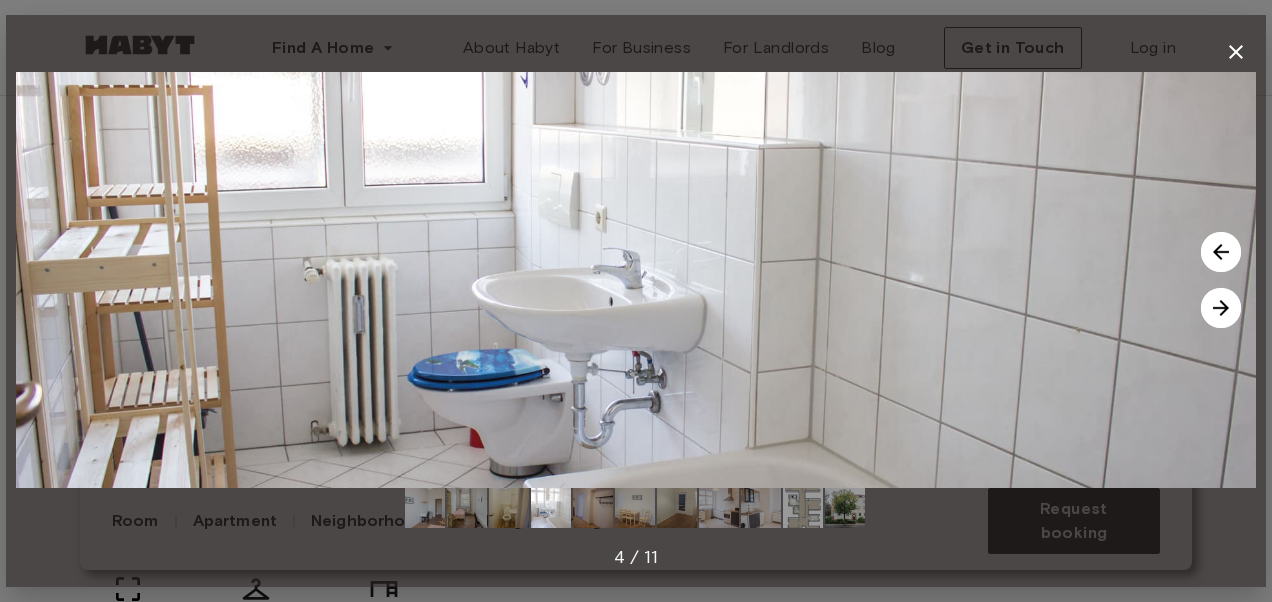 click at bounding box center [1221, 308] 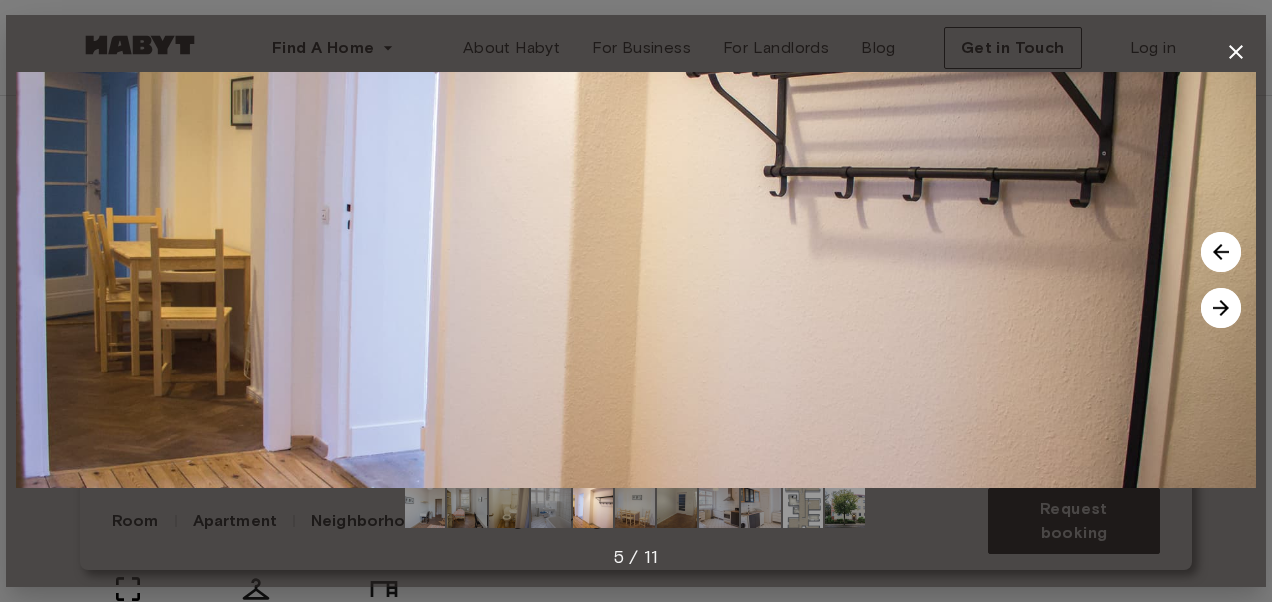 click at bounding box center [1221, 308] 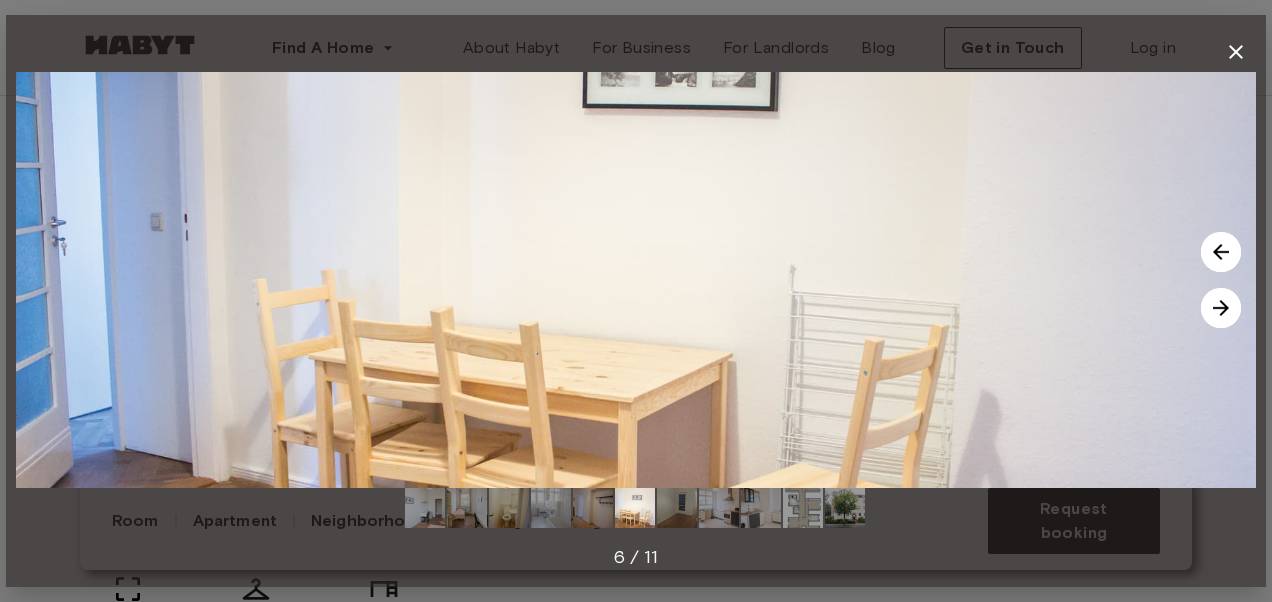 click at bounding box center (1221, 308) 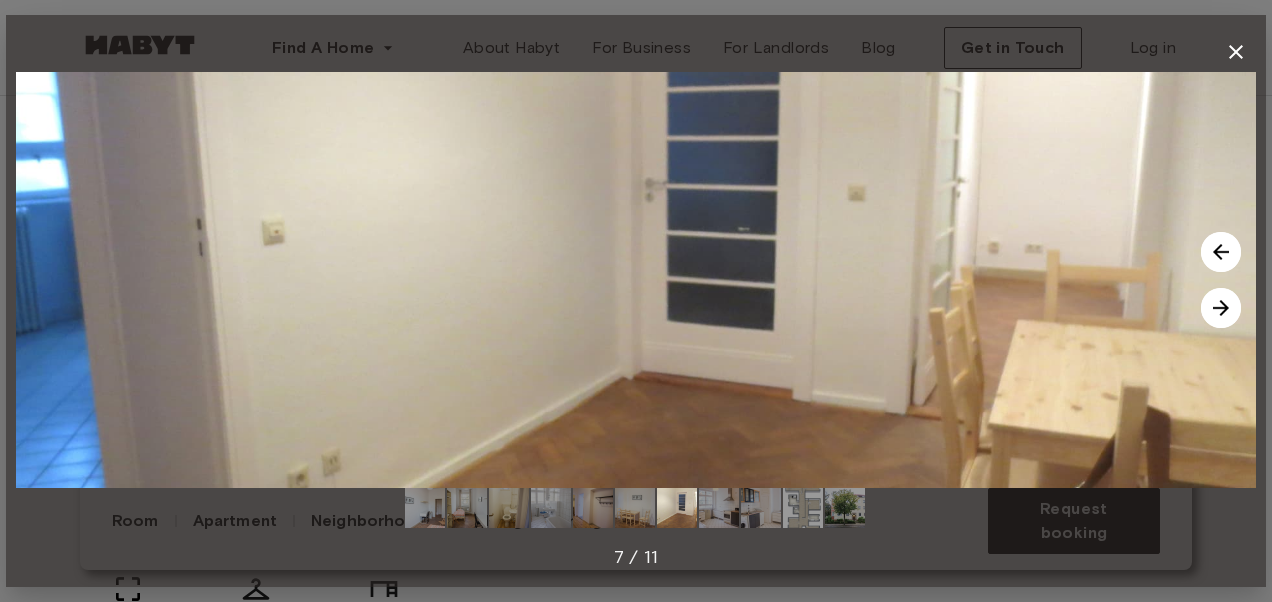 click at bounding box center (1221, 308) 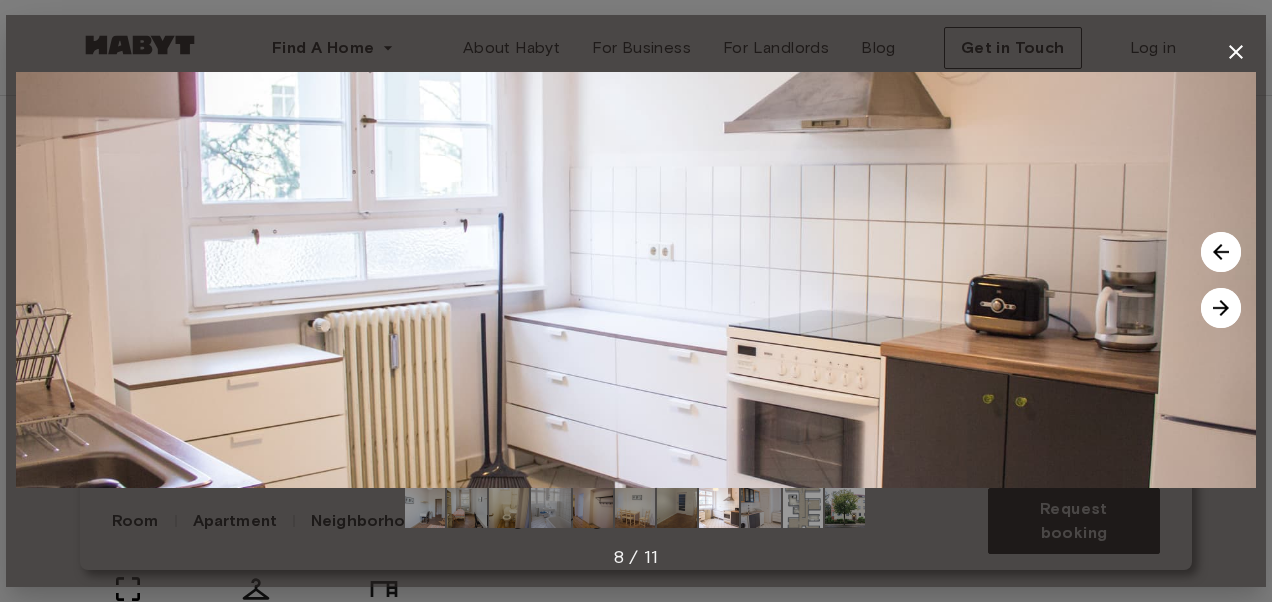click at bounding box center (1221, 308) 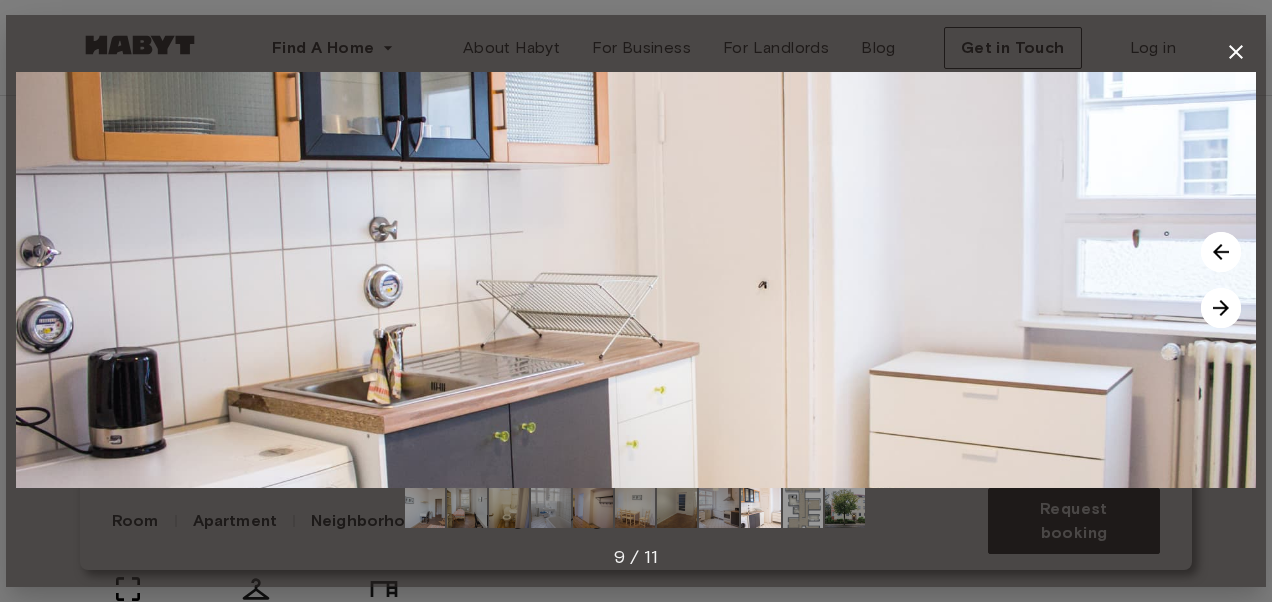 click at bounding box center [1221, 308] 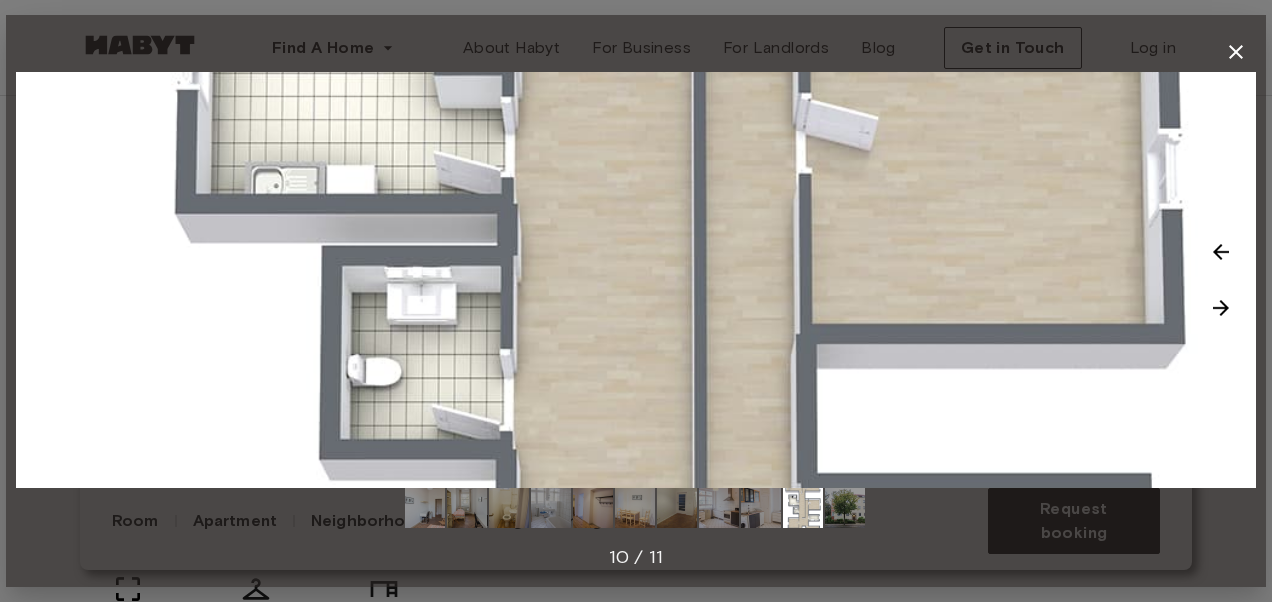 click at bounding box center (1221, 308) 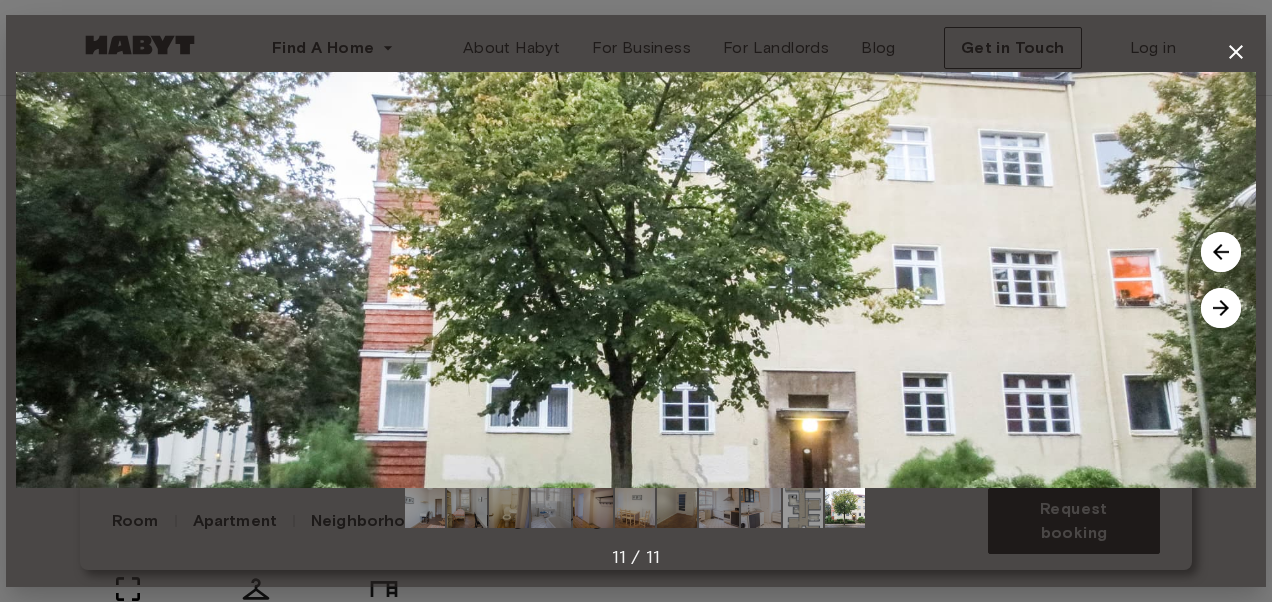 click at bounding box center [1221, 308] 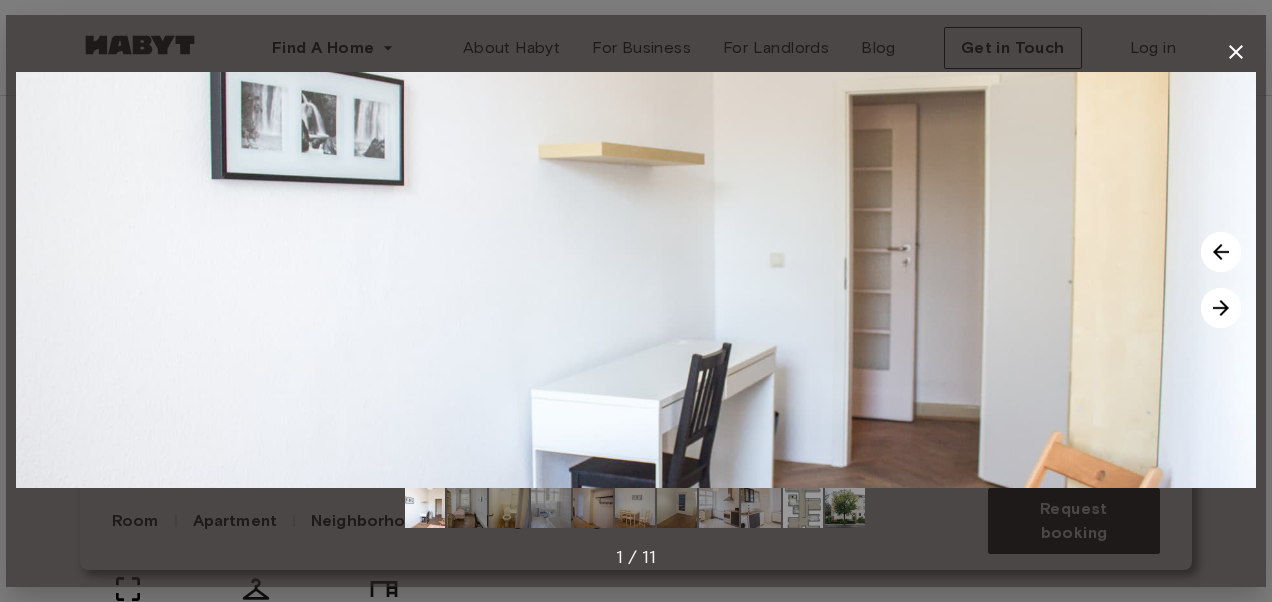click at bounding box center [1236, 52] 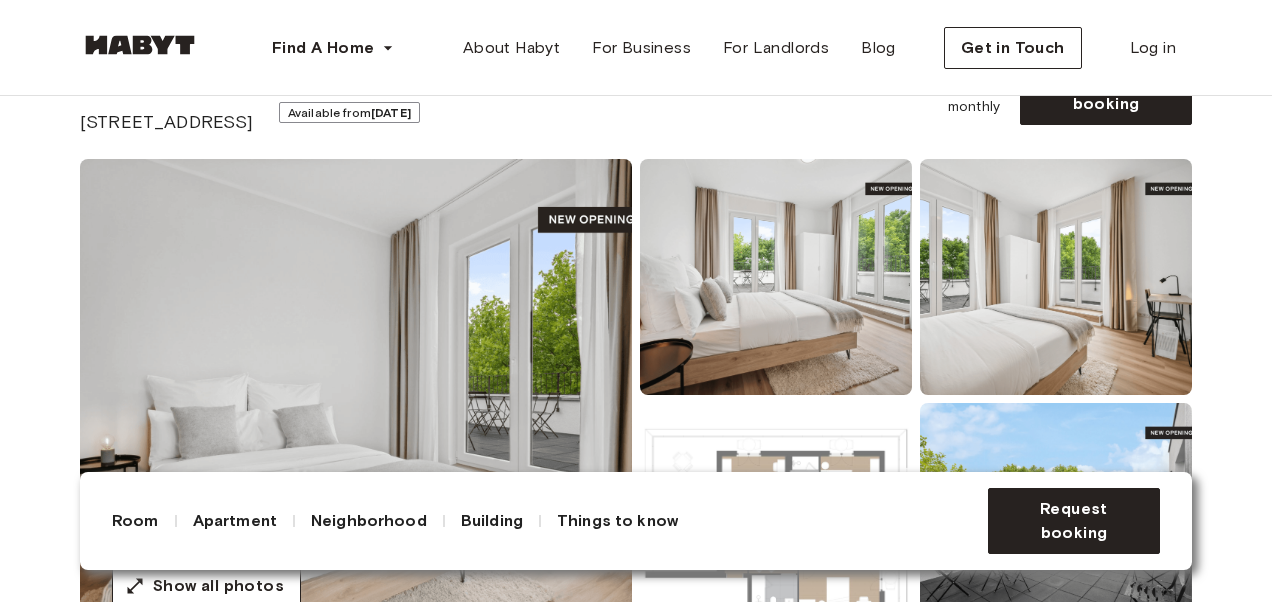 scroll, scrollTop: 103, scrollLeft: 0, axis: vertical 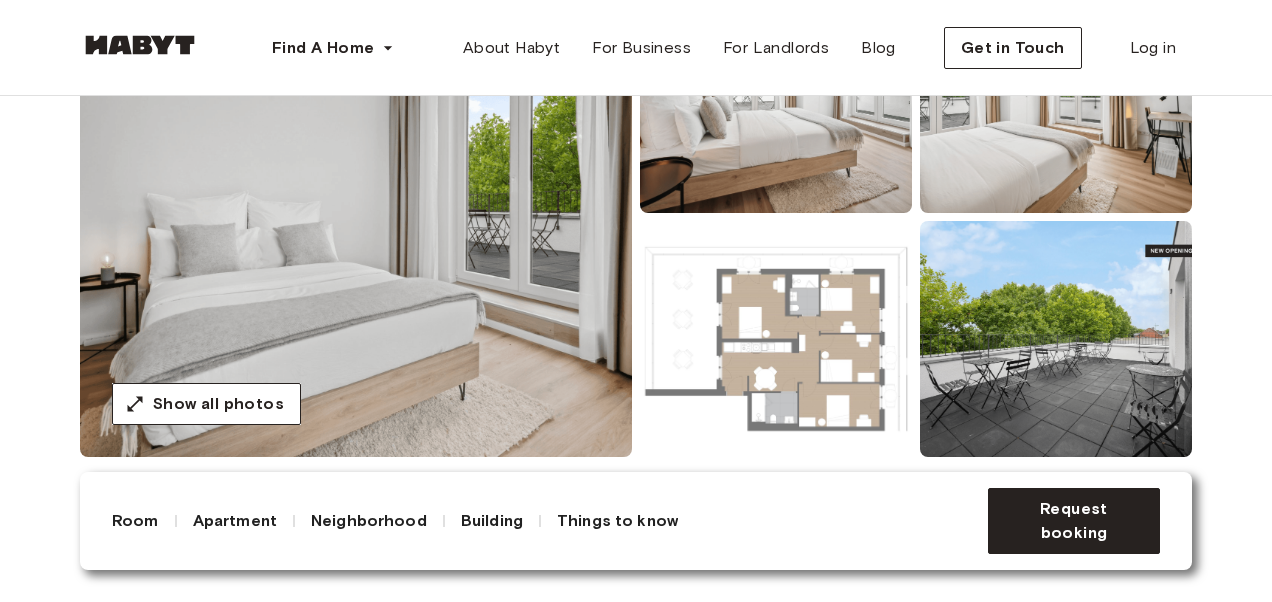 click at bounding box center [776, 339] 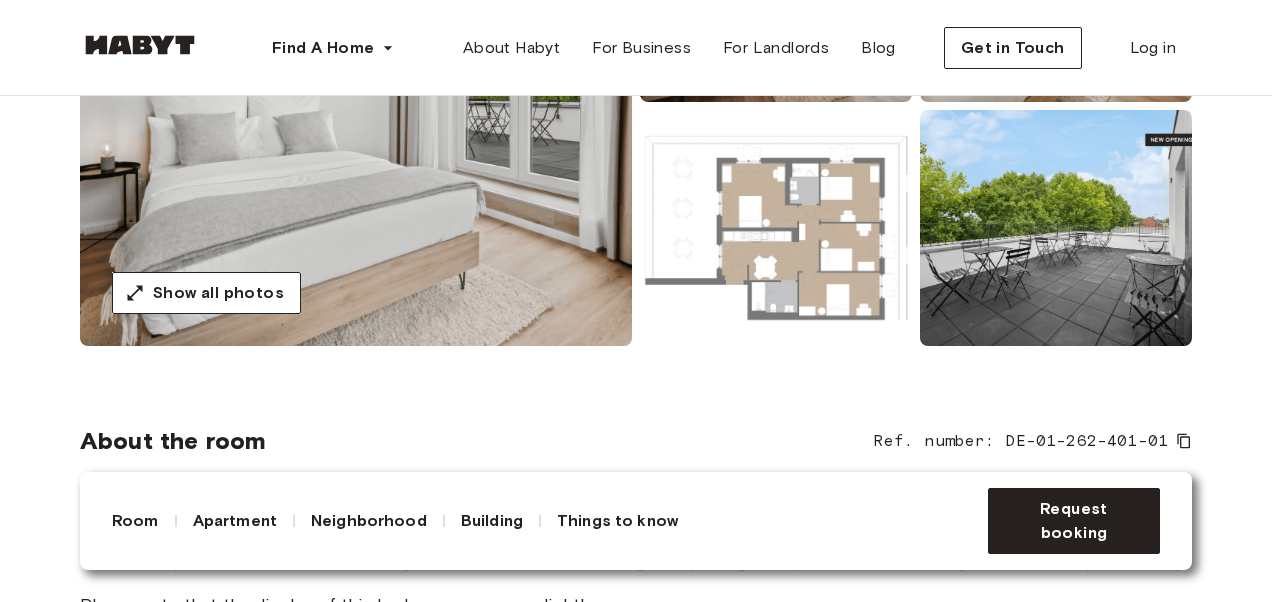 scroll, scrollTop: 400, scrollLeft: 0, axis: vertical 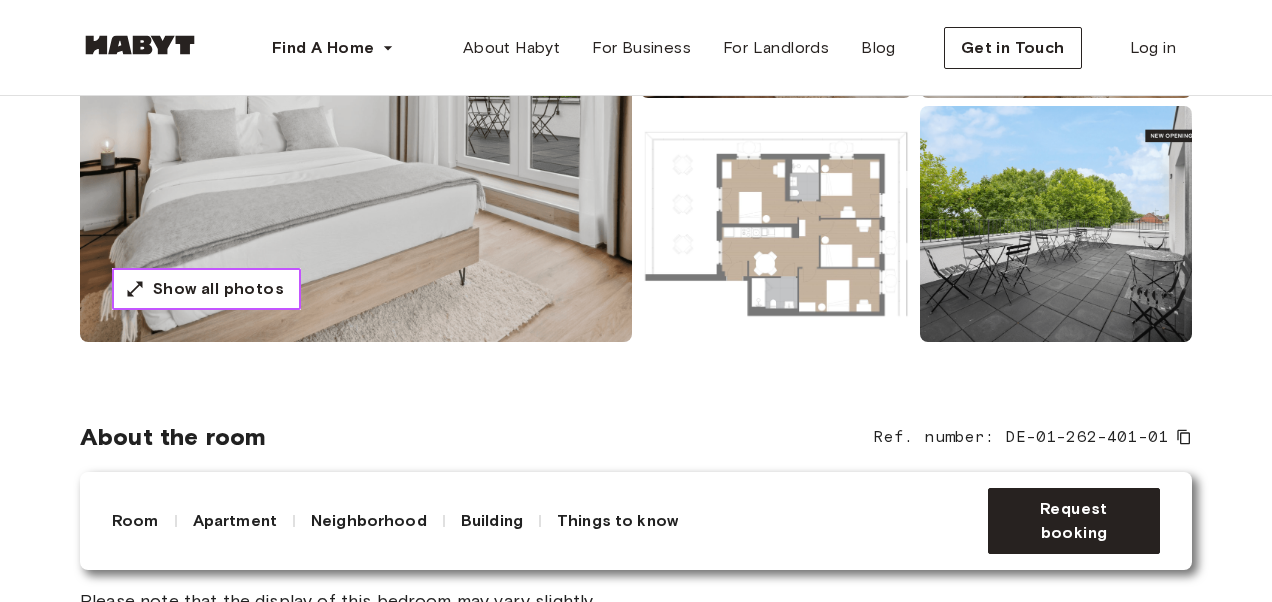 click on "Show all photos" at bounding box center (206, 289) 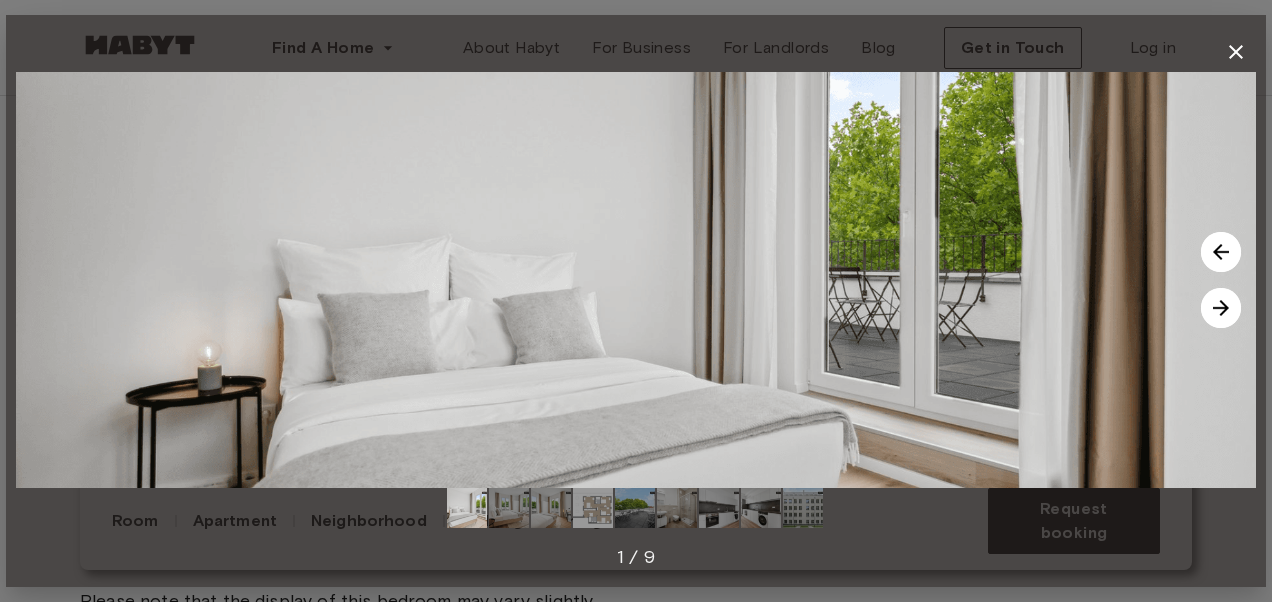 click at bounding box center (1221, 308) 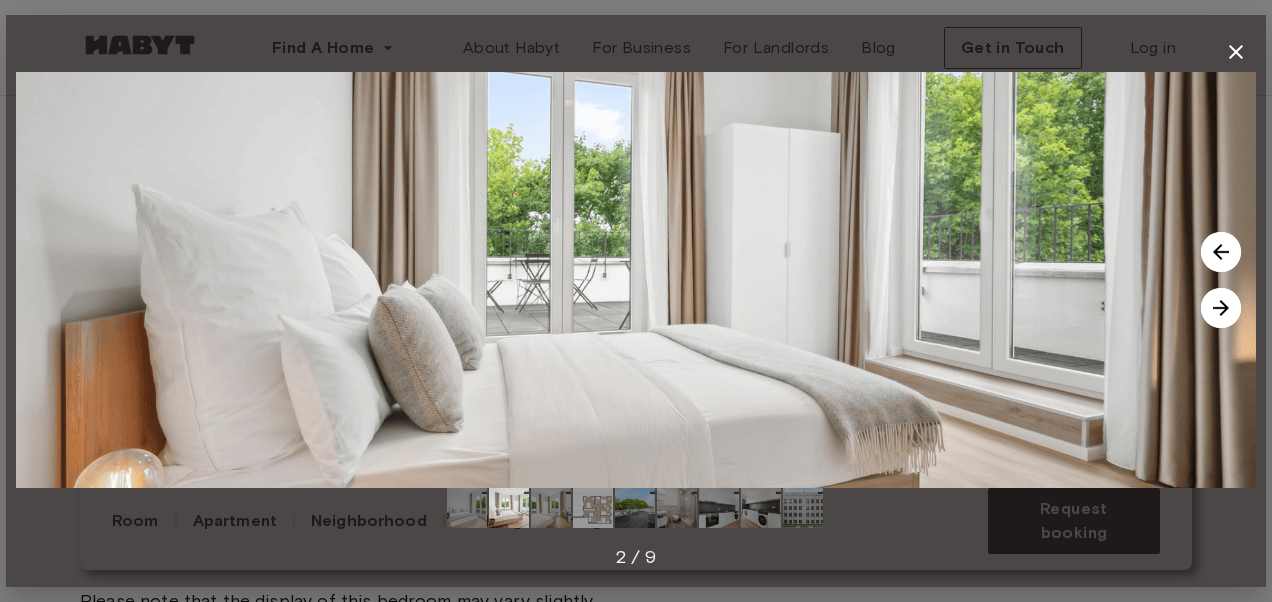 click at bounding box center [1221, 308] 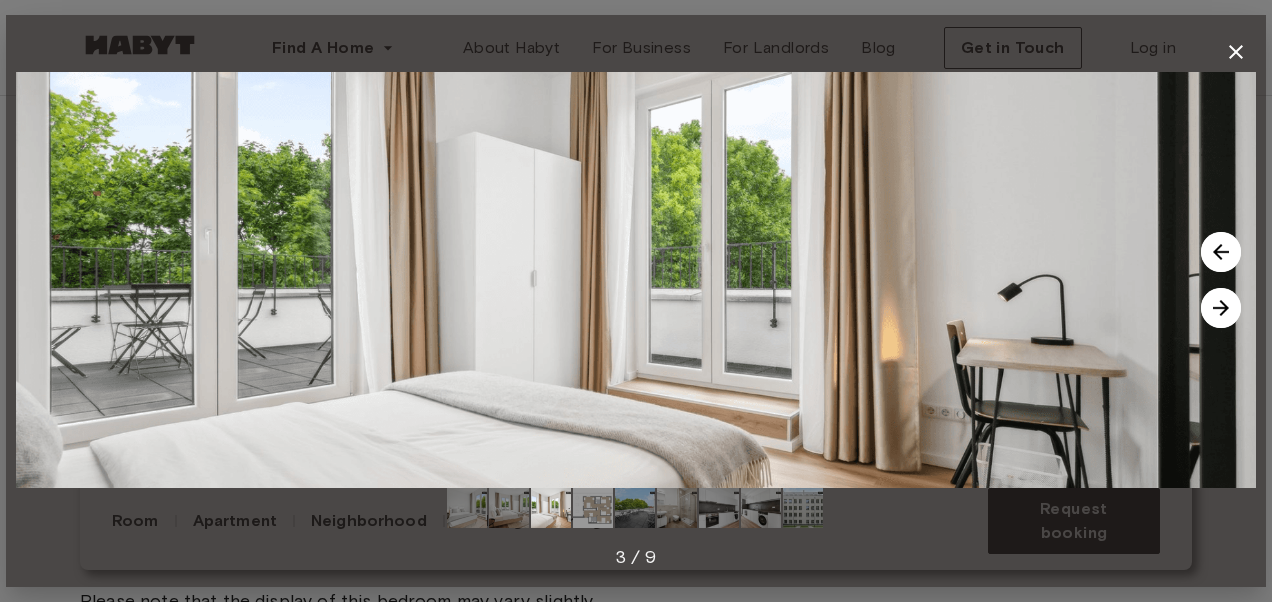 click at bounding box center [1221, 308] 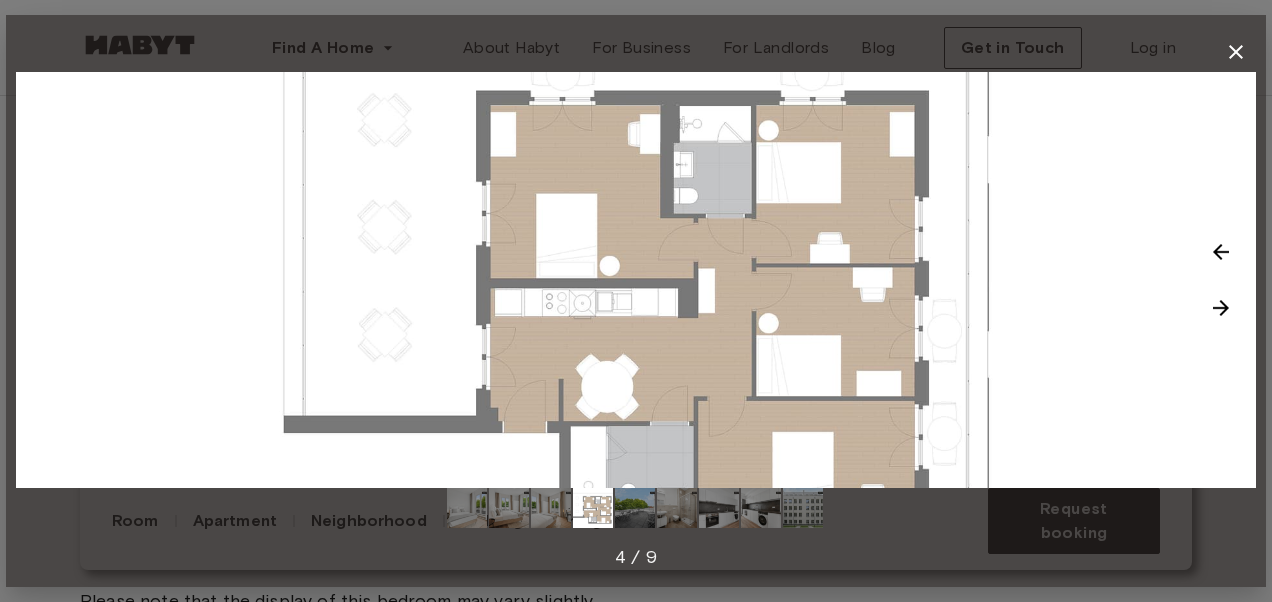 click at bounding box center [1221, 308] 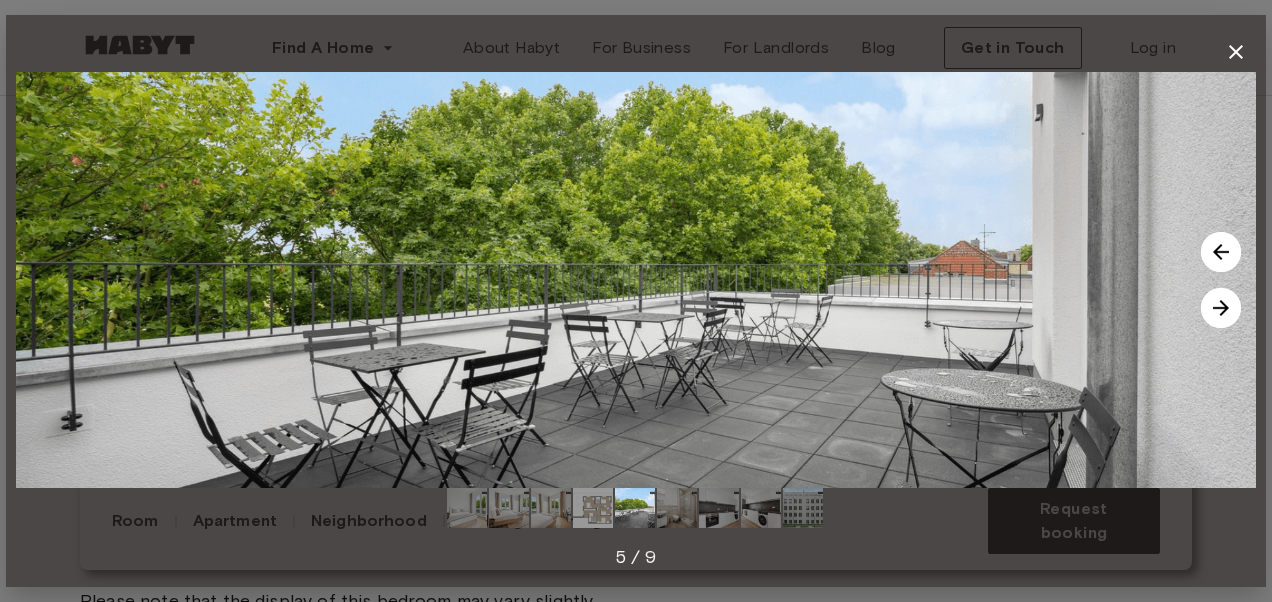 click at bounding box center (1221, 308) 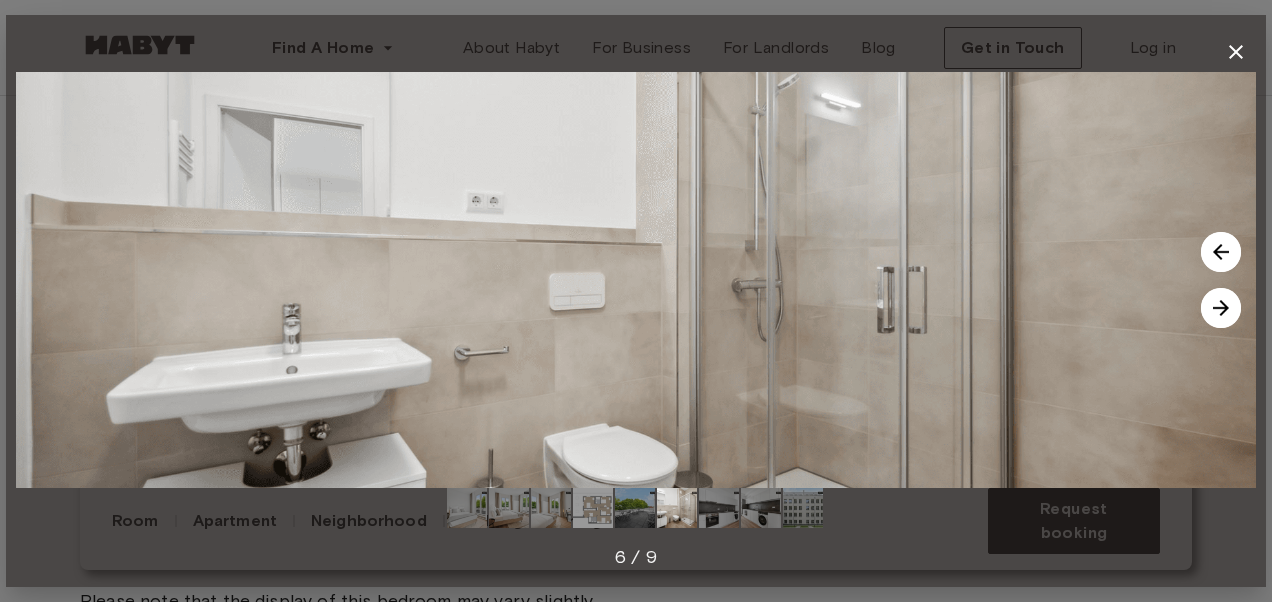 click at bounding box center [1221, 308] 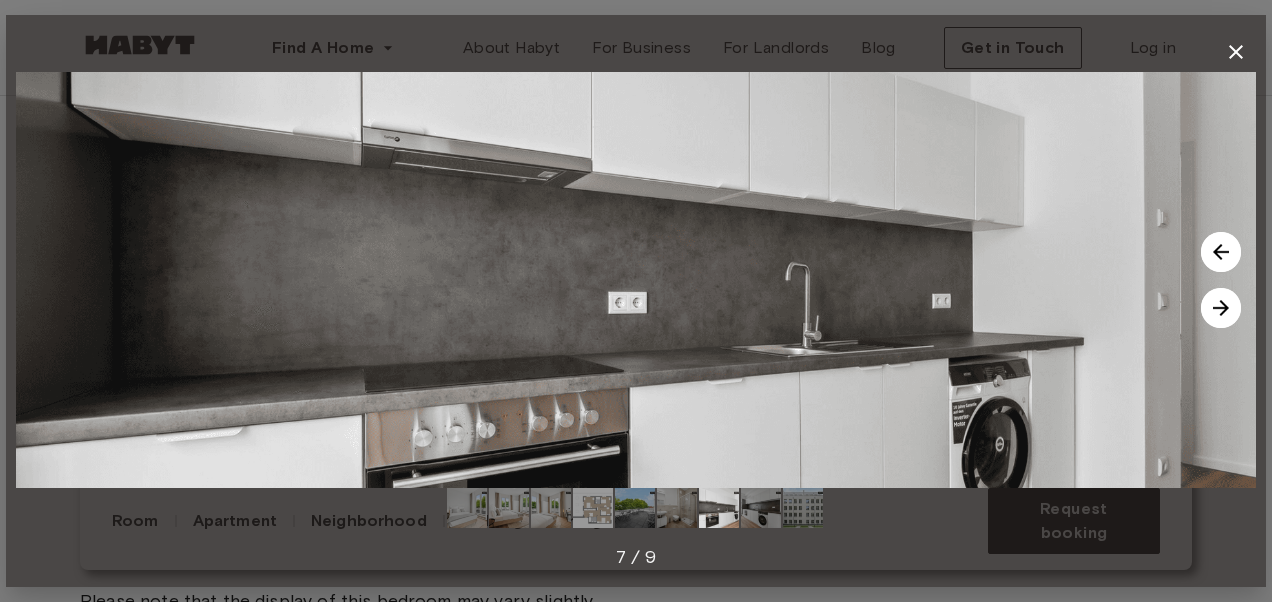 click at bounding box center (1221, 308) 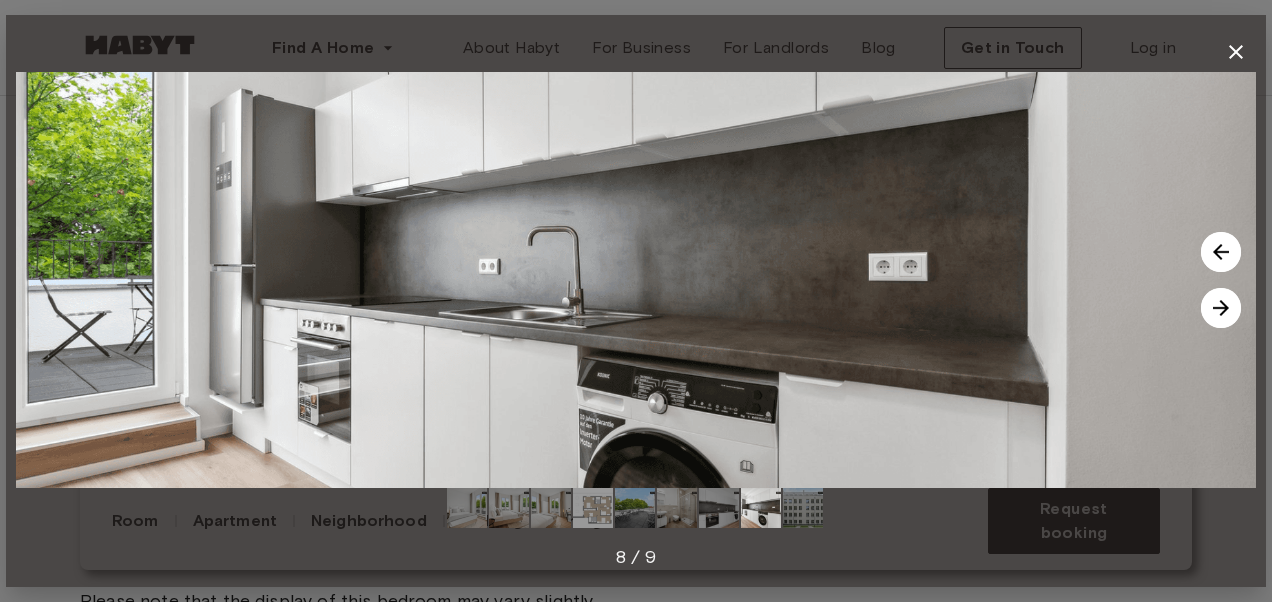 click at bounding box center (1221, 308) 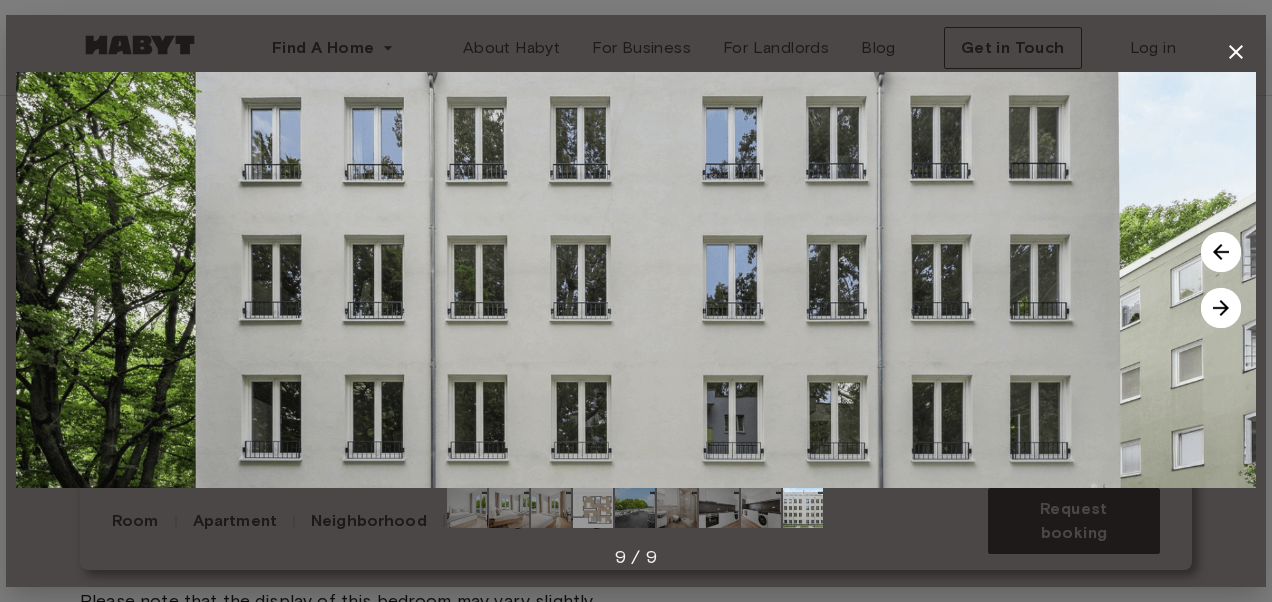 click at bounding box center (1221, 308) 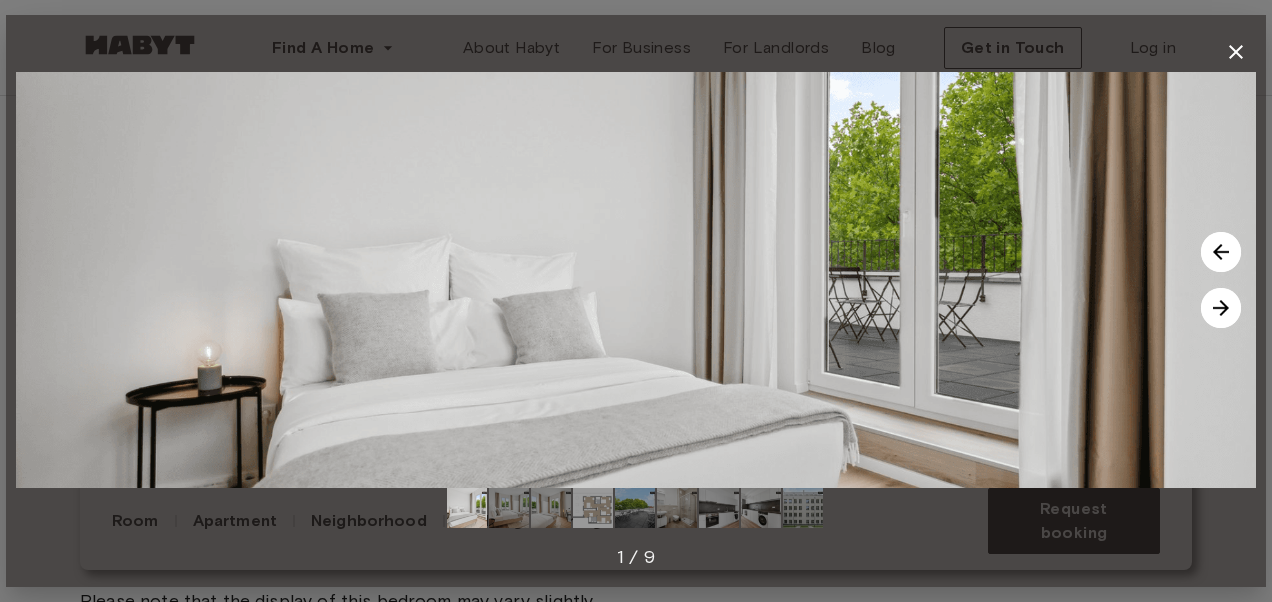 click at bounding box center [1221, 308] 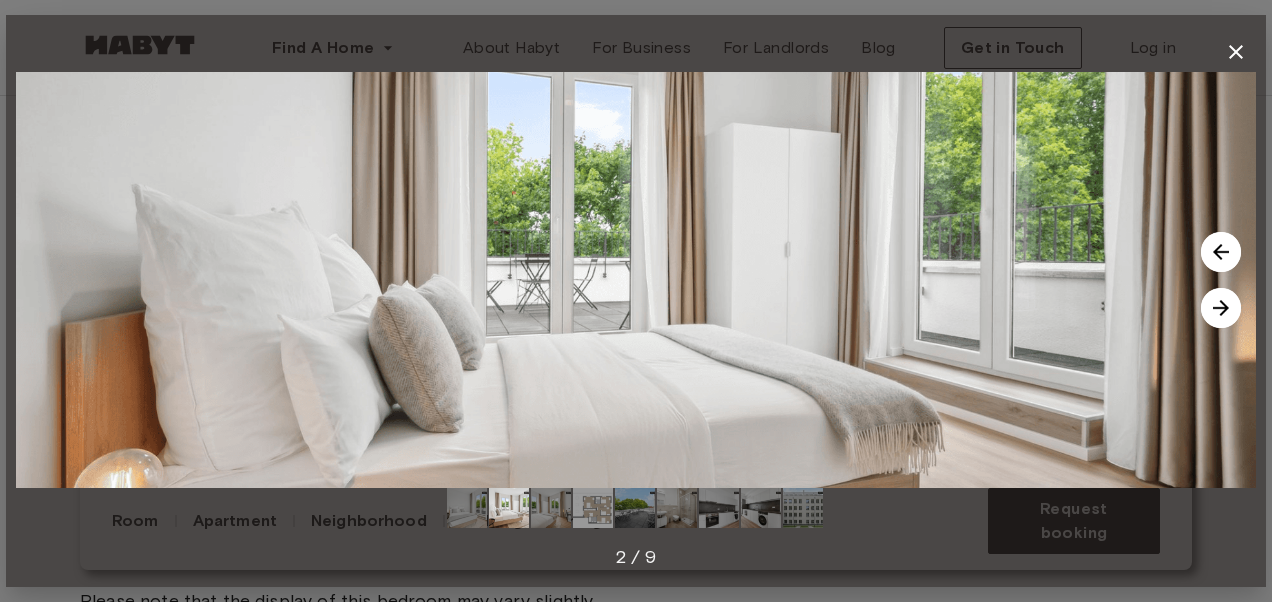 click 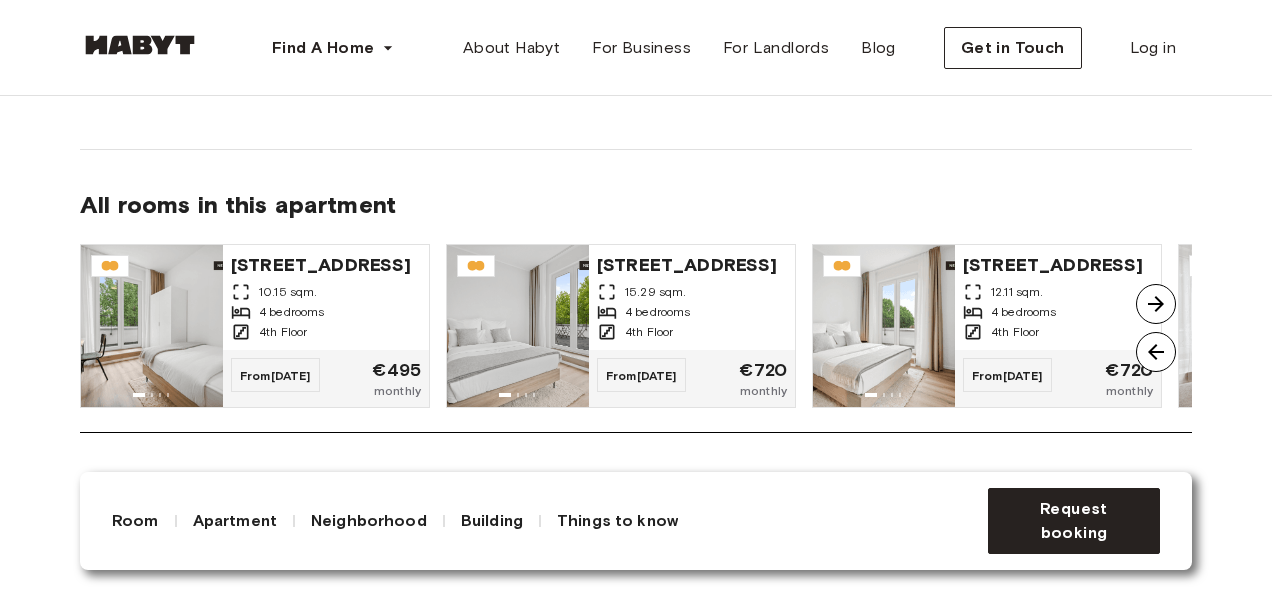 scroll, scrollTop: 1807, scrollLeft: 0, axis: vertical 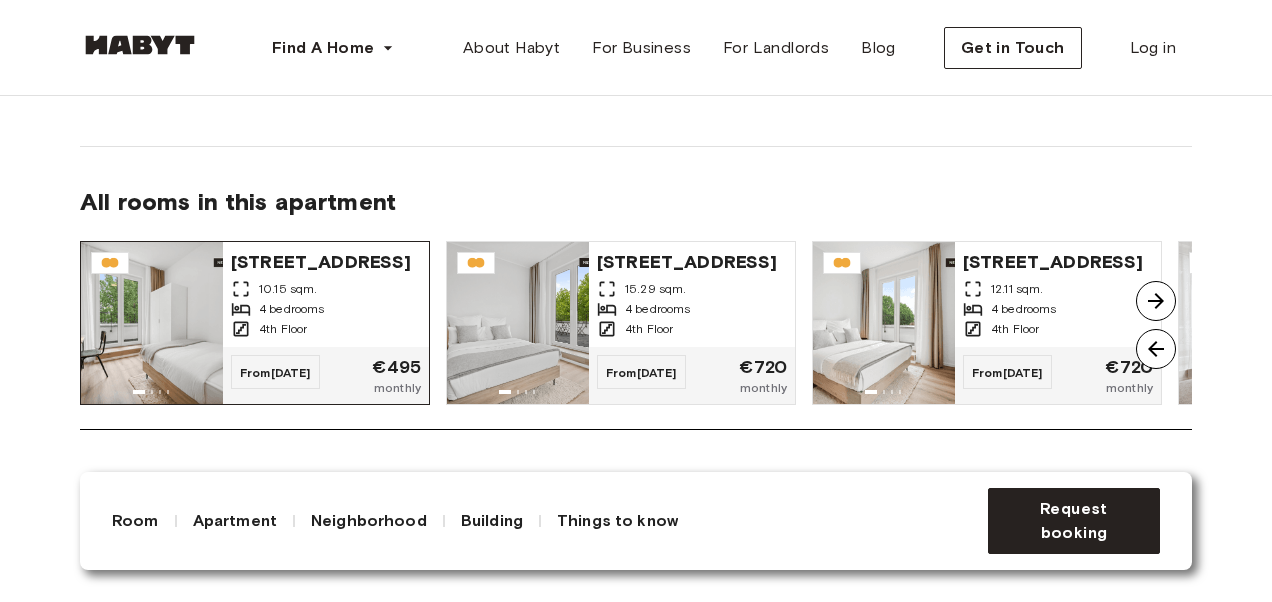 click on "Simmelstraße 23 10.15 sqm. 4 bedrooms 4th Floor" at bounding box center (326, 294) 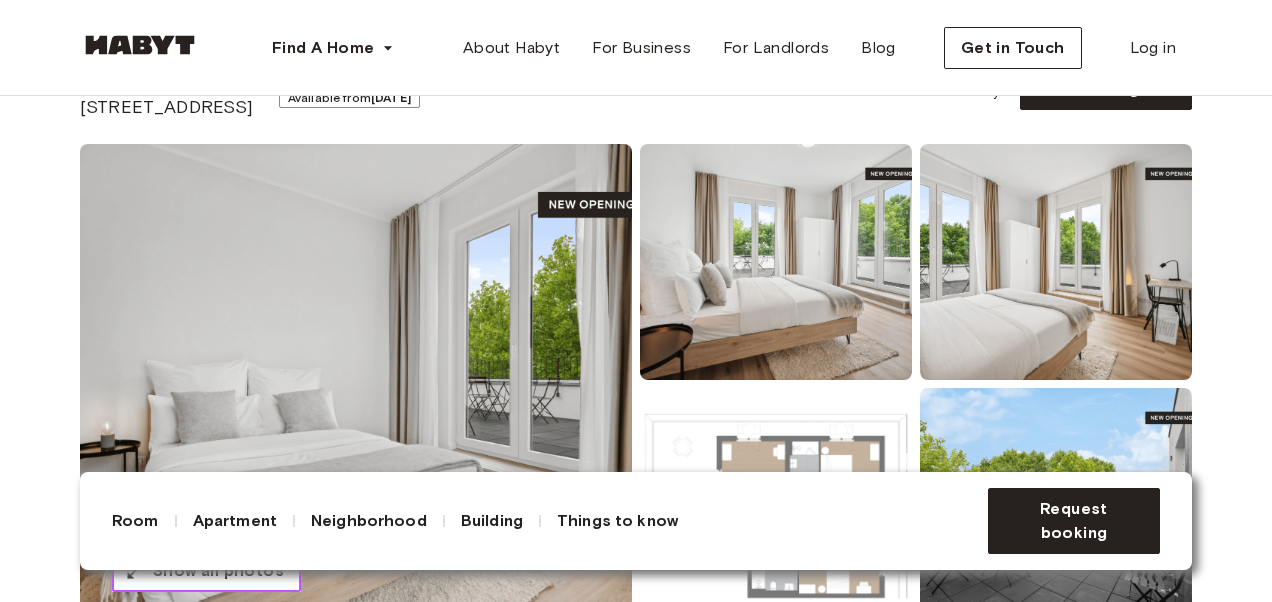 scroll, scrollTop: 0, scrollLeft: 0, axis: both 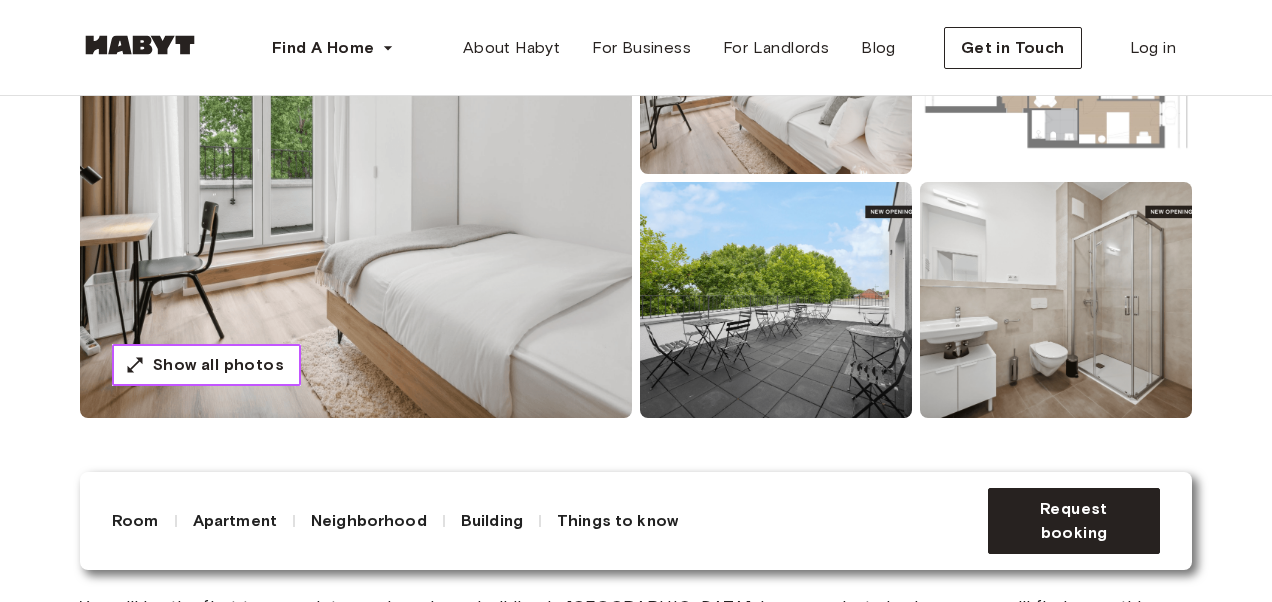 click on "Show all photos" at bounding box center [206, 365] 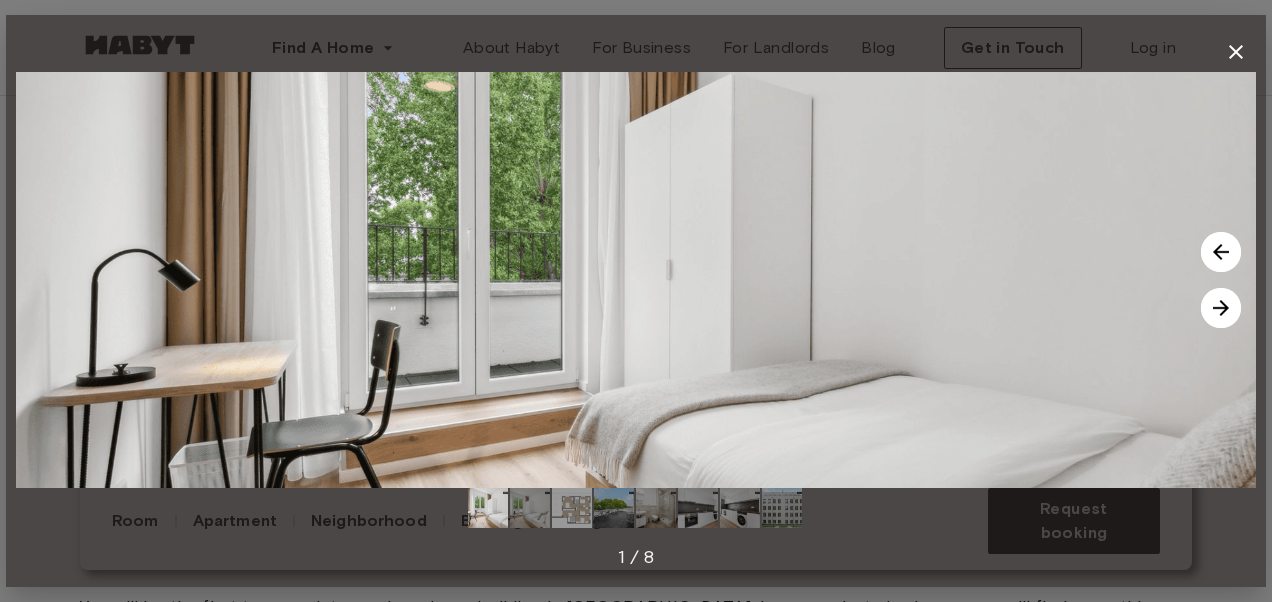 click at bounding box center (1221, 308) 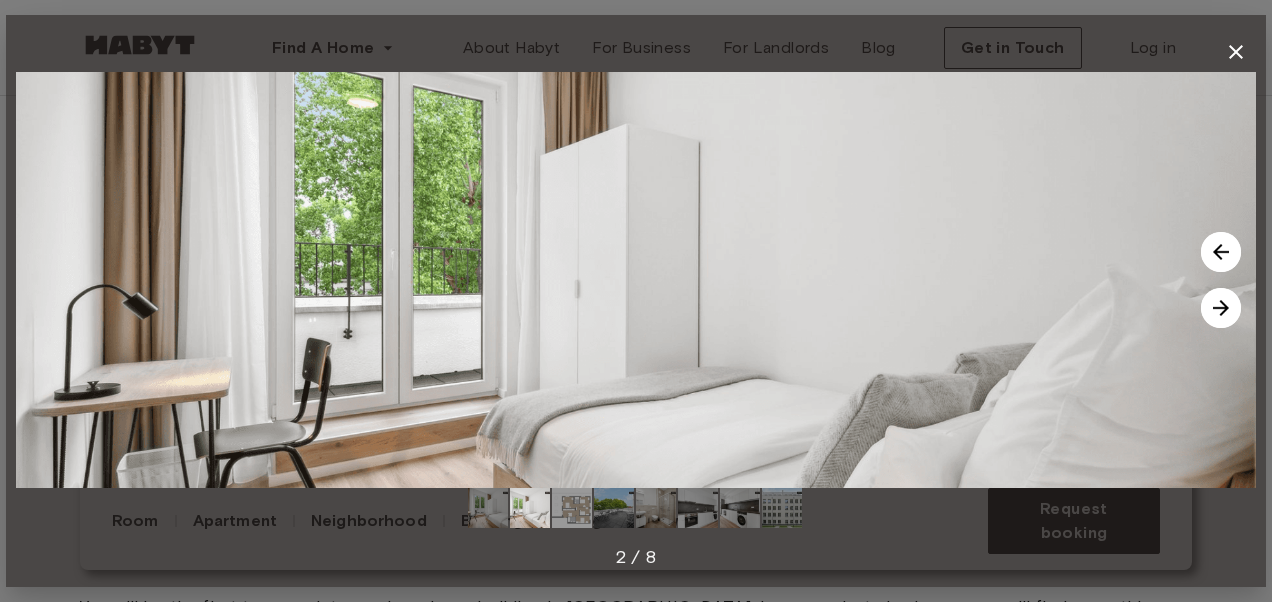 click at bounding box center (1221, 308) 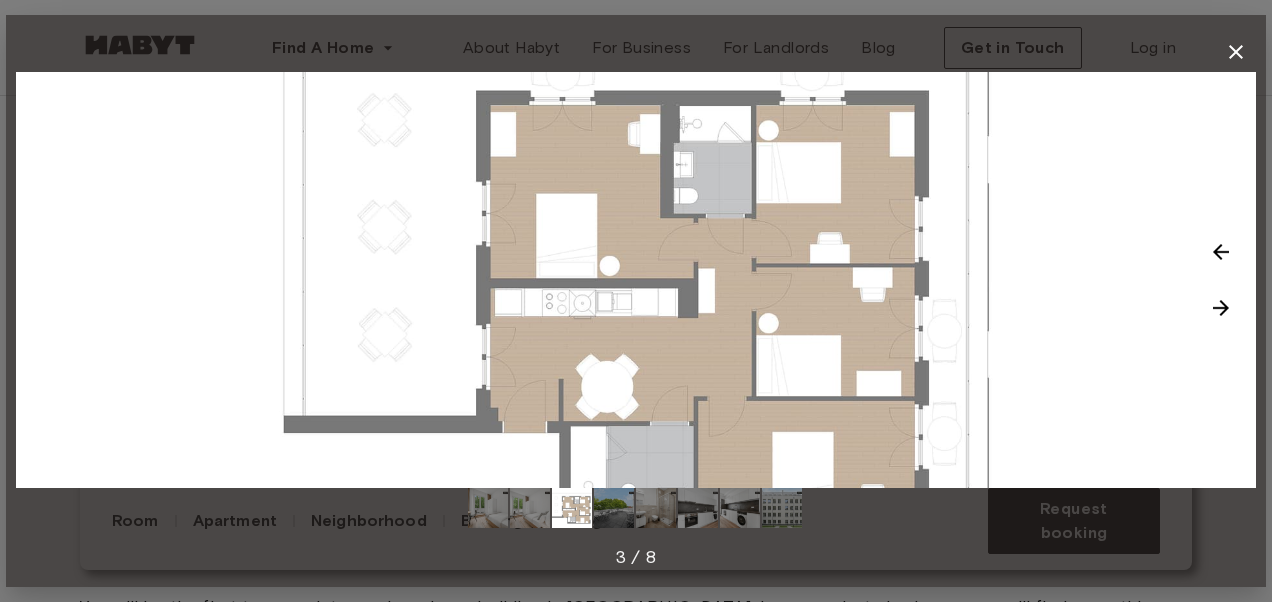 click at bounding box center [1221, 308] 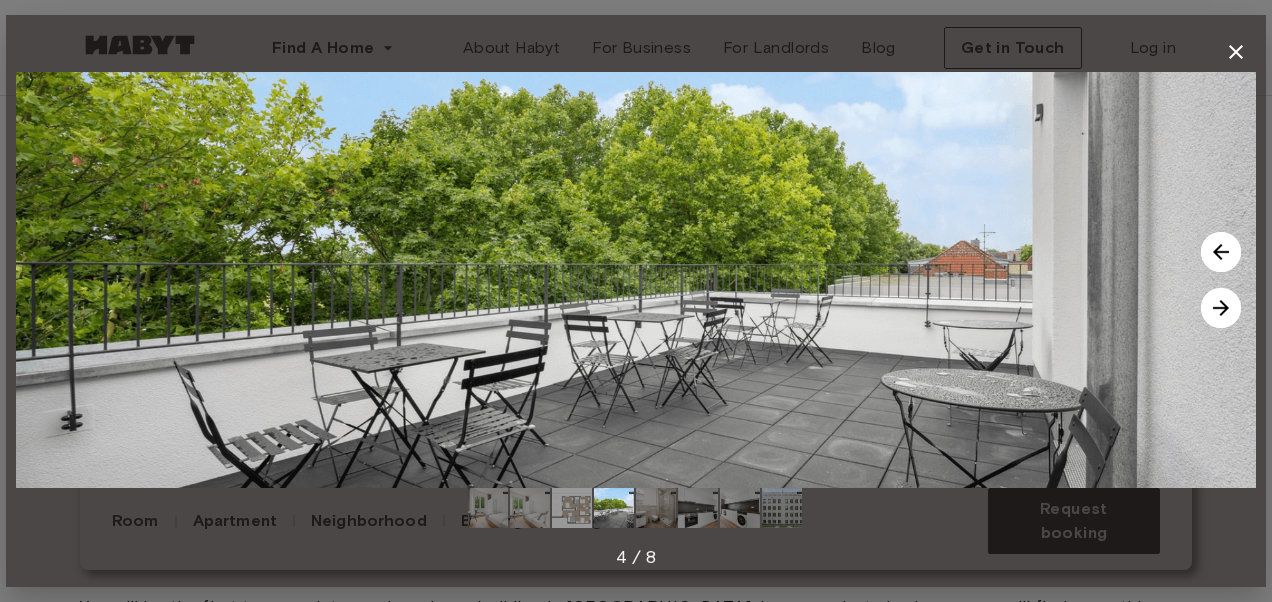 click at bounding box center (1221, 308) 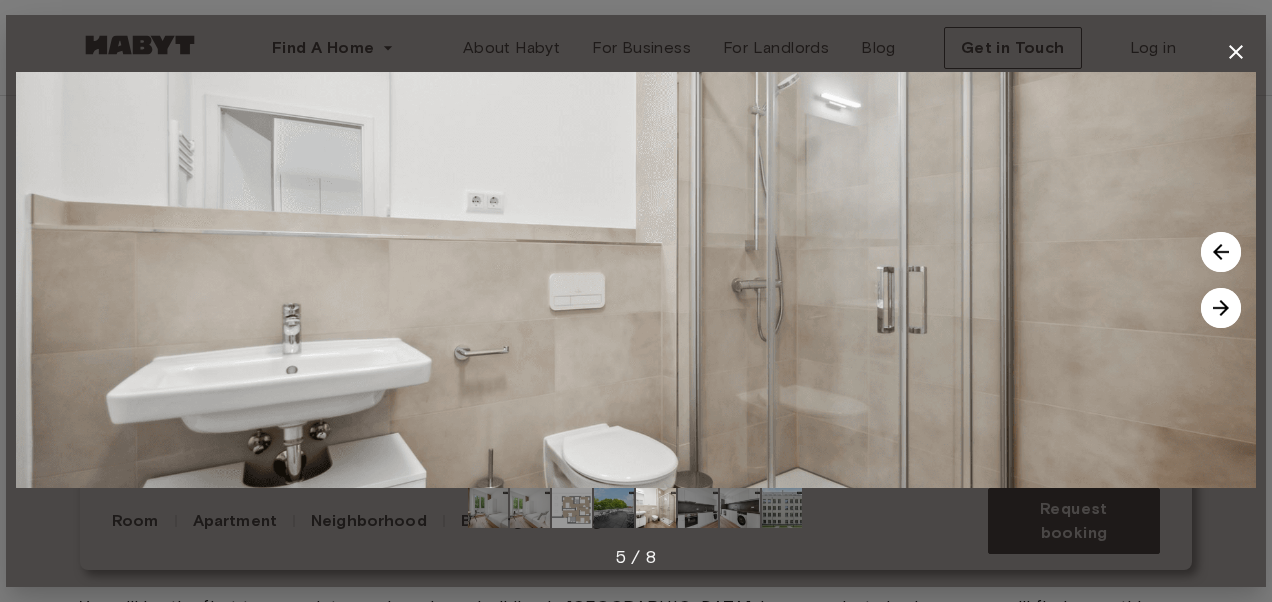 click at bounding box center [1221, 308] 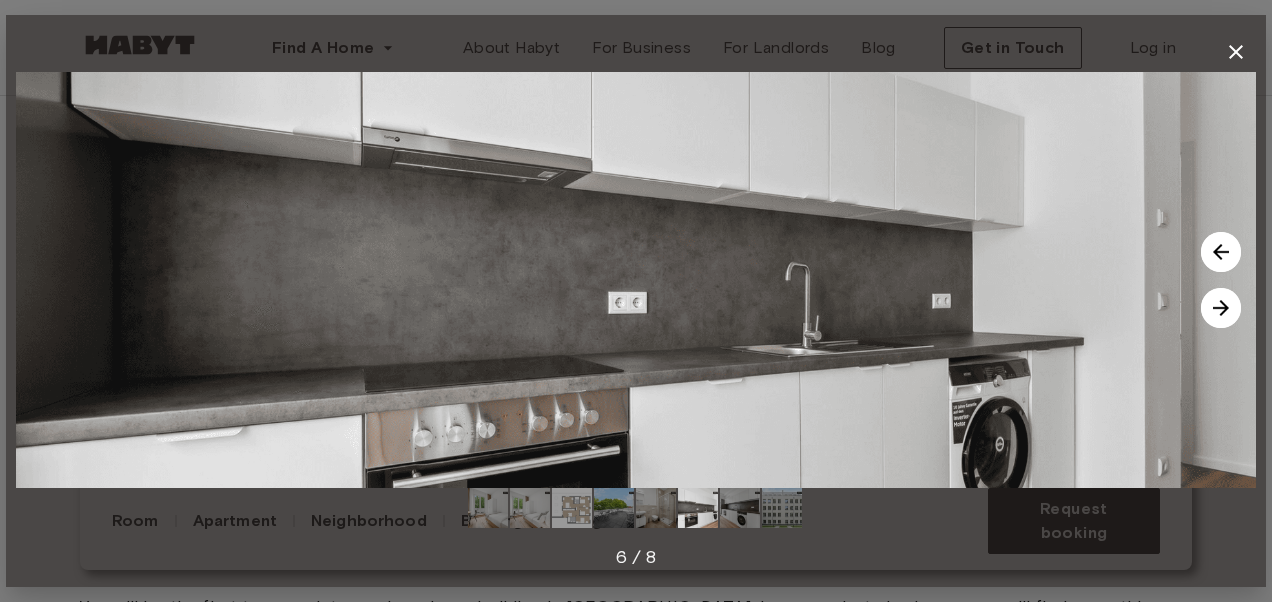 click at bounding box center [1221, 308] 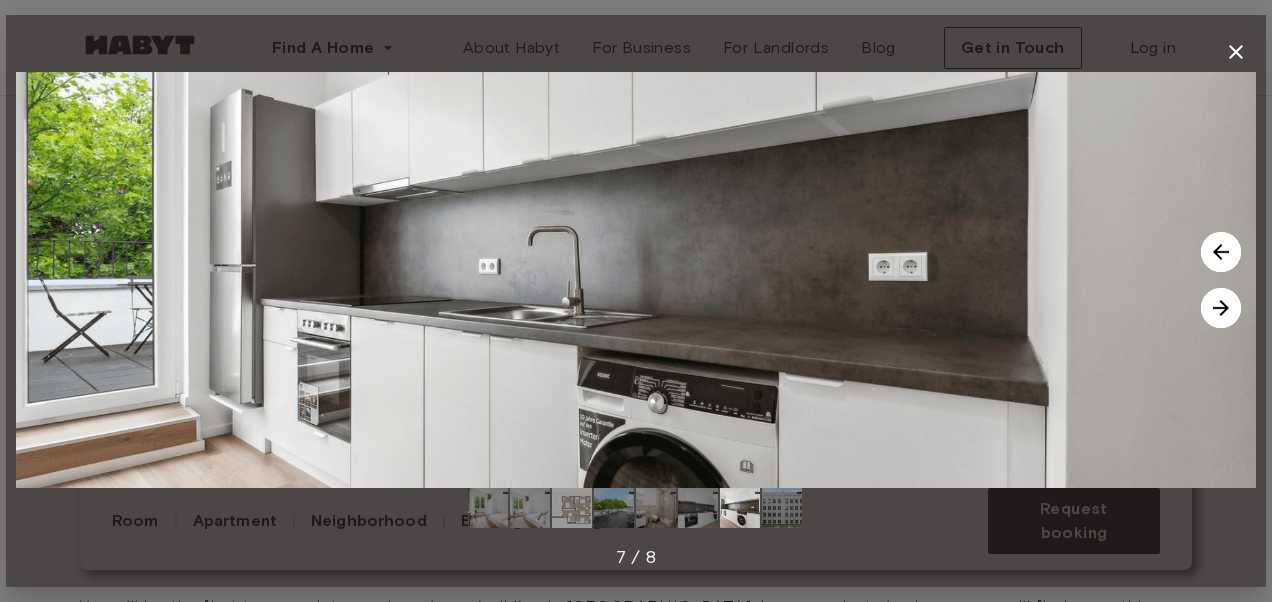 click 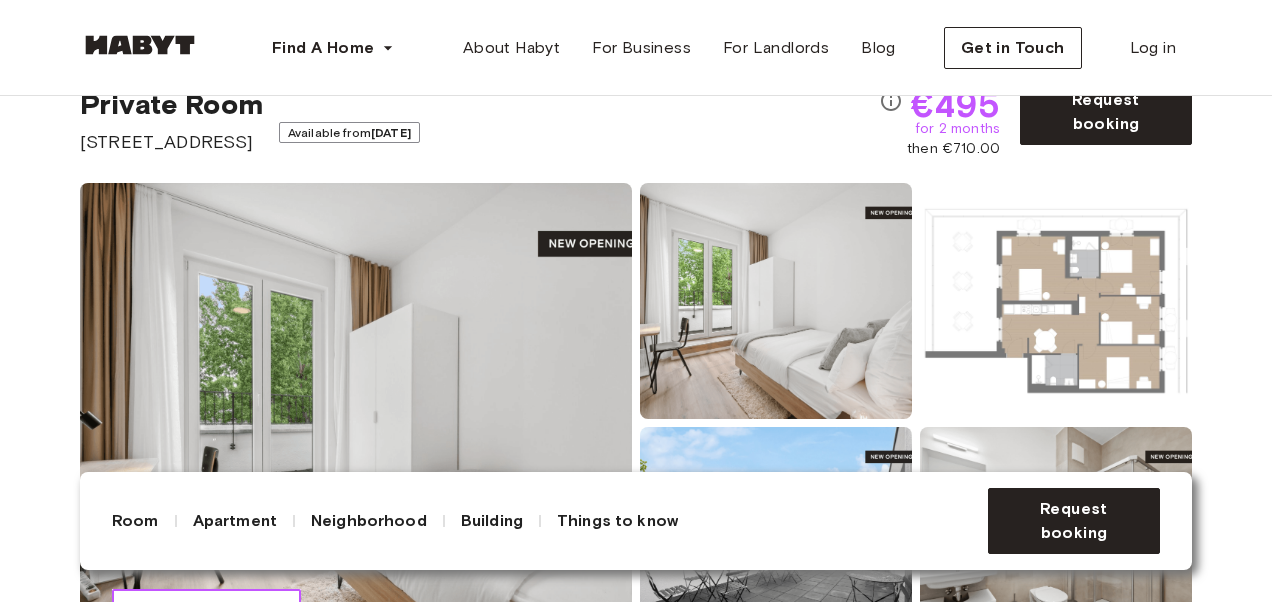 scroll, scrollTop: 88, scrollLeft: 0, axis: vertical 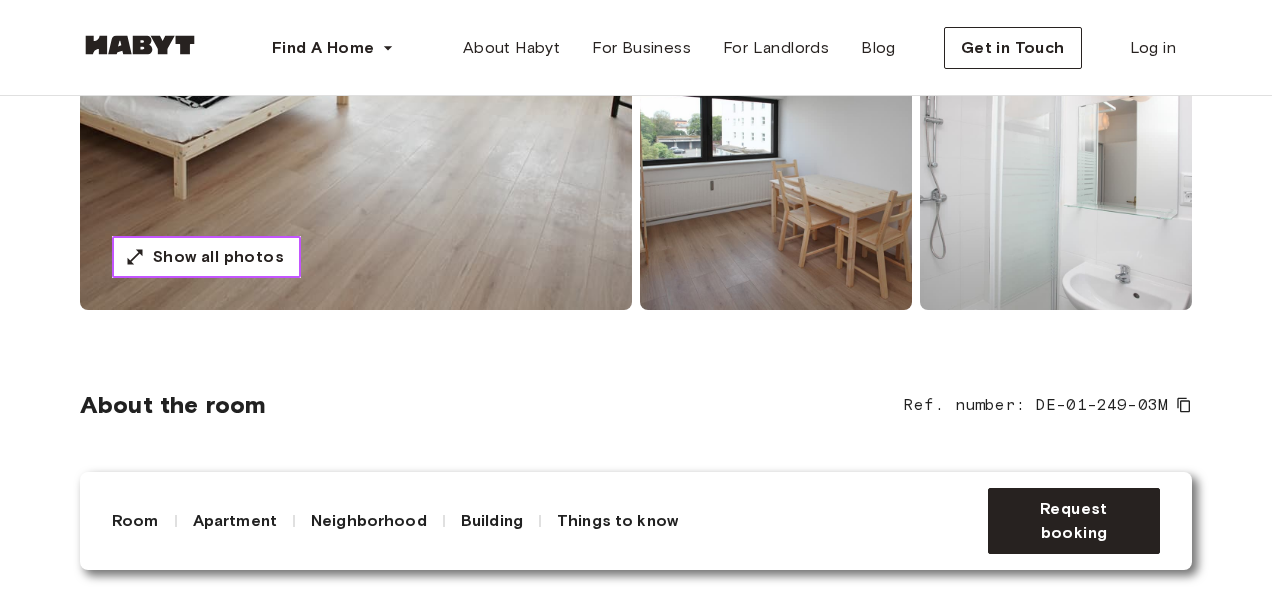 click on "Show all photos" at bounding box center [218, 257] 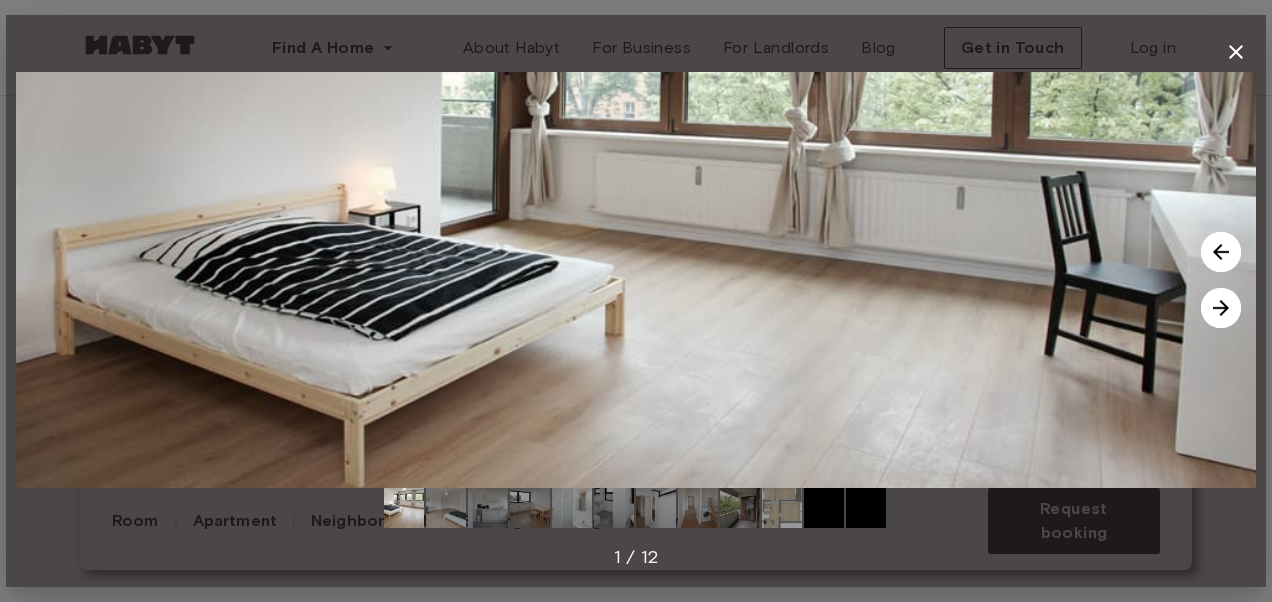 click at bounding box center [1221, 308] 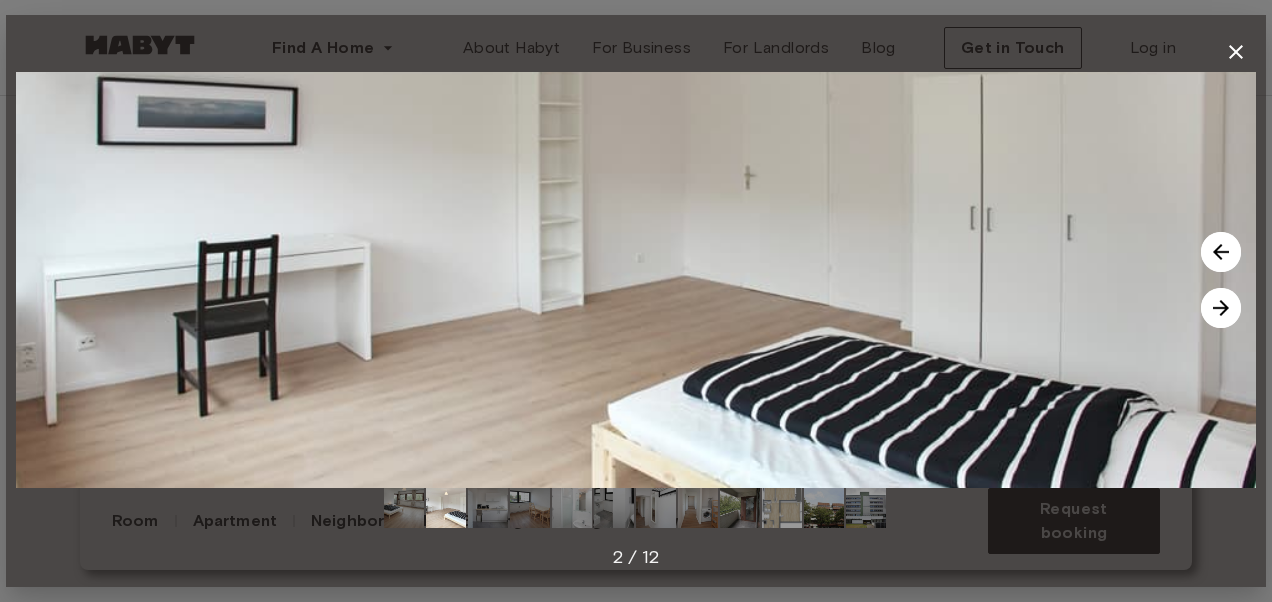 click at bounding box center [1221, 308] 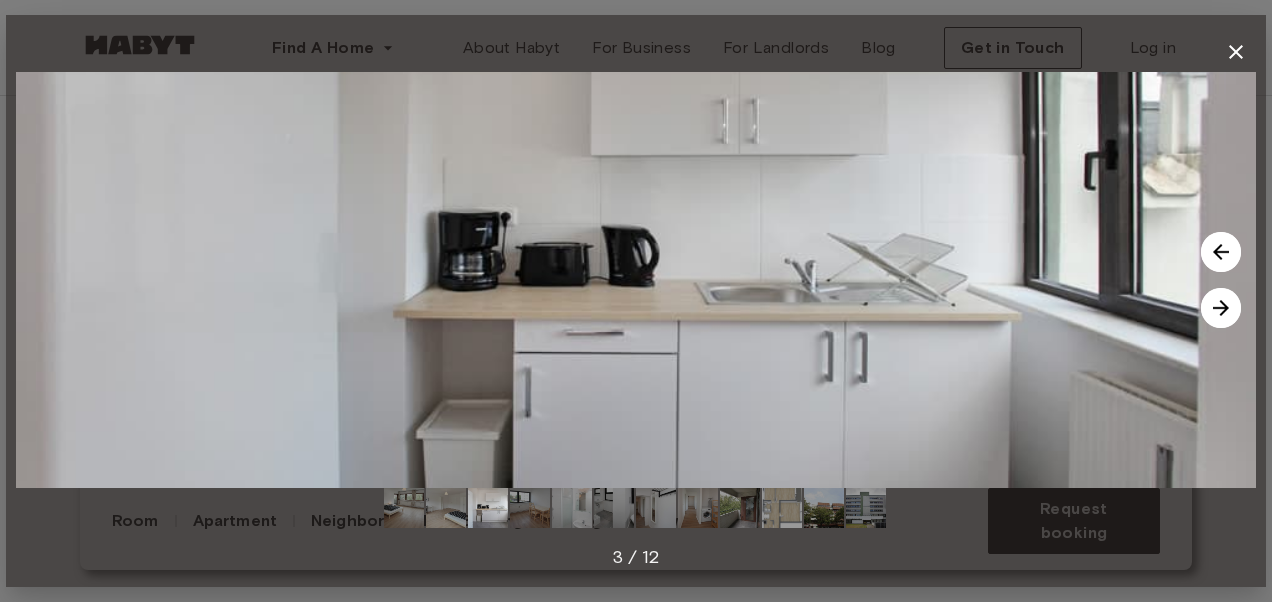 click at bounding box center (1221, 308) 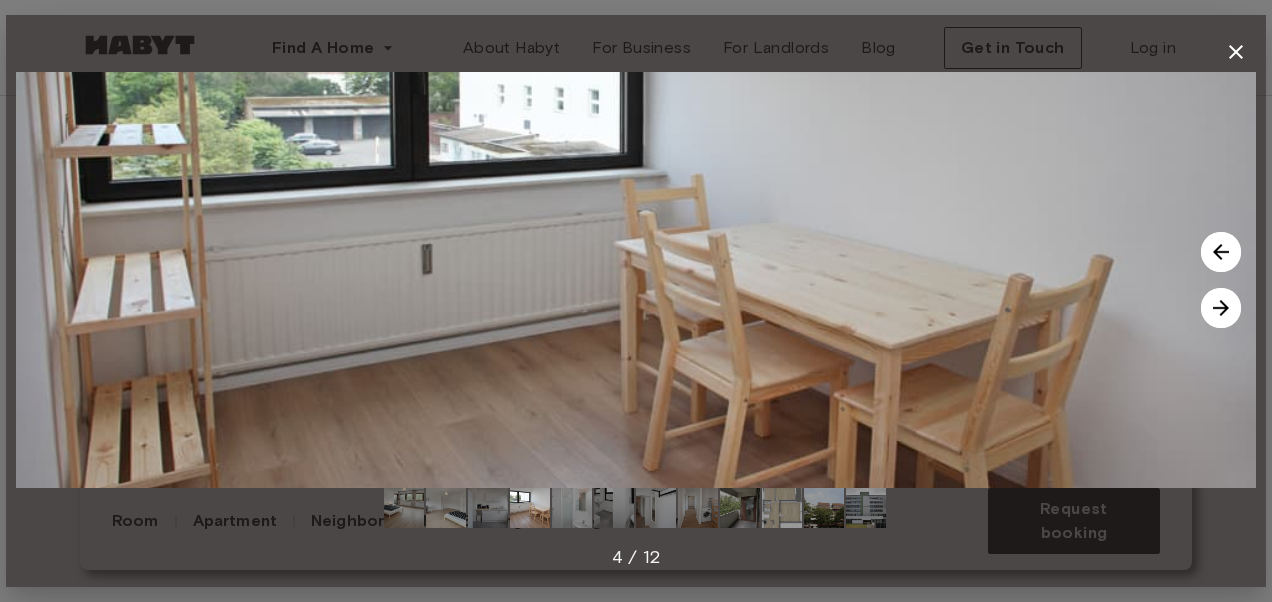click at bounding box center (1221, 308) 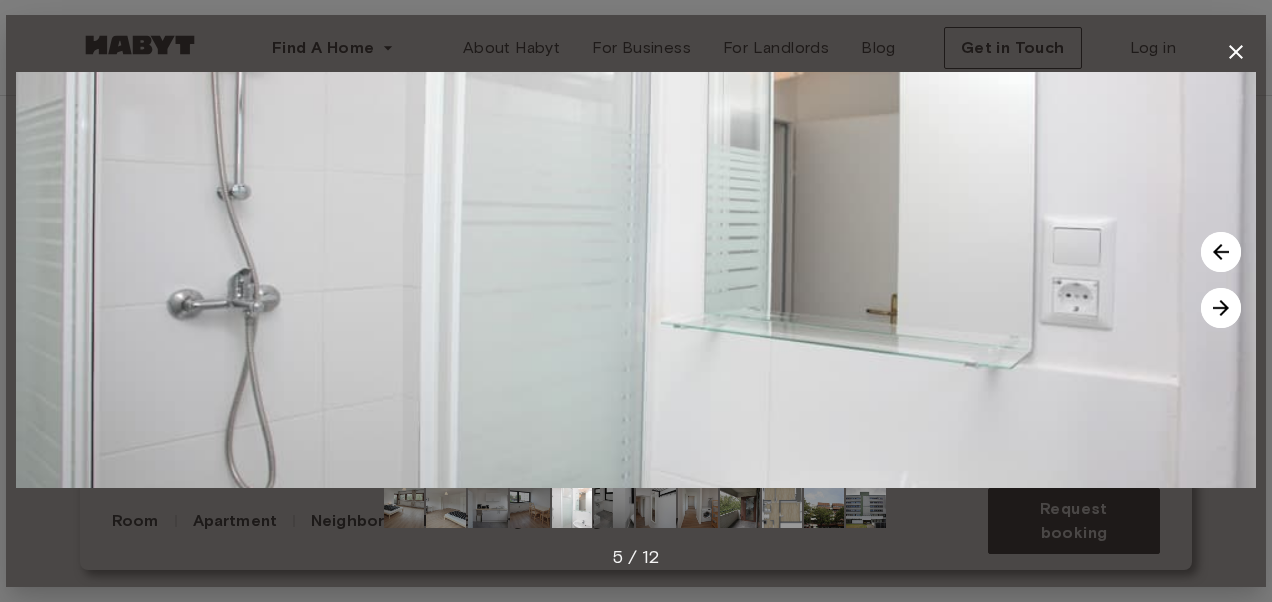 click at bounding box center (1221, 308) 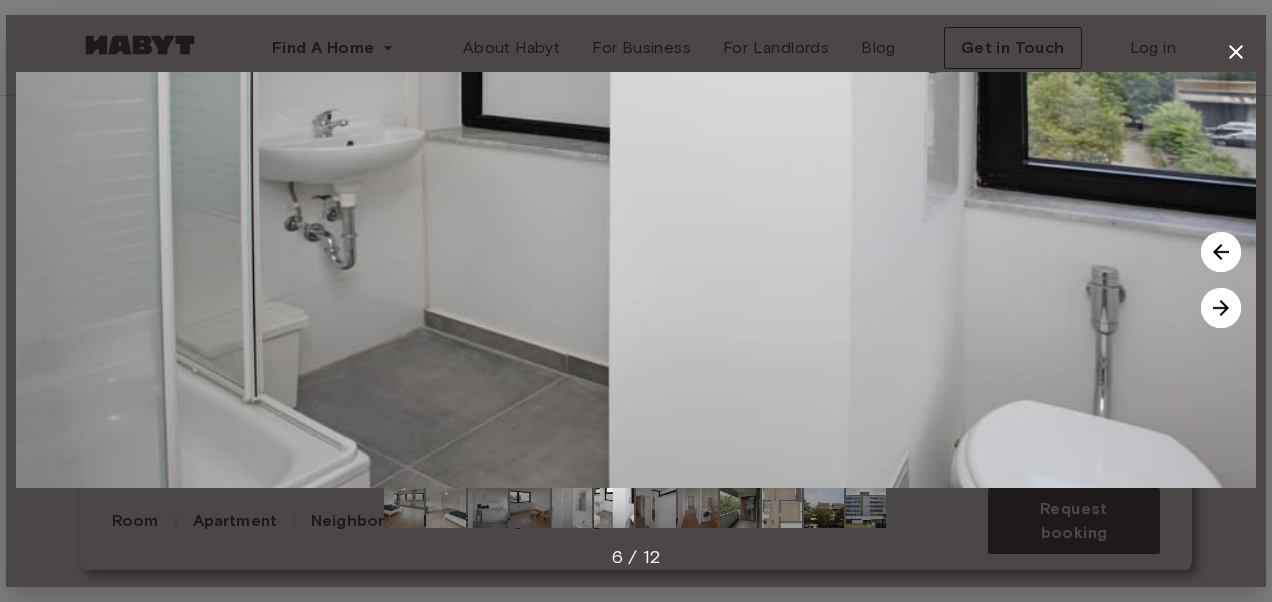 click at bounding box center [1221, 308] 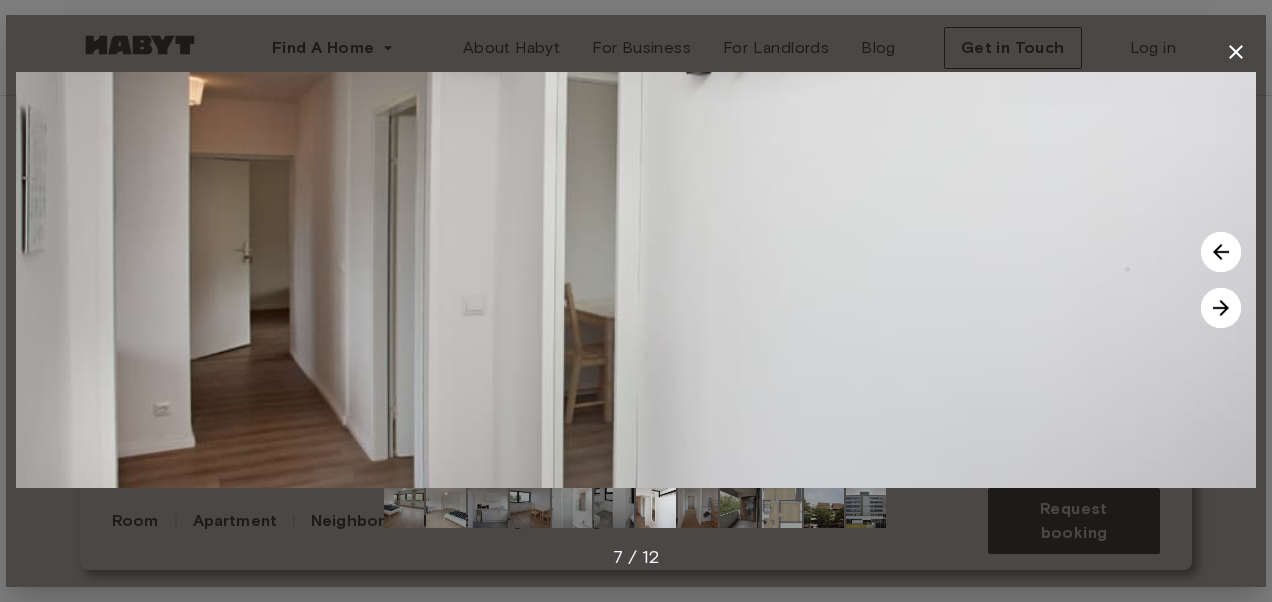 click at bounding box center [1221, 308] 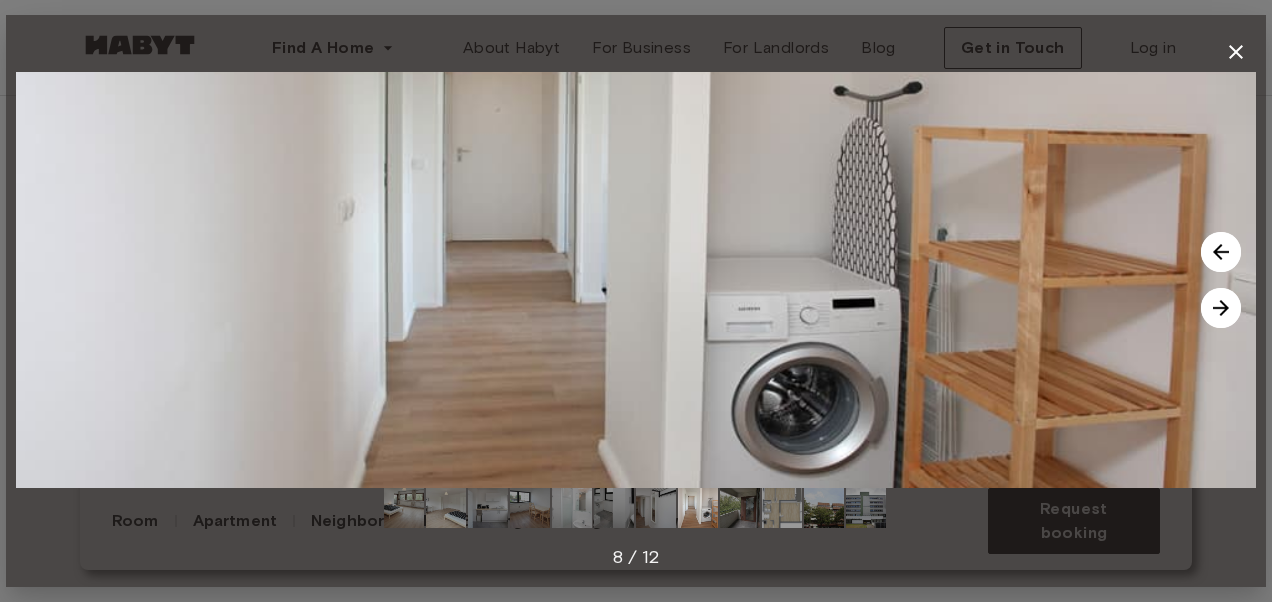 click at bounding box center [1221, 308] 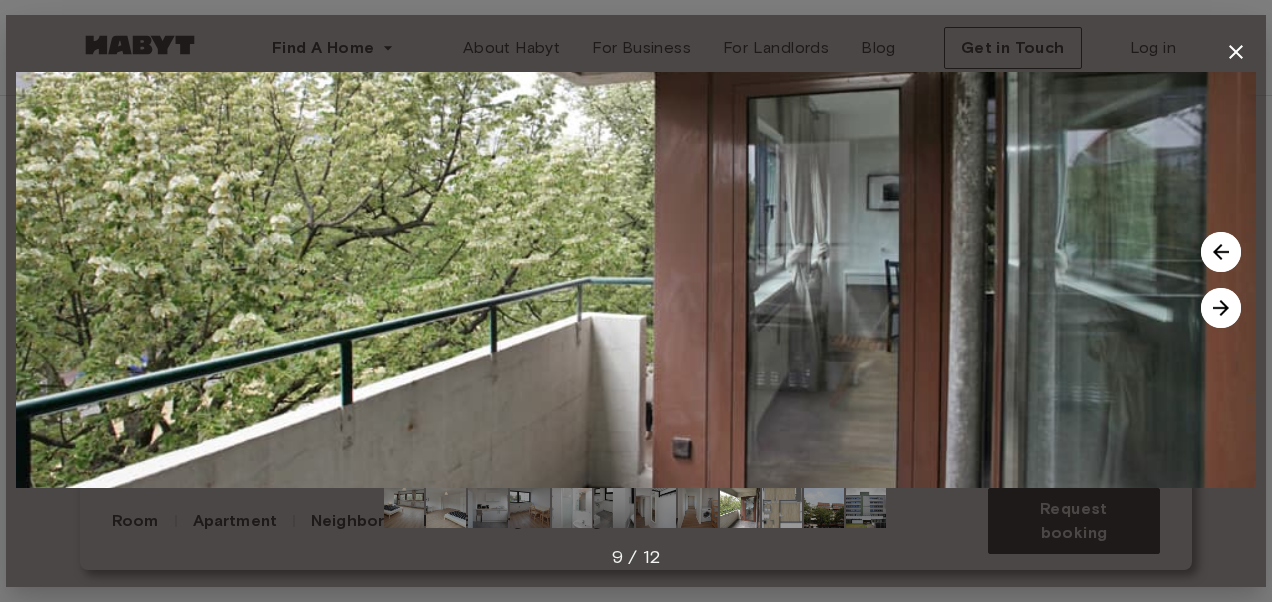 click at bounding box center (1221, 308) 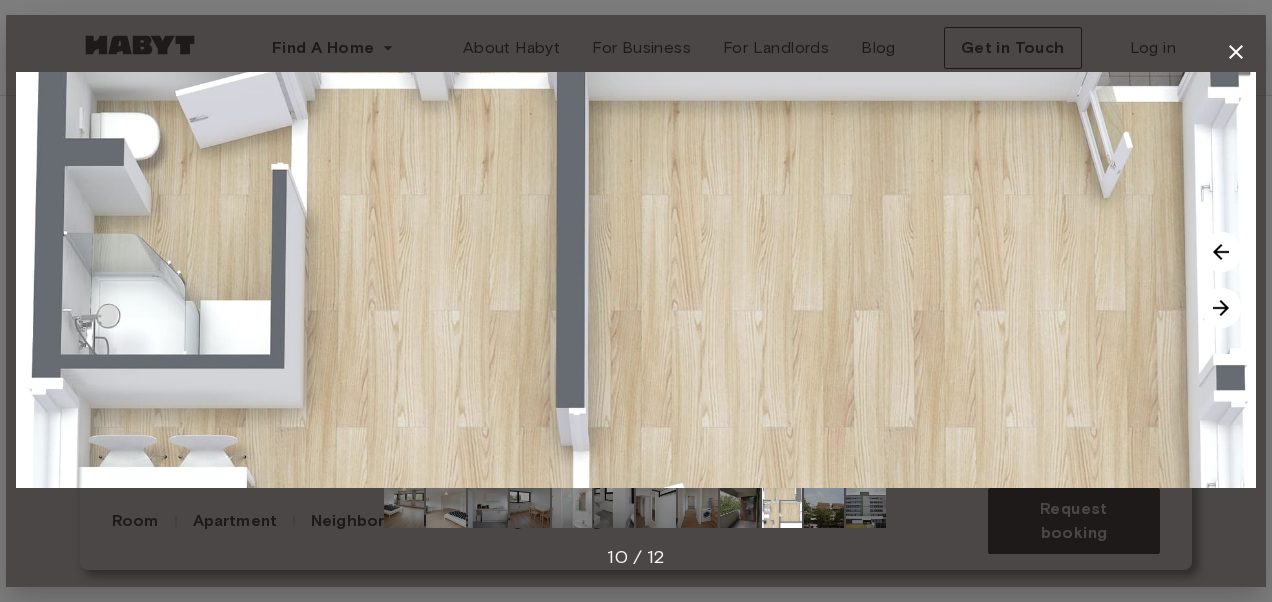 click at bounding box center [1221, 308] 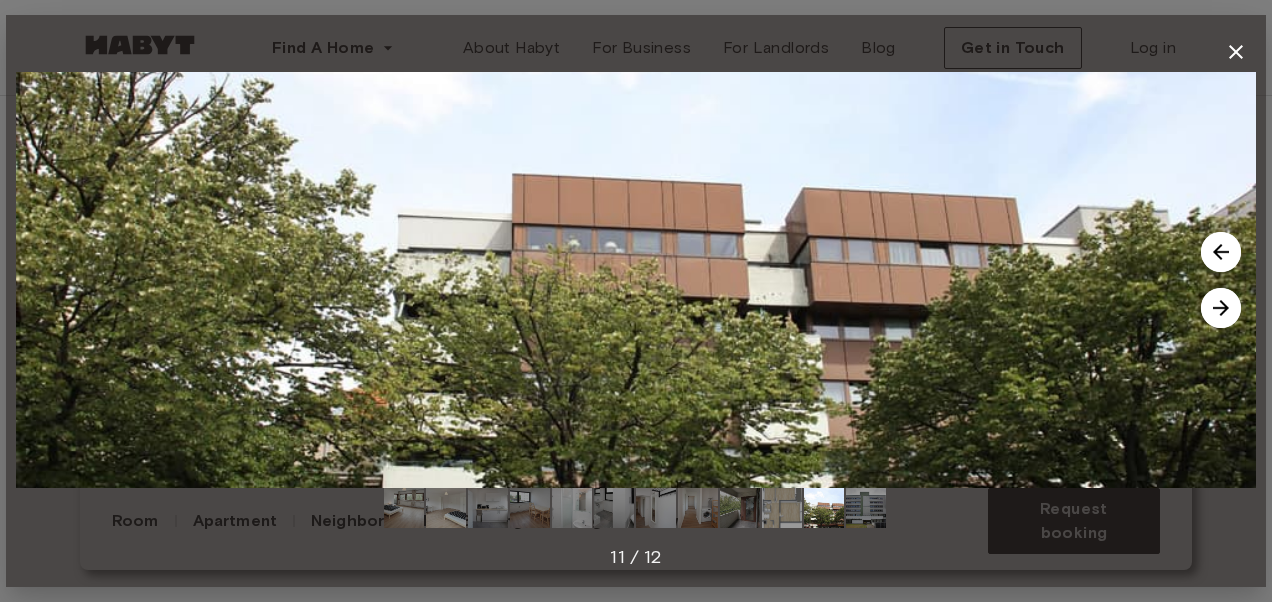 click at bounding box center [1221, 308] 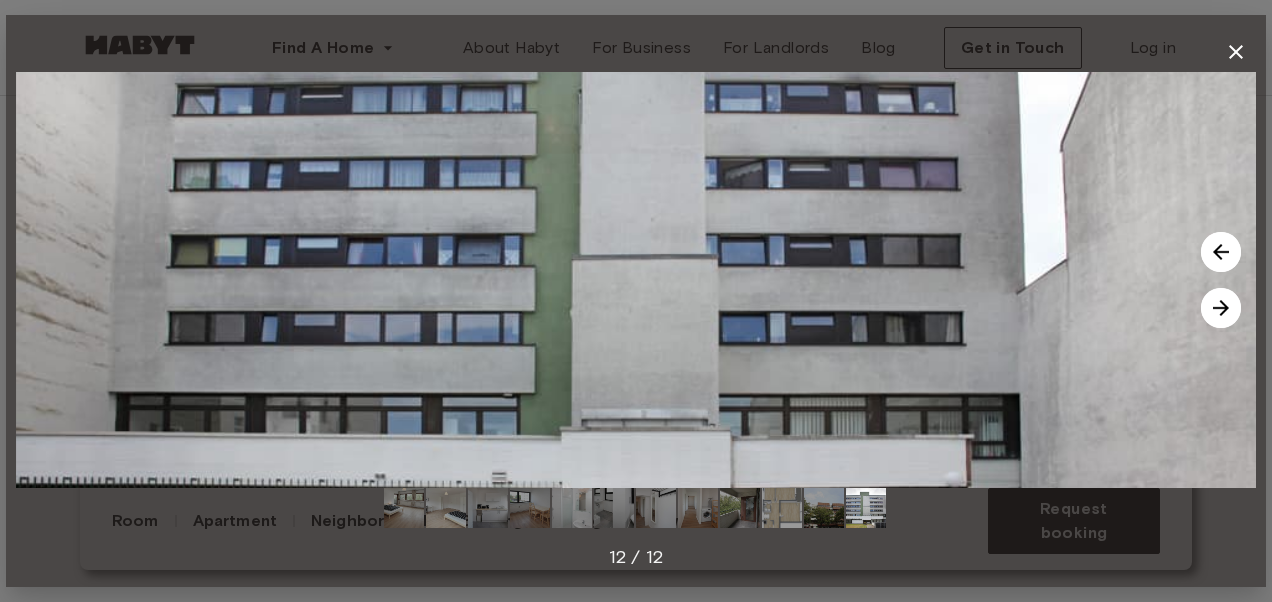 click 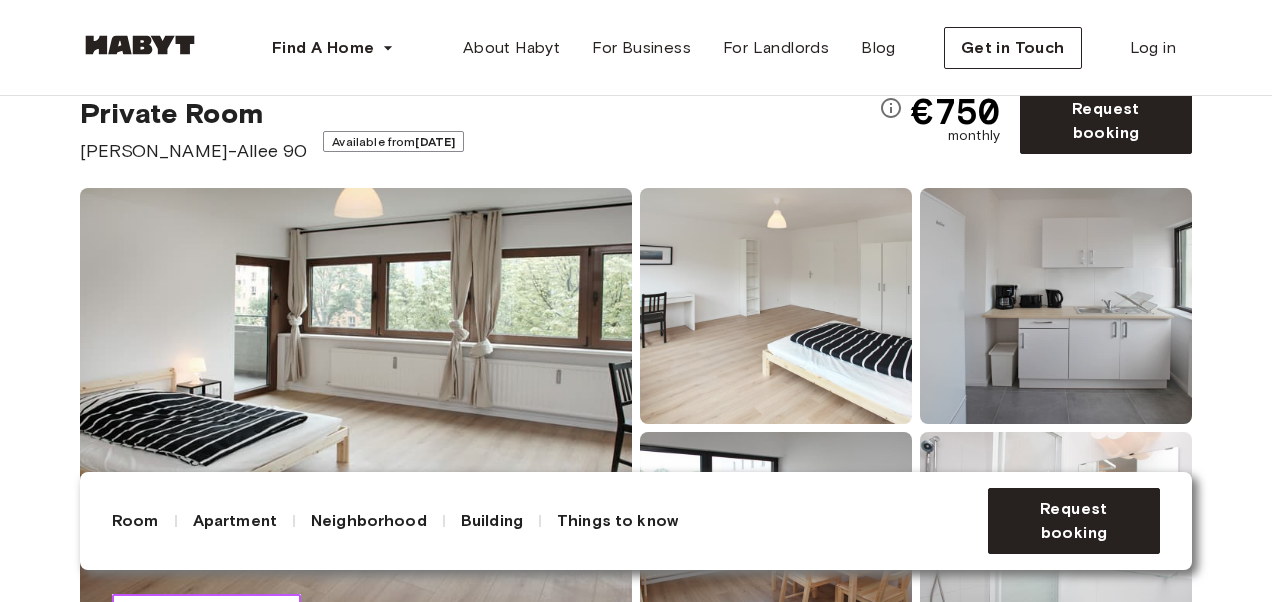 scroll, scrollTop: 86, scrollLeft: 0, axis: vertical 